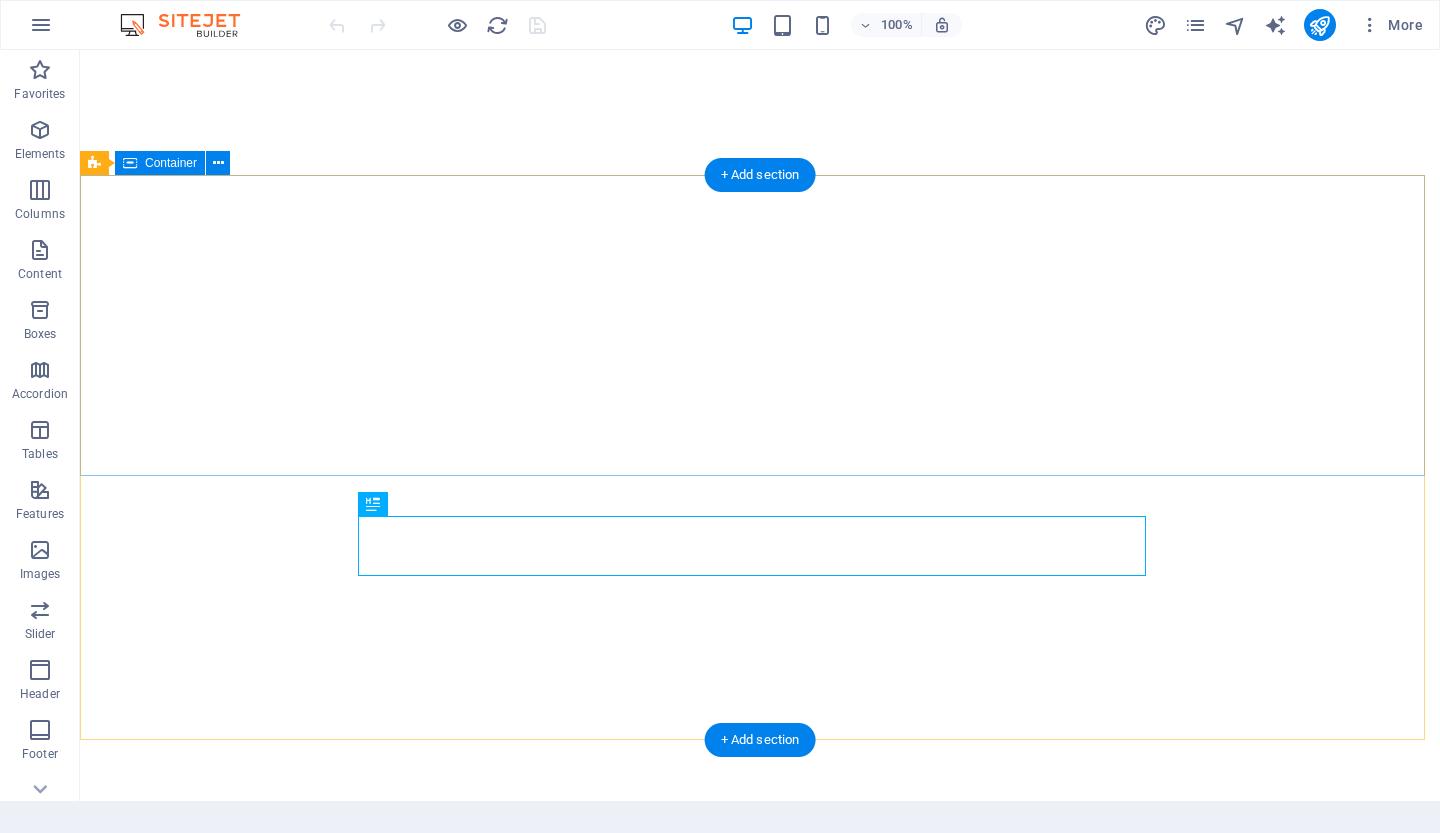 scroll, scrollTop: 0, scrollLeft: 0, axis: both 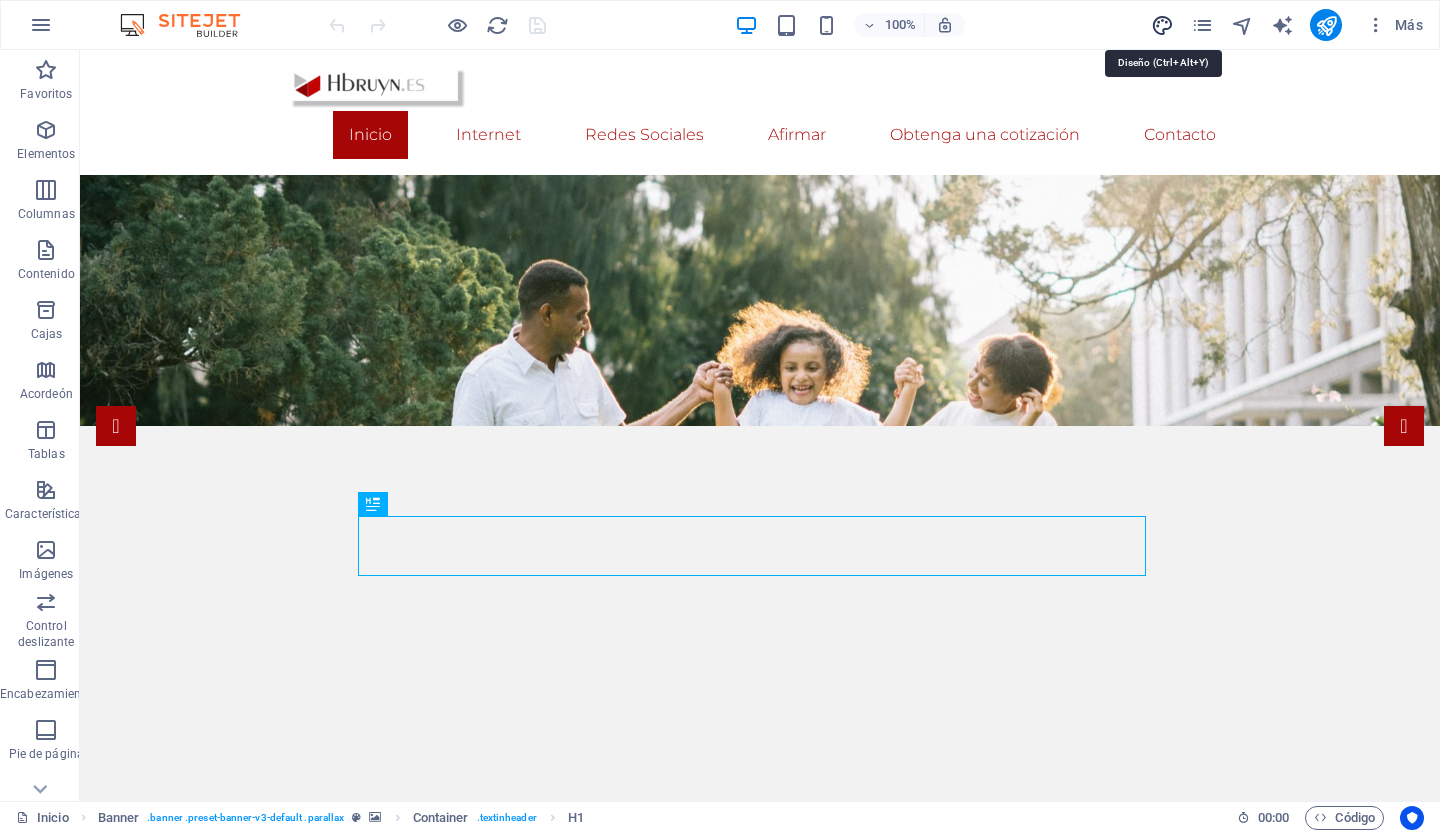 click at bounding box center (1162, 25) 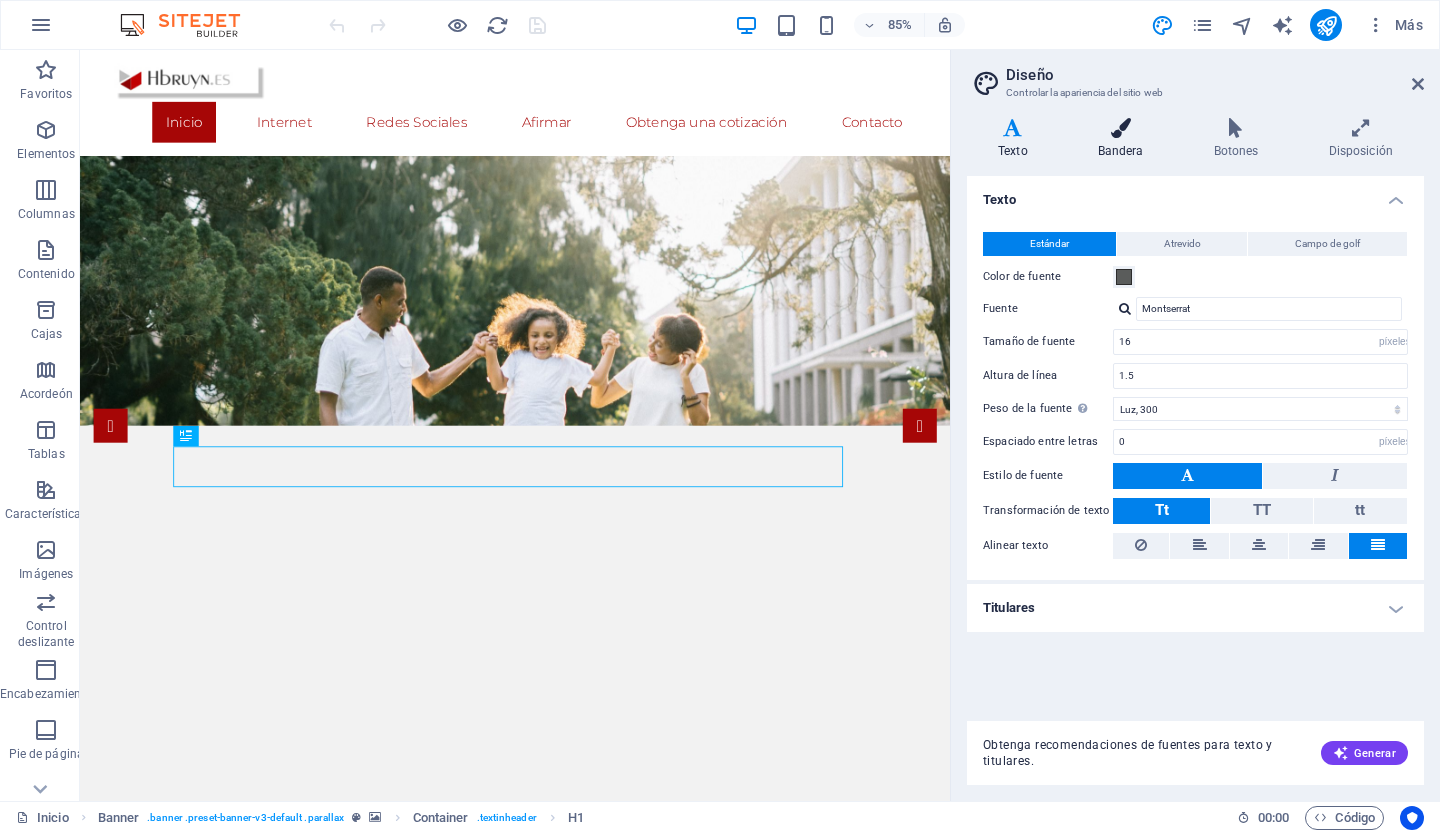 click at bounding box center [1121, 128] 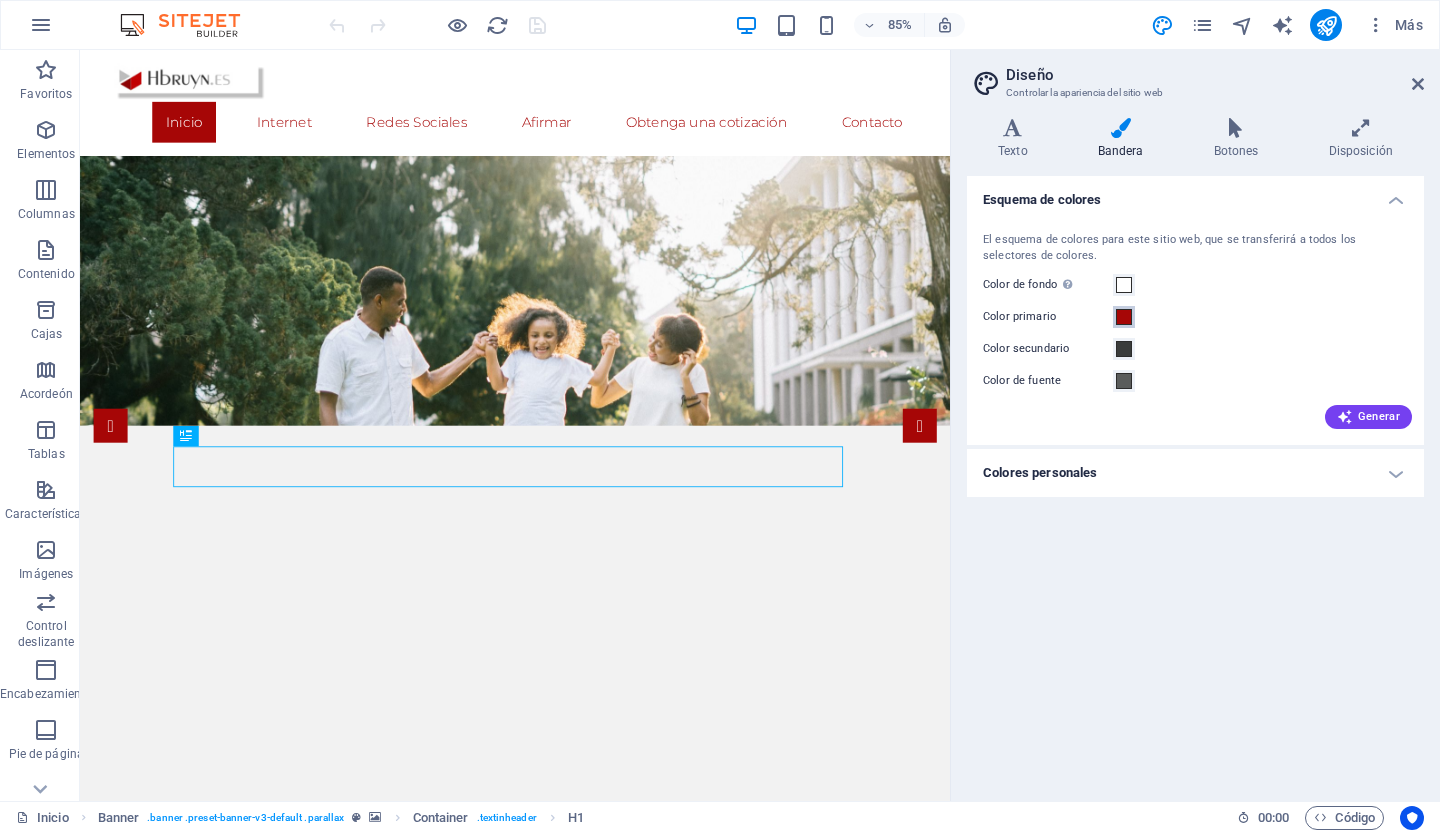 click at bounding box center (1124, 317) 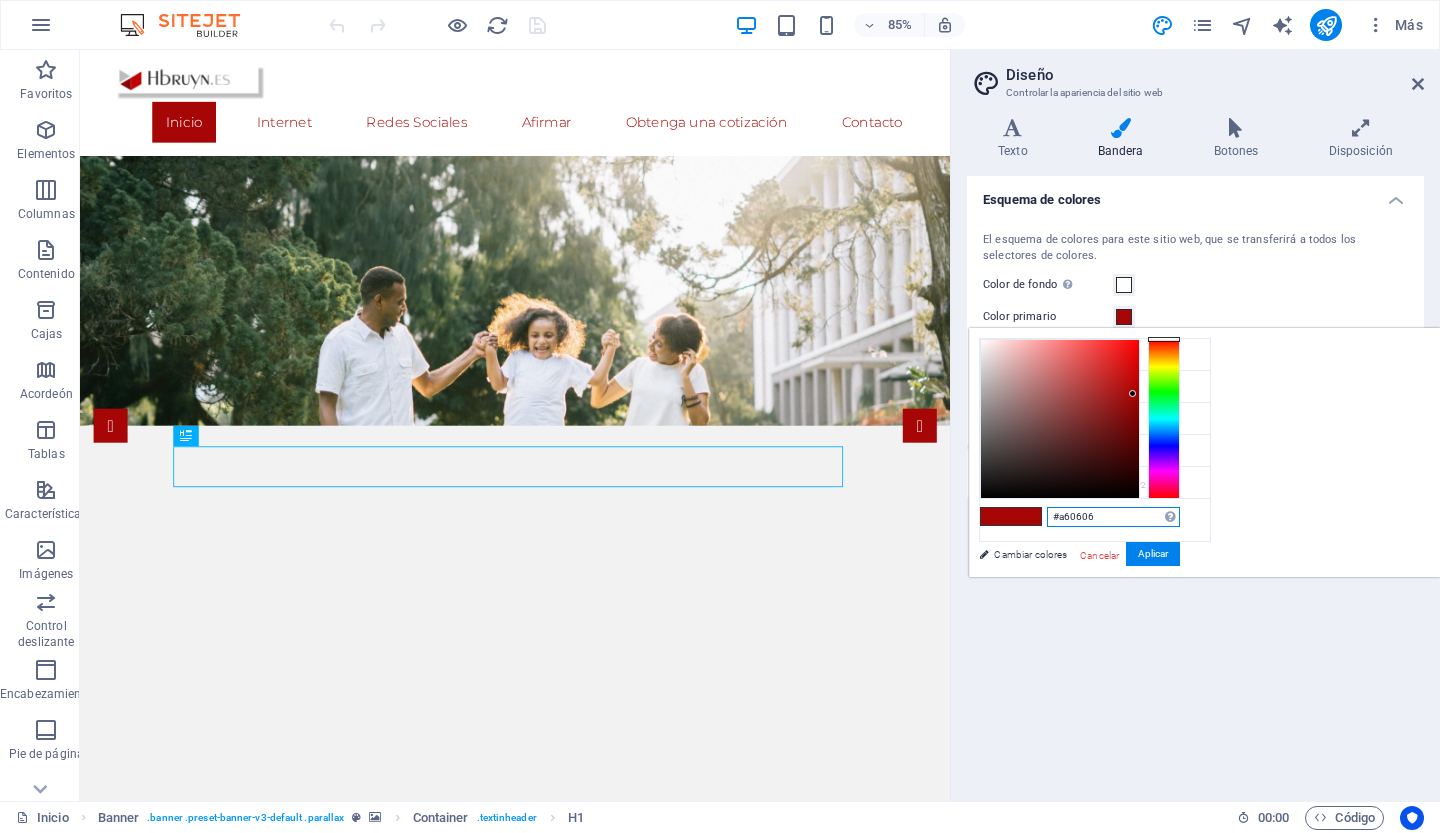 click on "#a60606" at bounding box center (1113, 517) 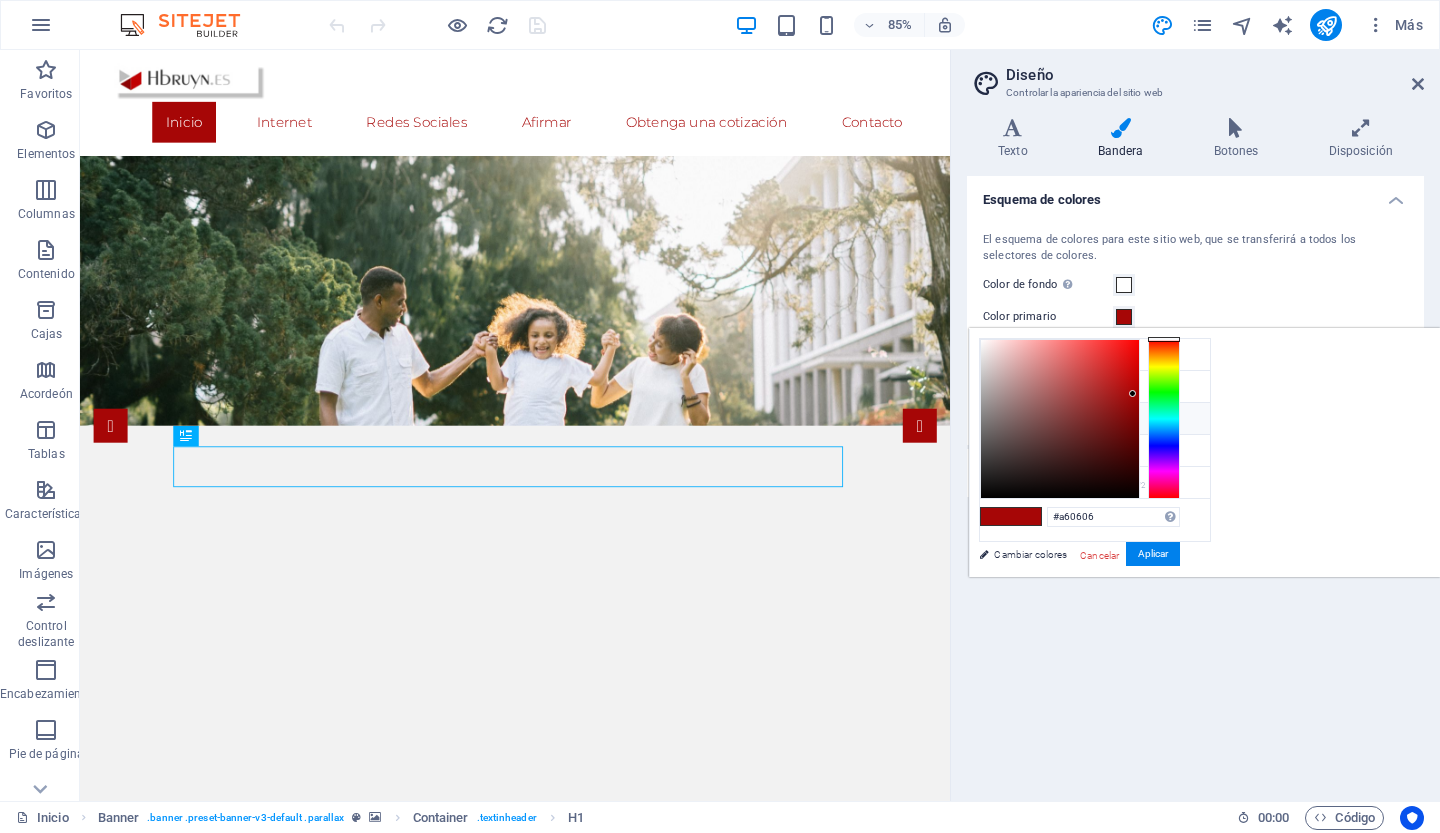 click on "Color secundario" at bounding box center [1052, 420] 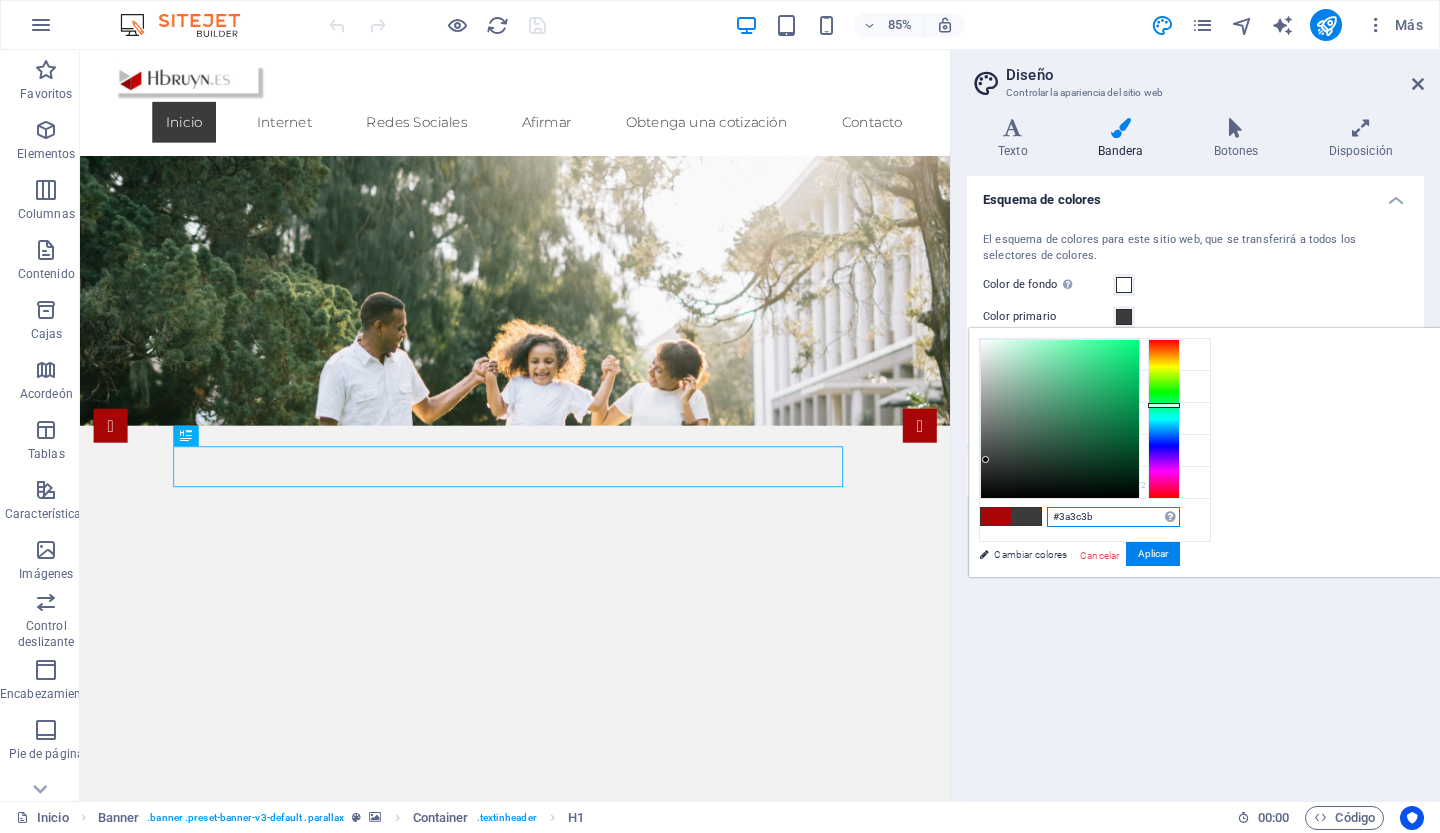 click on "#3a3c3b" at bounding box center [1113, 517] 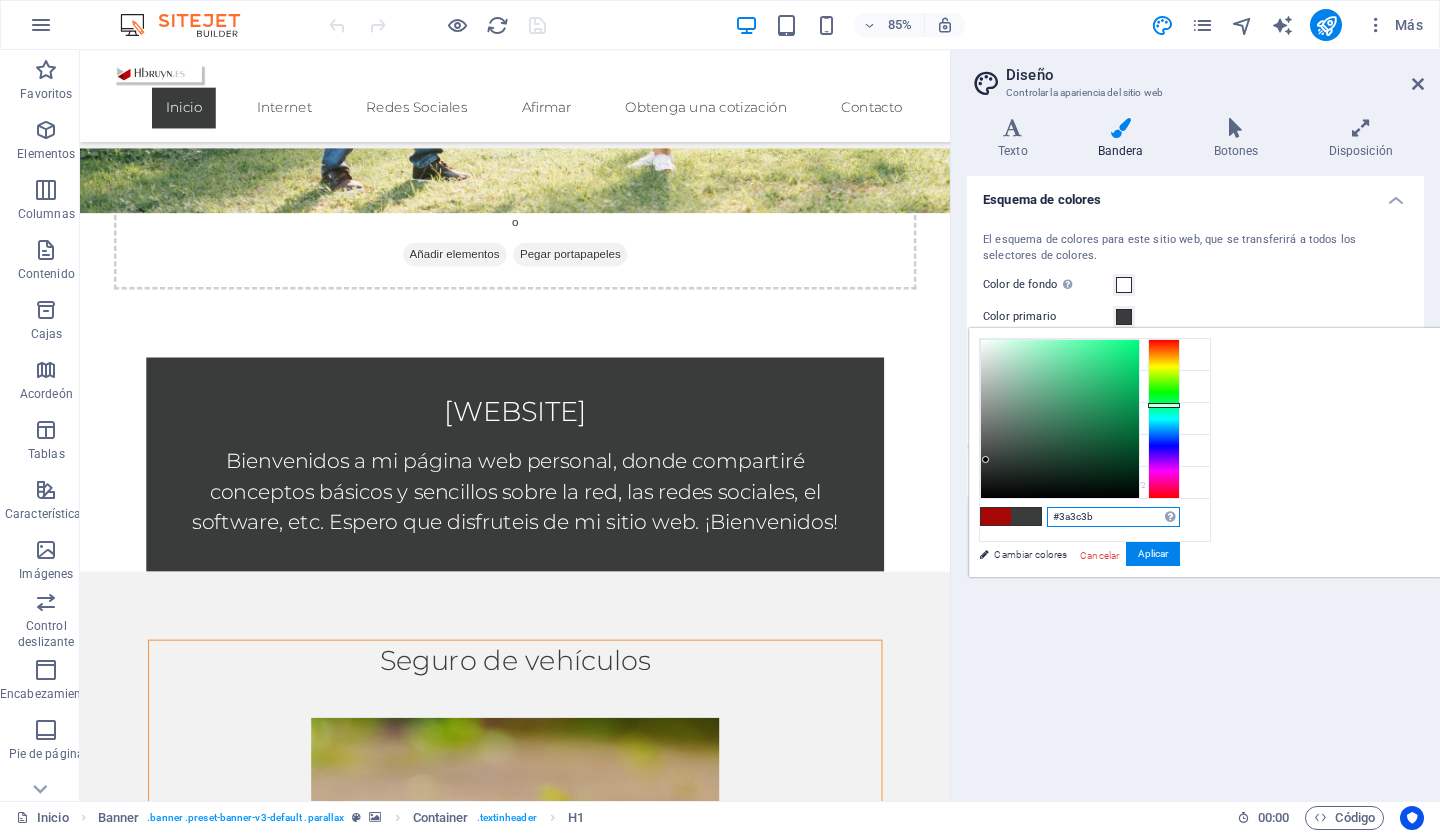 scroll, scrollTop: 756, scrollLeft: 0, axis: vertical 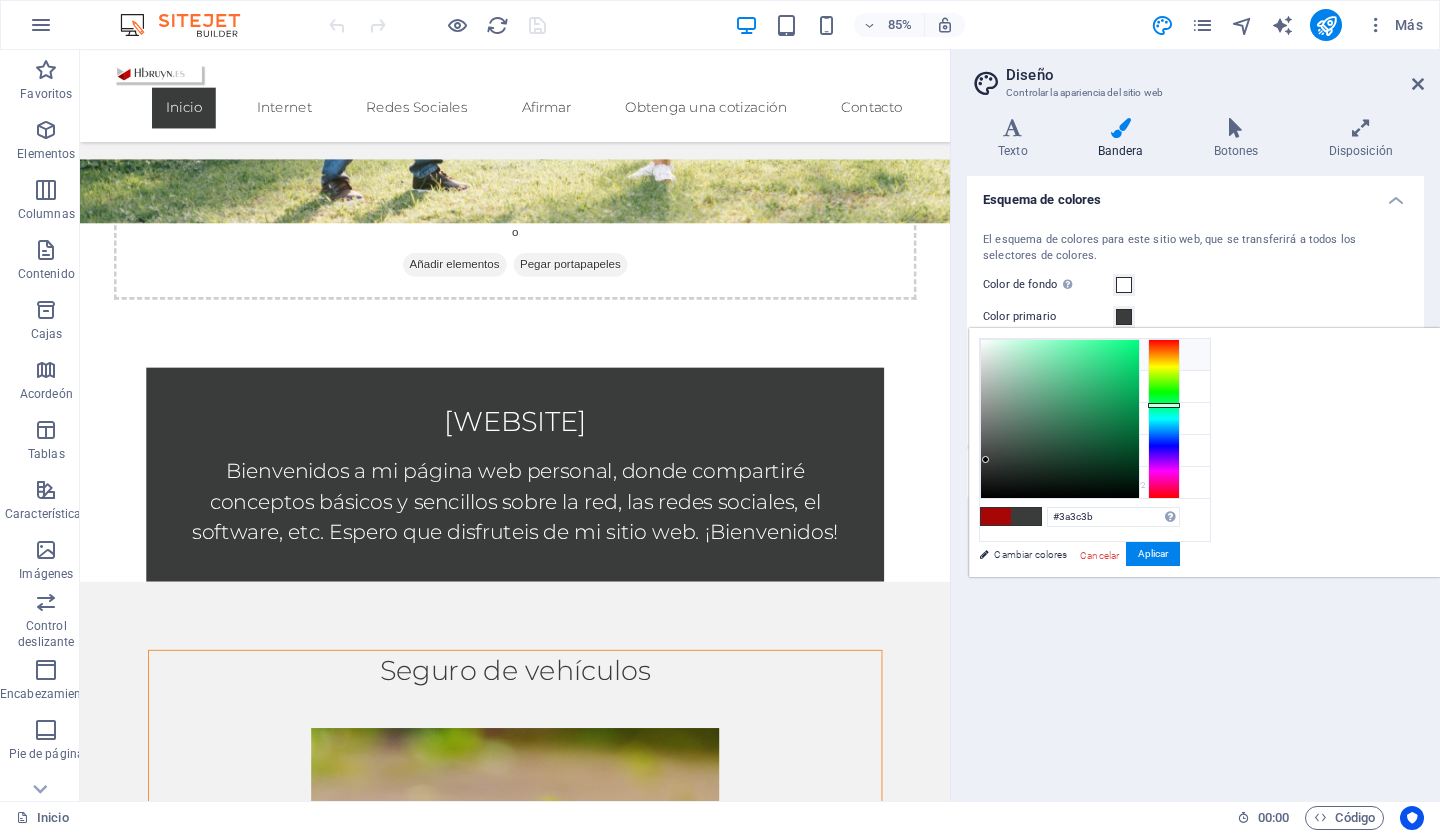 click on "#ffffff" at bounding box center [1099, 357] 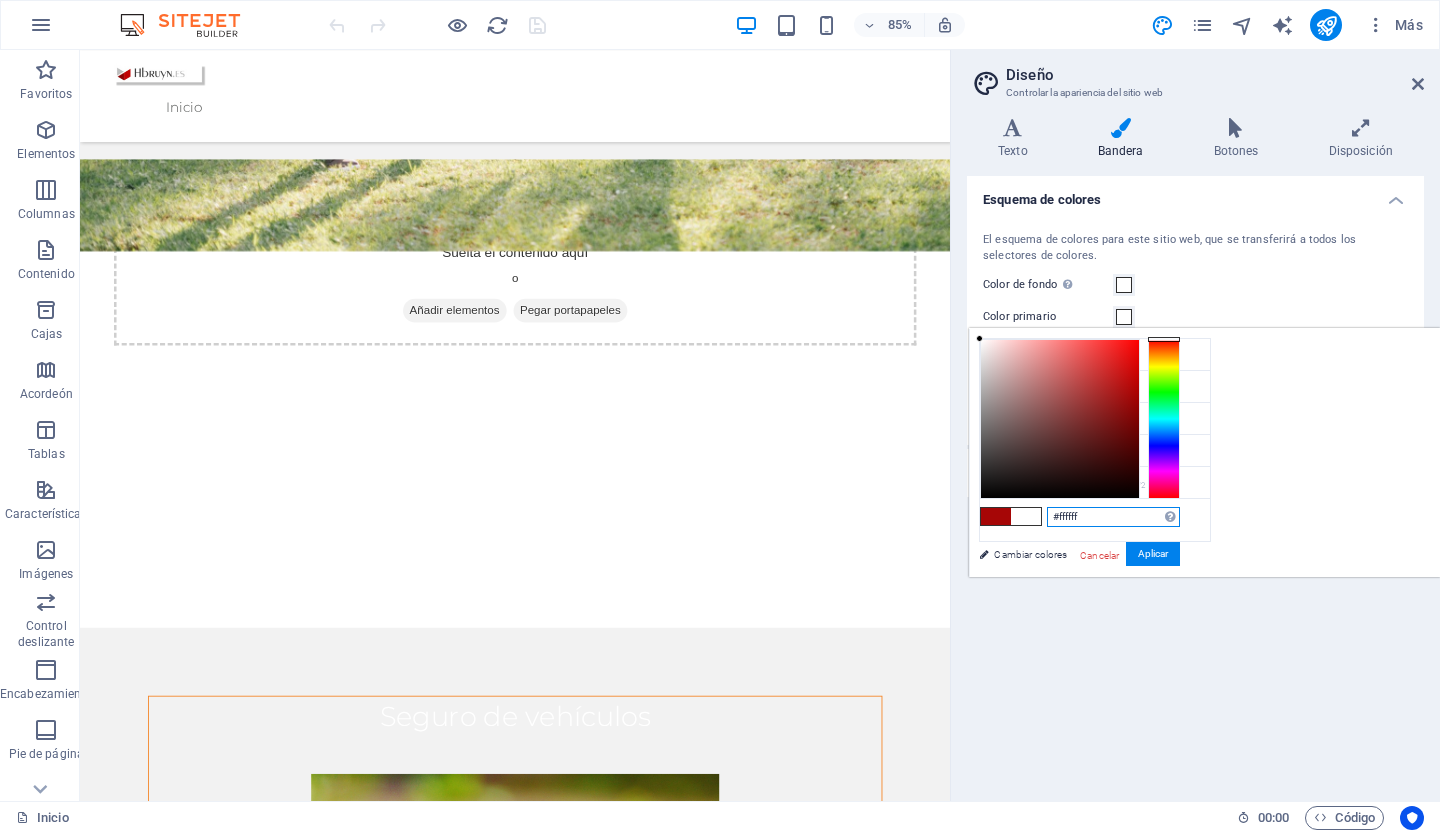 click on "#ffffff" at bounding box center (1113, 517) 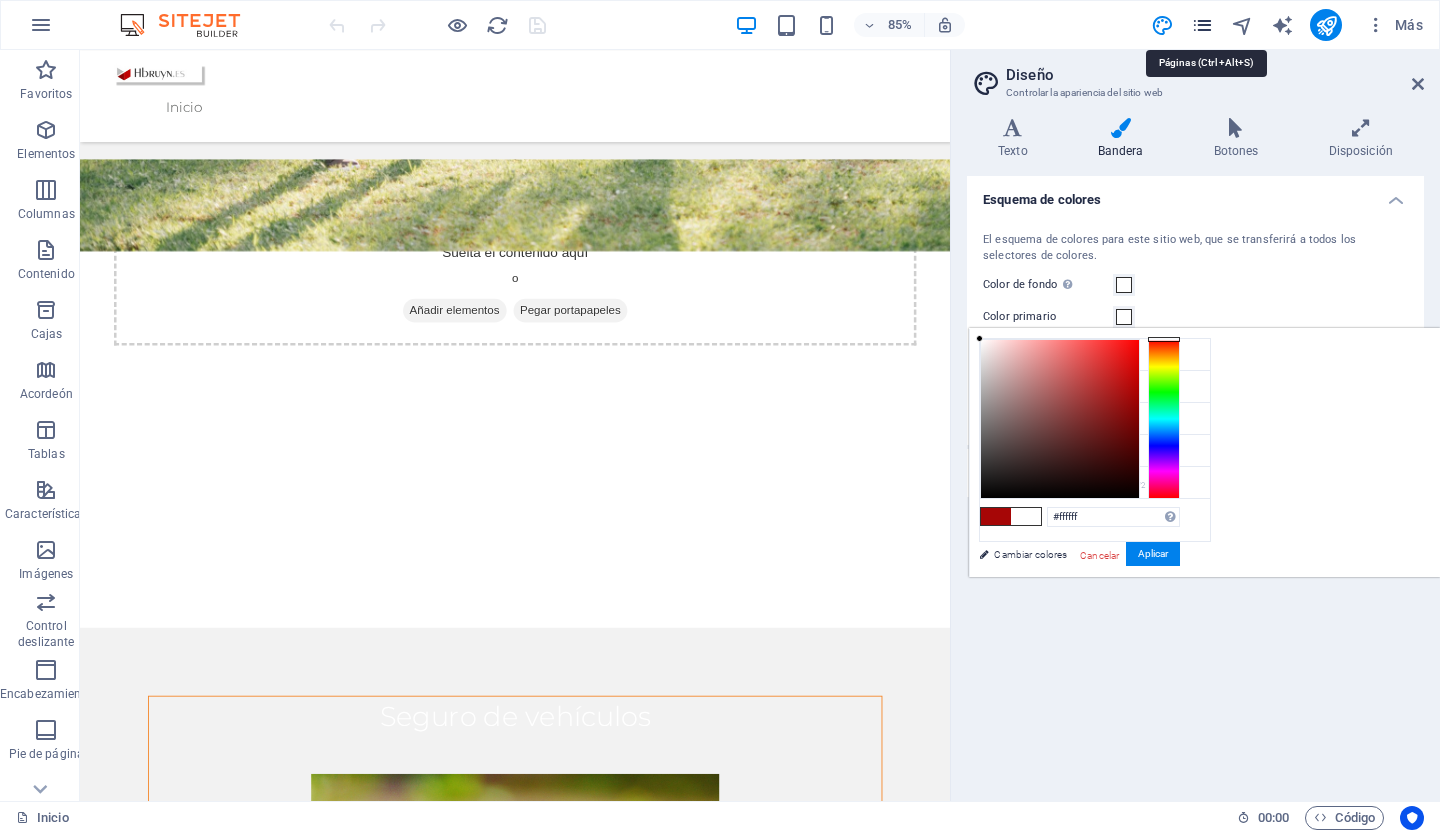 click at bounding box center [1202, 25] 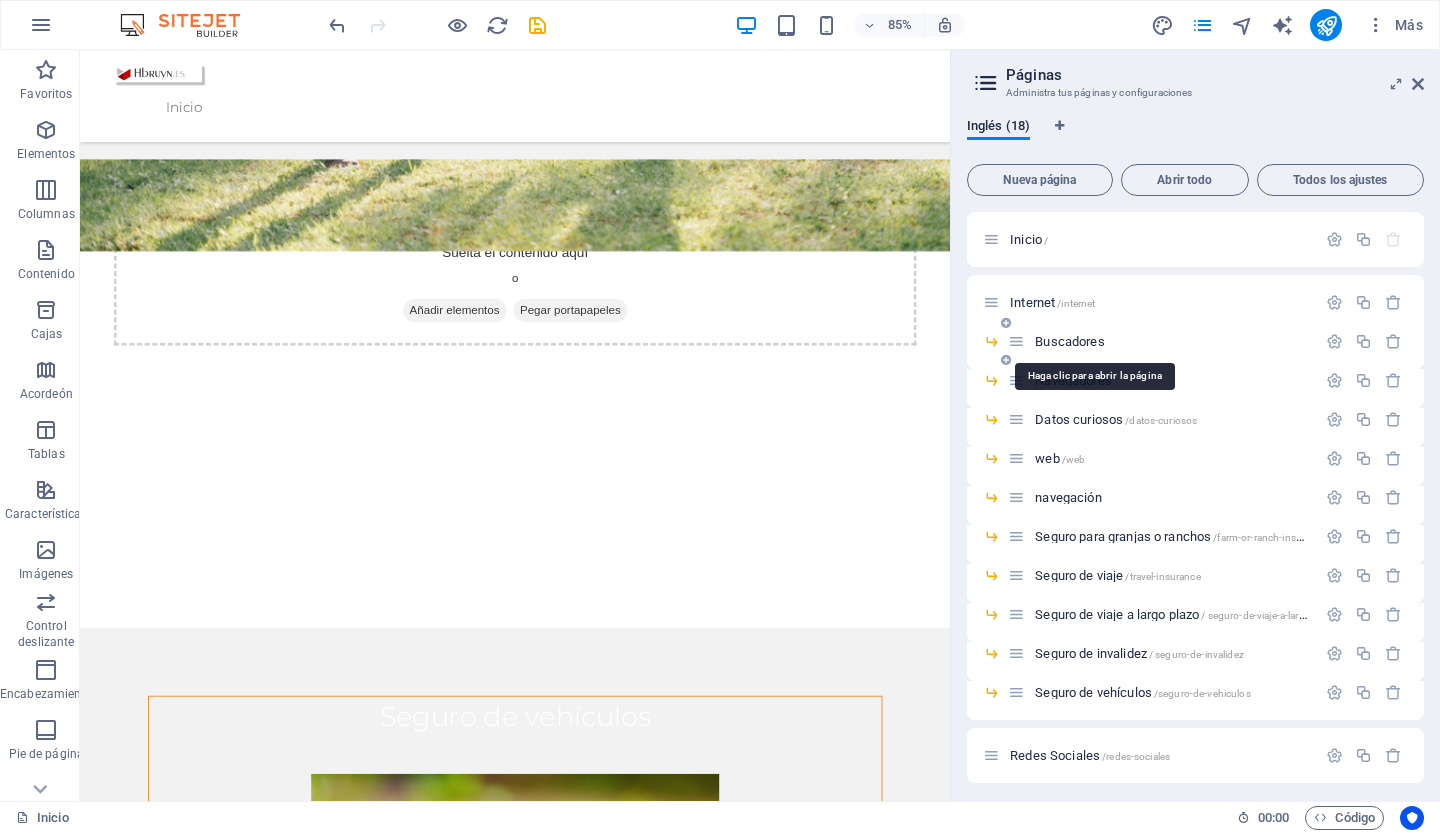 click on "Buscadores" at bounding box center [1069, 341] 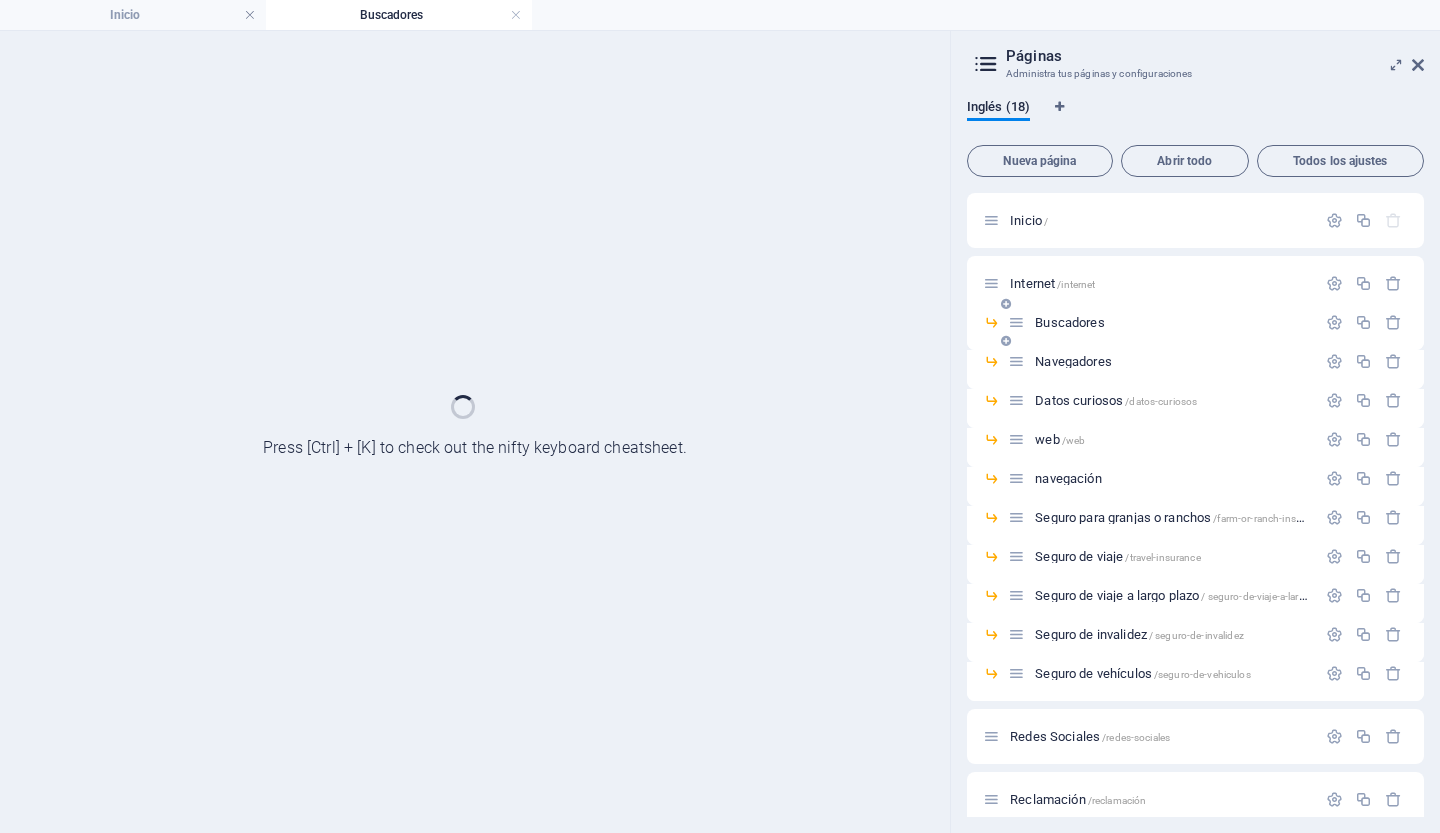 click on "Buscadores ​" at bounding box center [1195, 330] 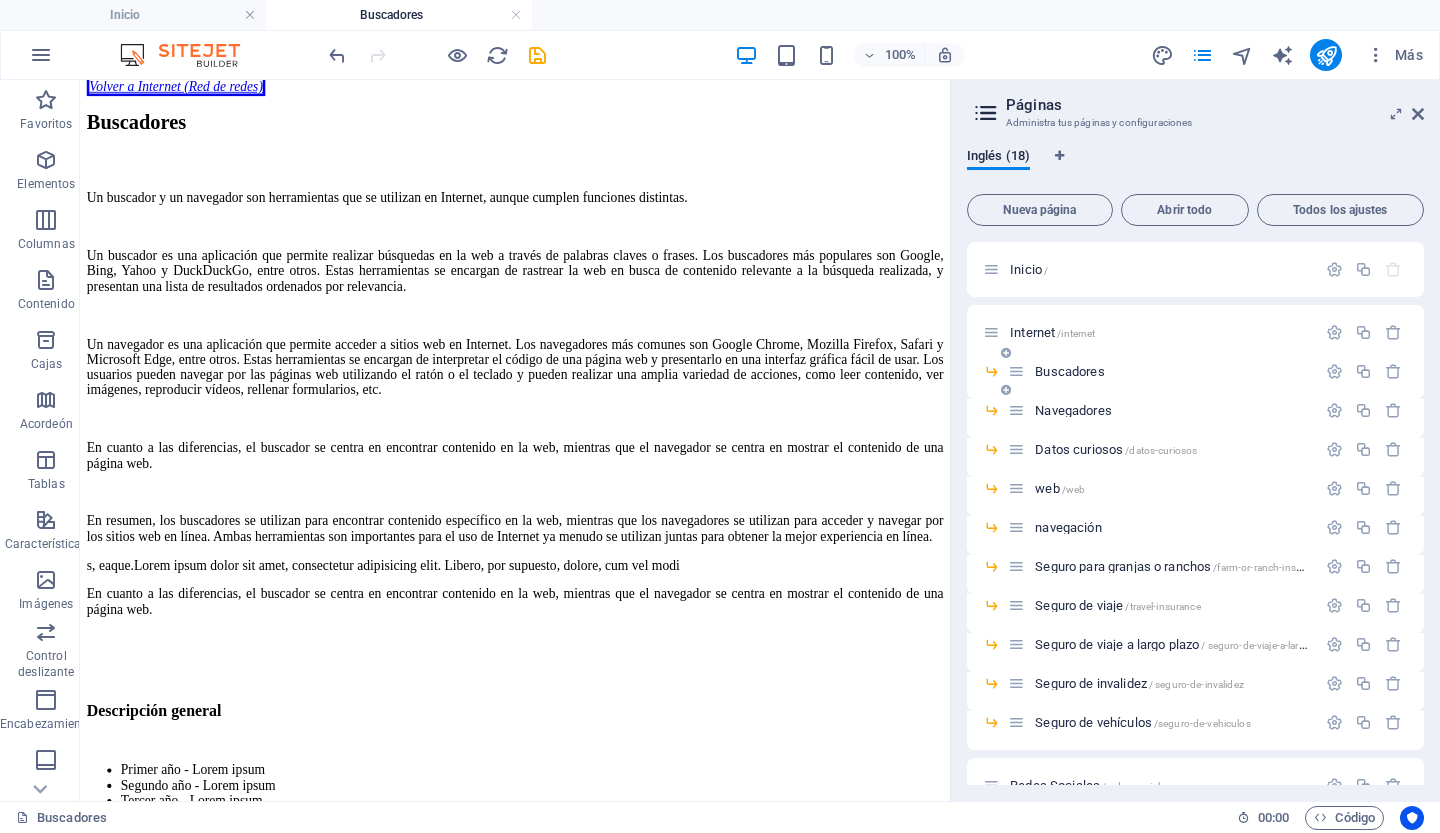 scroll, scrollTop: 22, scrollLeft: 0, axis: vertical 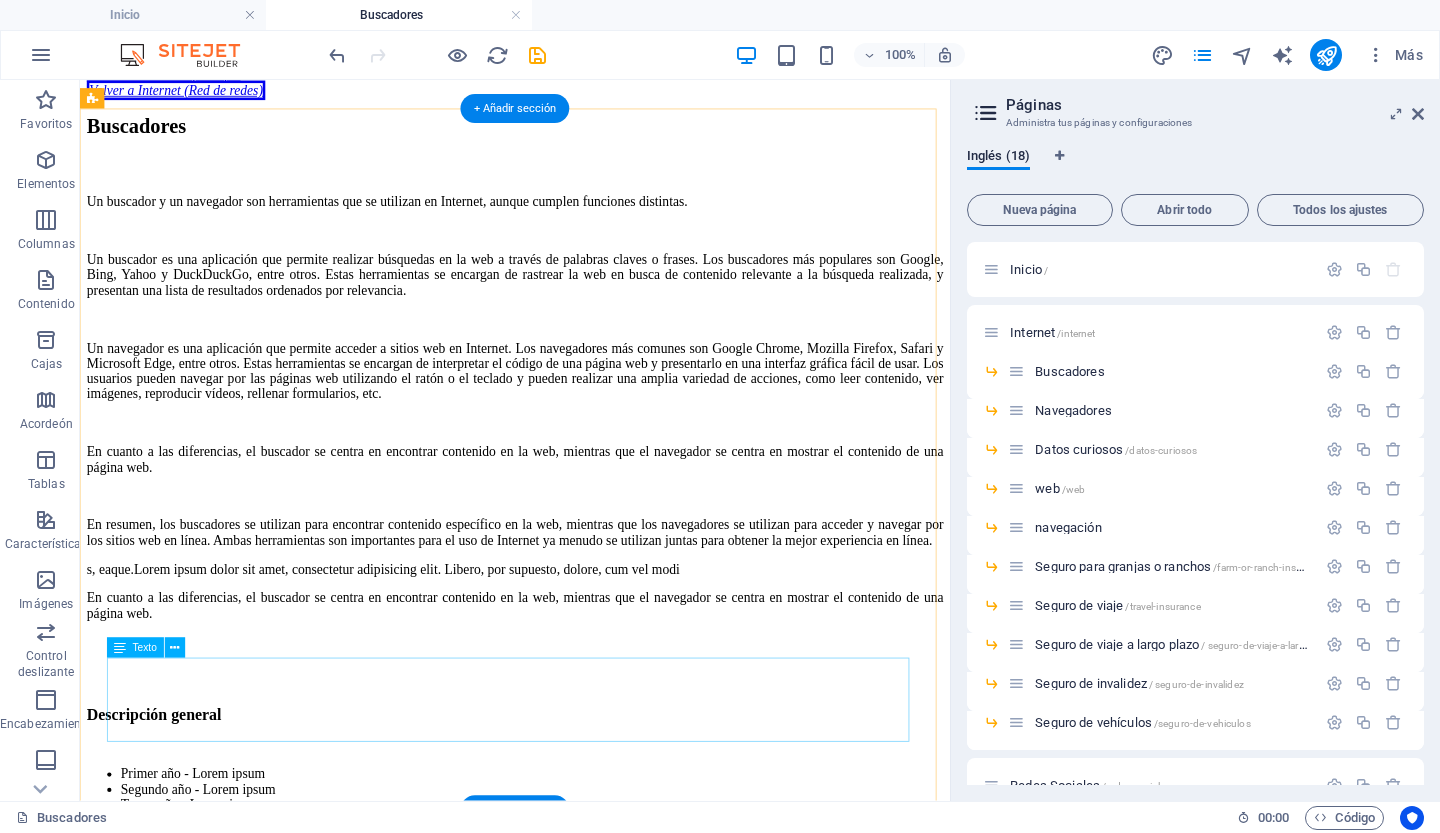 click on "Primer año - Lorem ipsum Segundo año - Lorem ipsum Tercer año - Lorem ipsum Décimo año - Lorem ipsum" at bounding box center (592, 924) 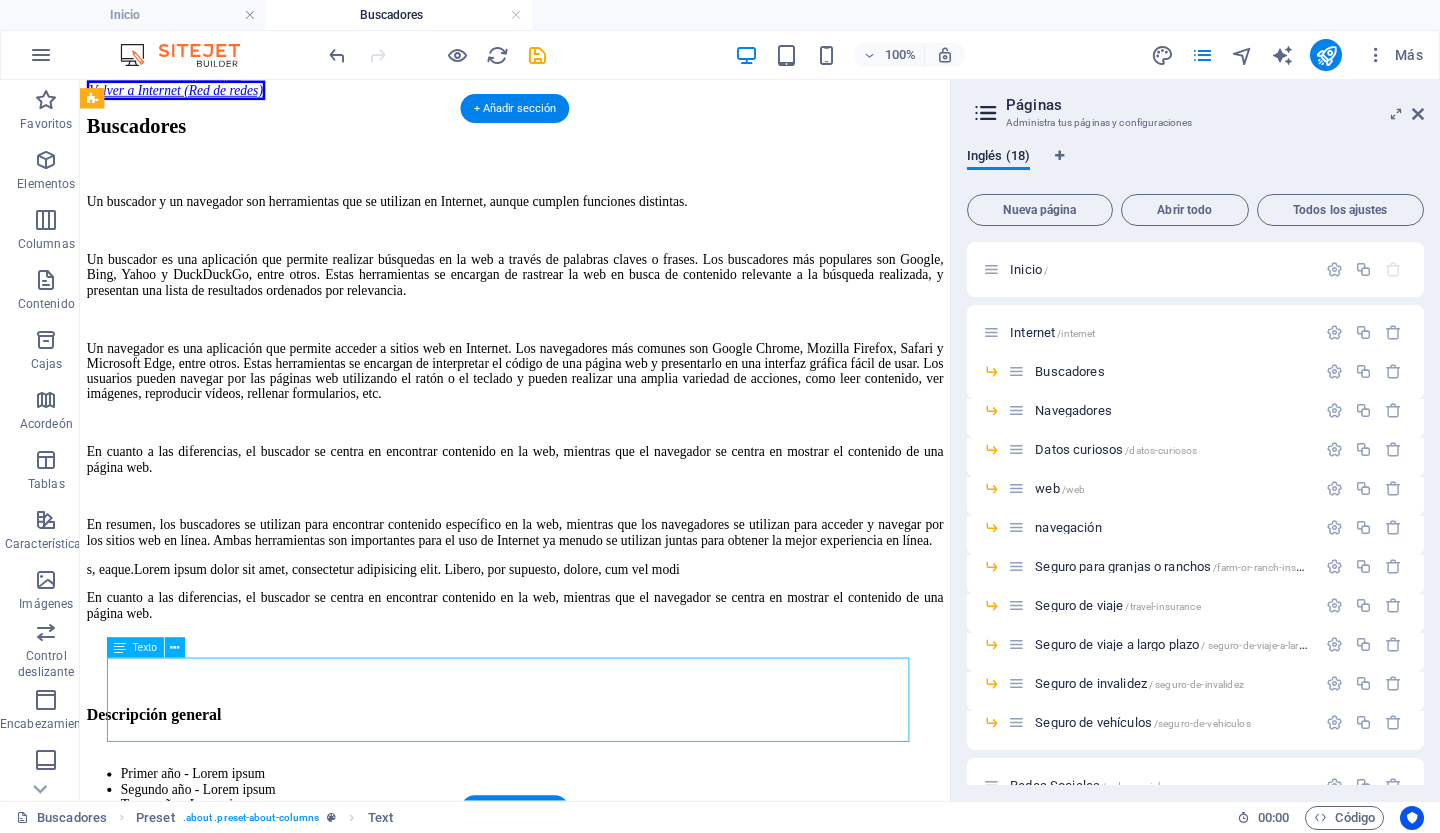 click on "Primer año - Lorem ipsum Segundo año - Lorem ipsum Tercer año - Lorem ipsum Décimo año - Lorem ipsum" at bounding box center [592, 924] 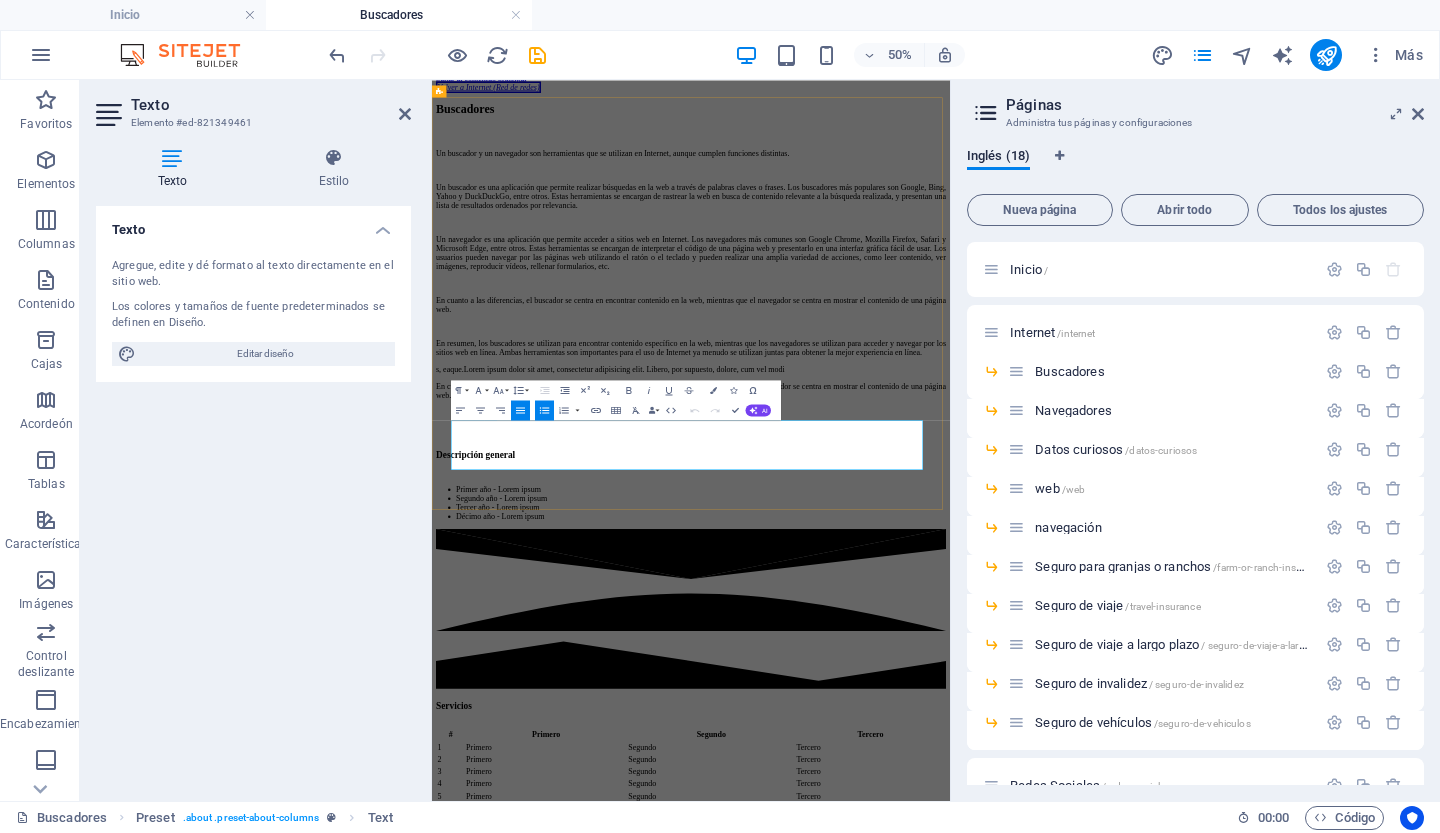 click on "Tercer año - Lorem ipsum" at bounding box center (970, 933) 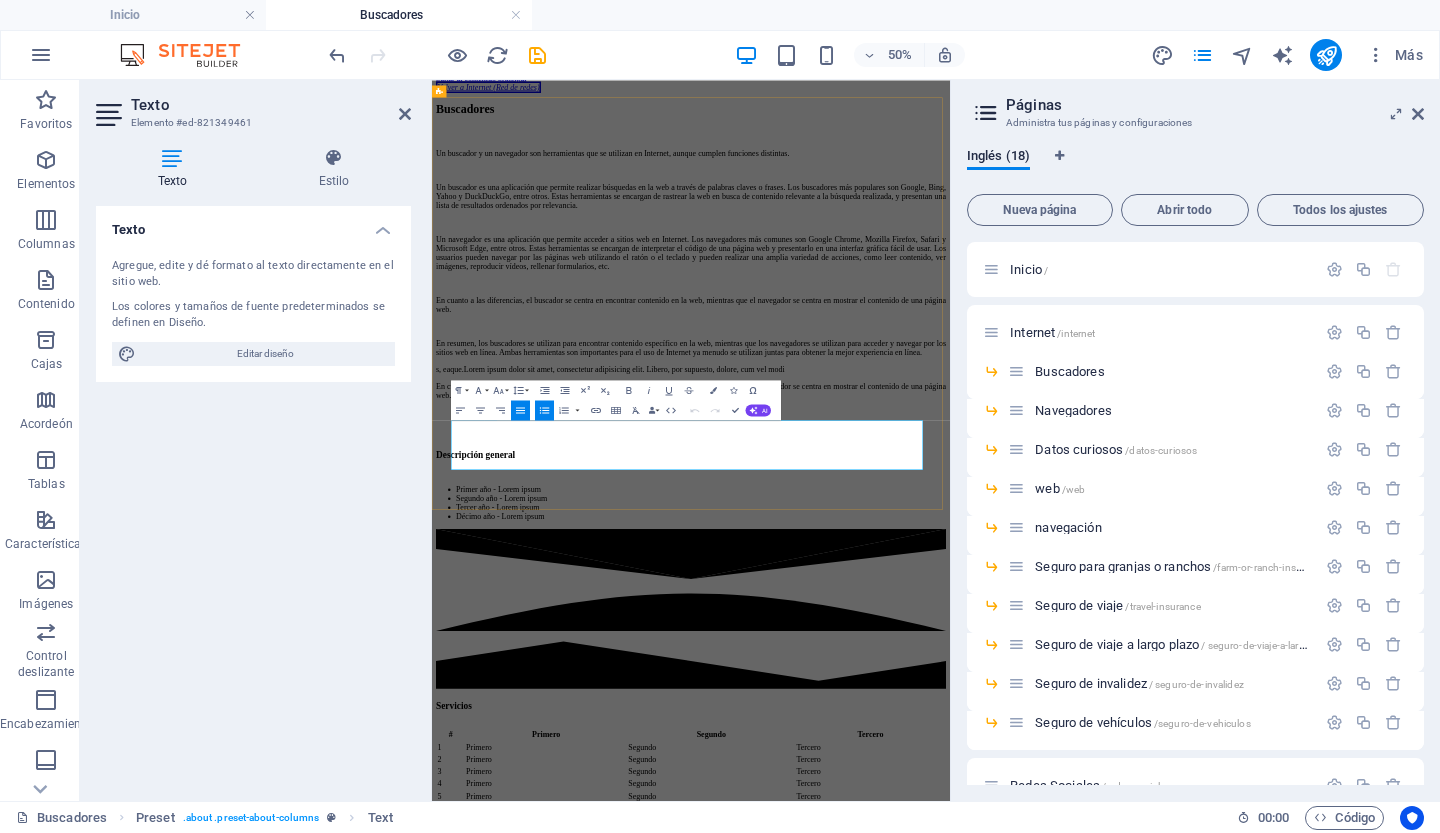 click on "Décimo año - Lorem ipsum" at bounding box center (970, 951) 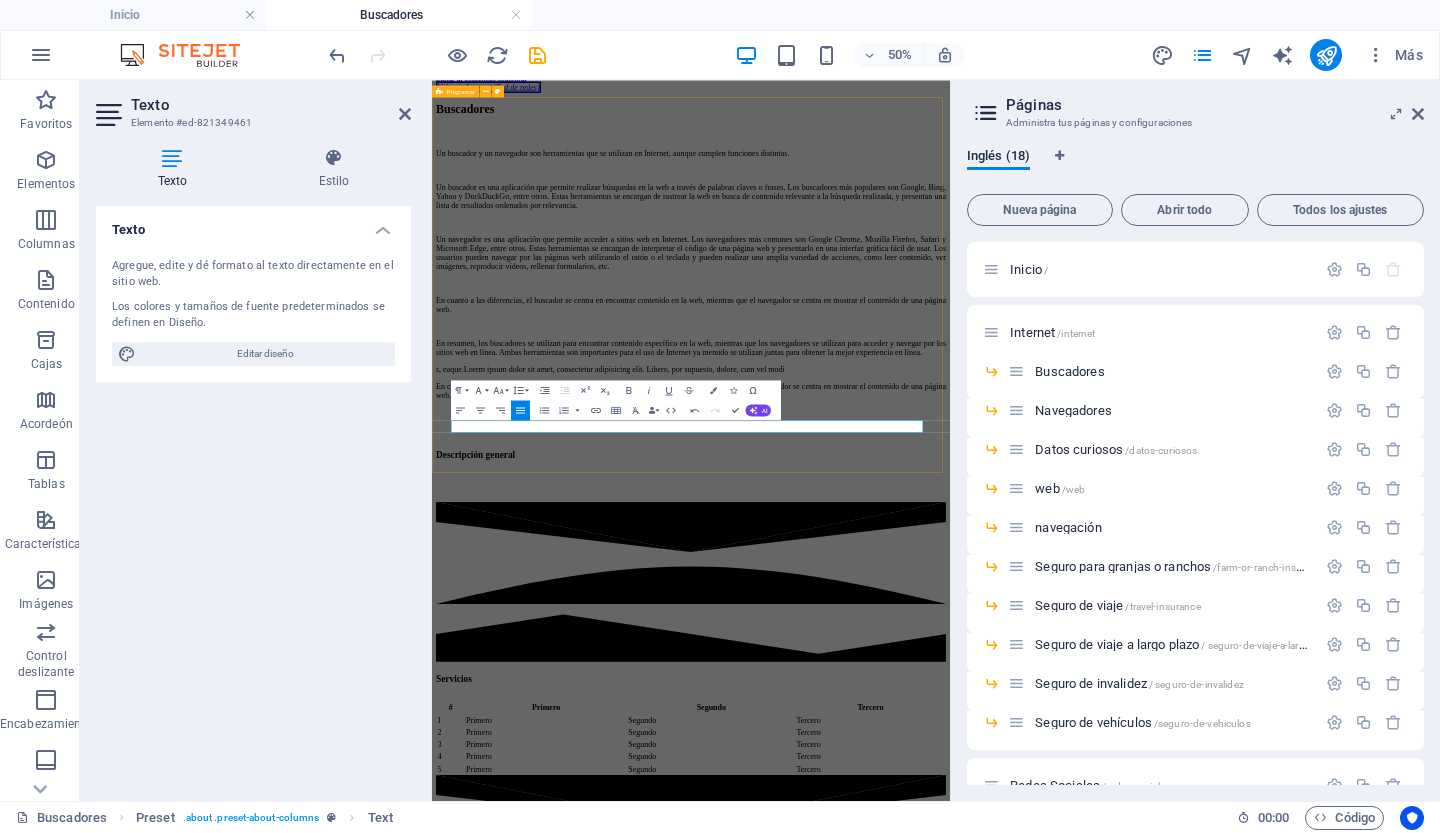 type 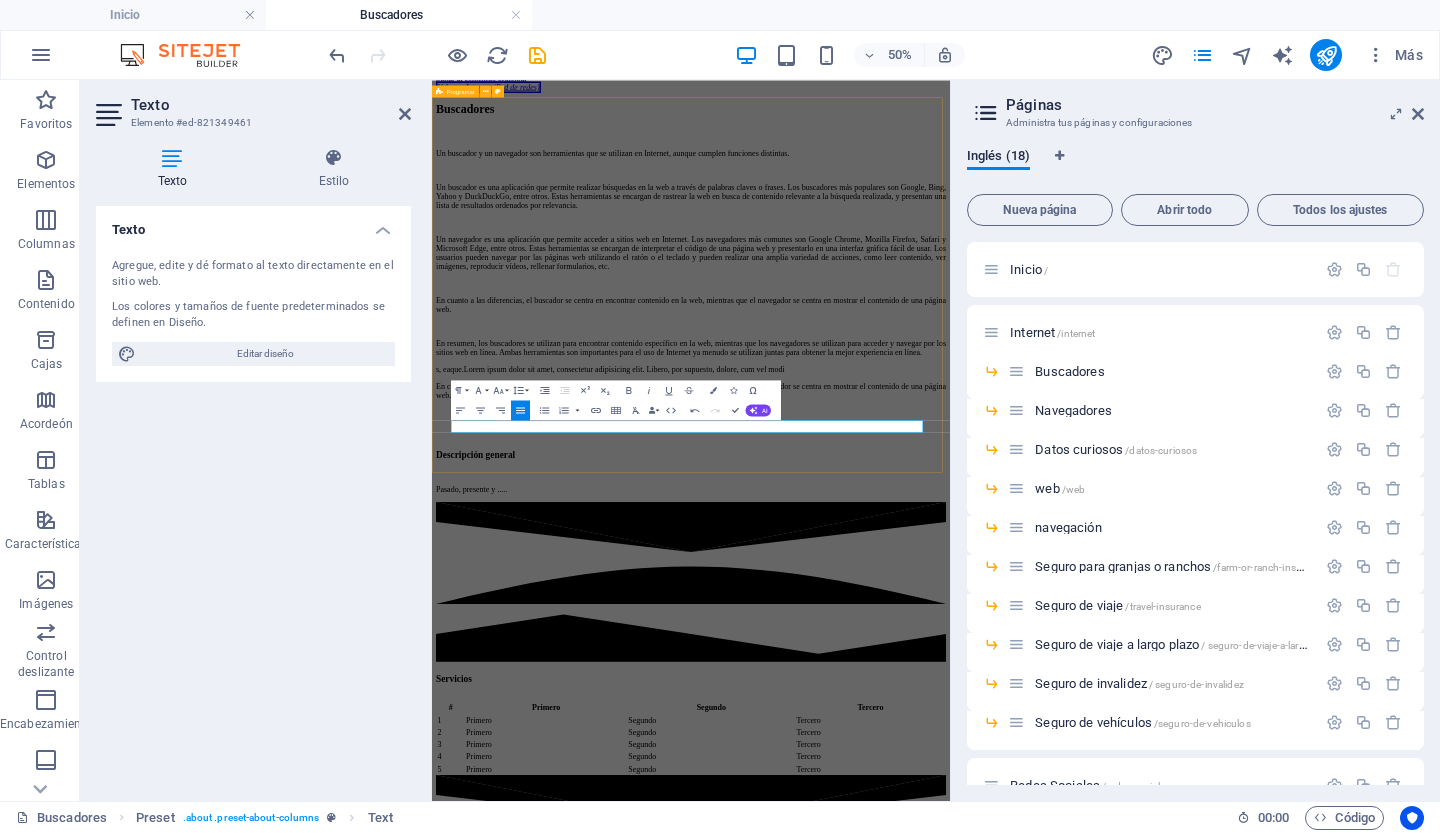 click on "Buscadores Un buscador y un navegador son herramientas que se utilizan en Internet, aunque cumplen funciones distintas. Un buscador es una aplicación que permite realizar búsquedas en la web a través de palabras claves o frases. Los buscadores más populares son Google, Bing, Yahoo y DuckDuckGo, entre otros. Estas herramientas se encargan de rastrear la web en busca de contenido relevante a la búsqueda realizada, y presentan una lista de resultados ordenados por relevancia. Un navegador es una aplicación que permite acceder a sitios web en Internet. Los navegadores más comunes son Google Chrome, Mozilla Firefox, Safari y Microsoft Edge, entre otros. Estas herramientas se encargan de interpretar el código de una página web y presentarlo en una interfaz gráfica fácil de usar. Los usuarios pueden navegar por las páginas web utilizando el ratón o el teclado y pueden realizar una amplia variedad de acciones, como leer contenido, ver imágenes, reproducir vídeos, rellenar formularios, etc." at bounding box center [950, 514] 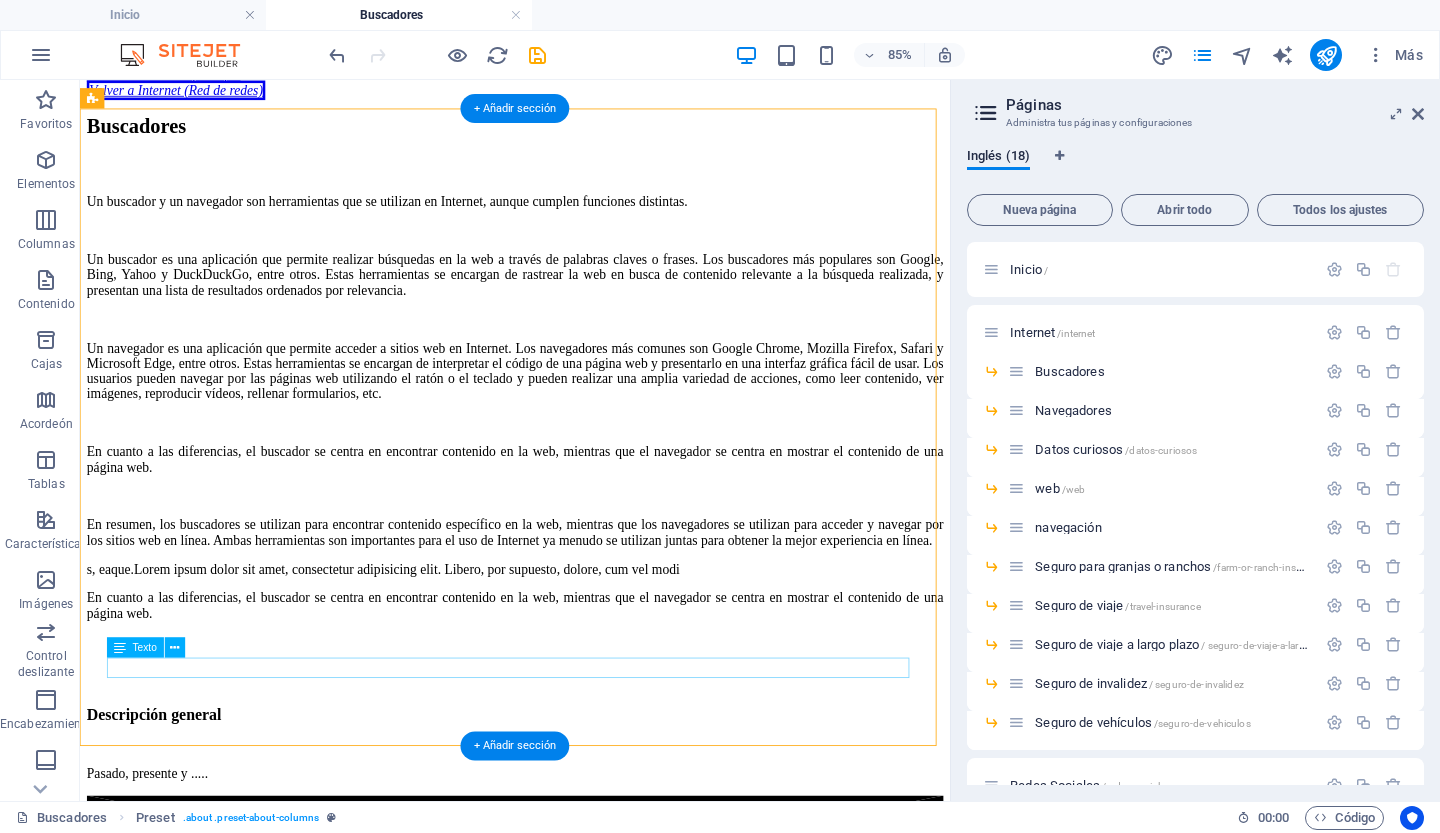 click on "Pasado, presente y ....." at bounding box center (592, 897) 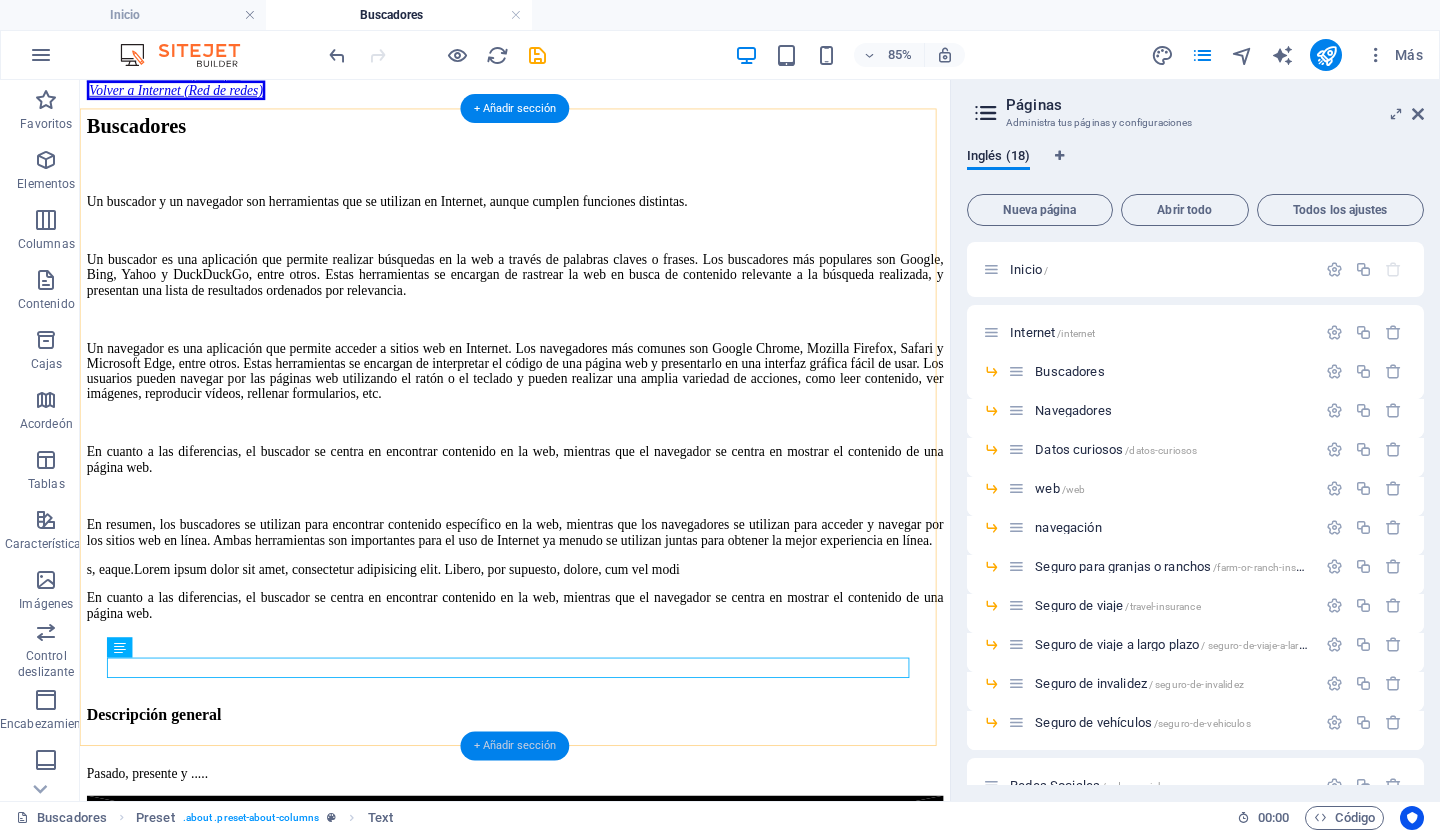 click on "+ Añadir sección" at bounding box center (515, 746) 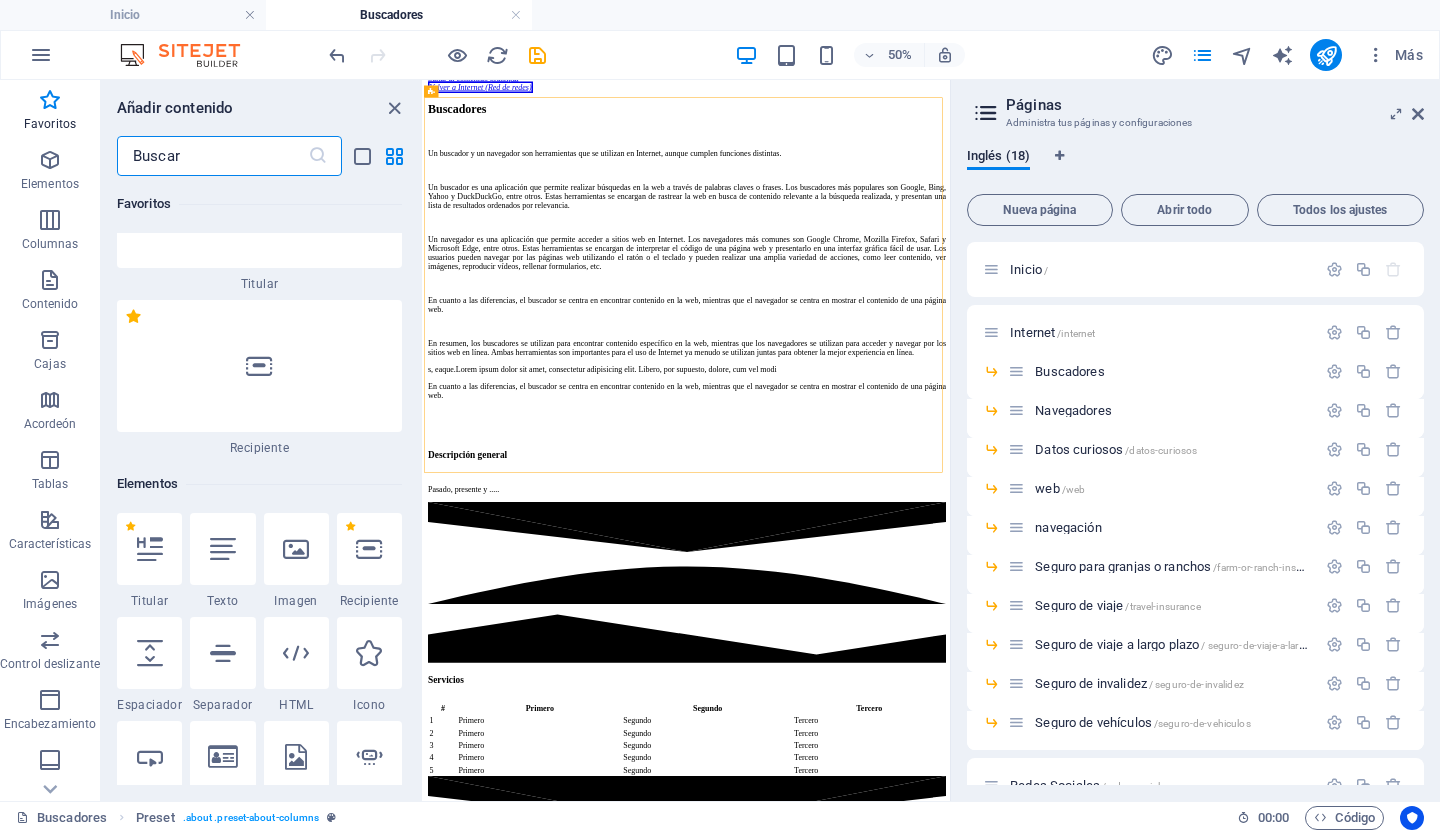 scroll, scrollTop: 96, scrollLeft: 0, axis: vertical 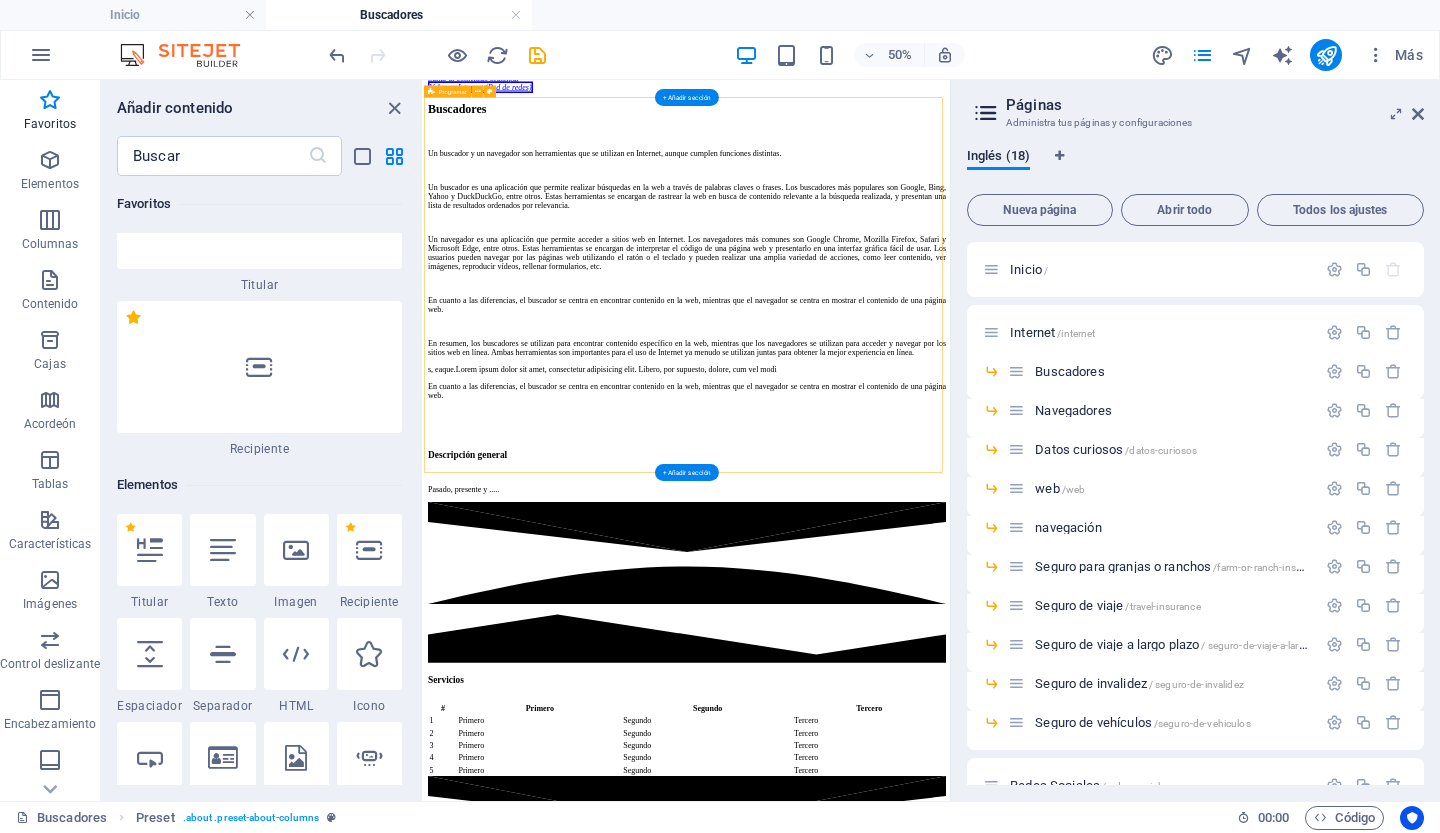 drag, startPoint x: 788, startPoint y: 633, endPoint x: 644, endPoint y: 802, distance: 222.02928 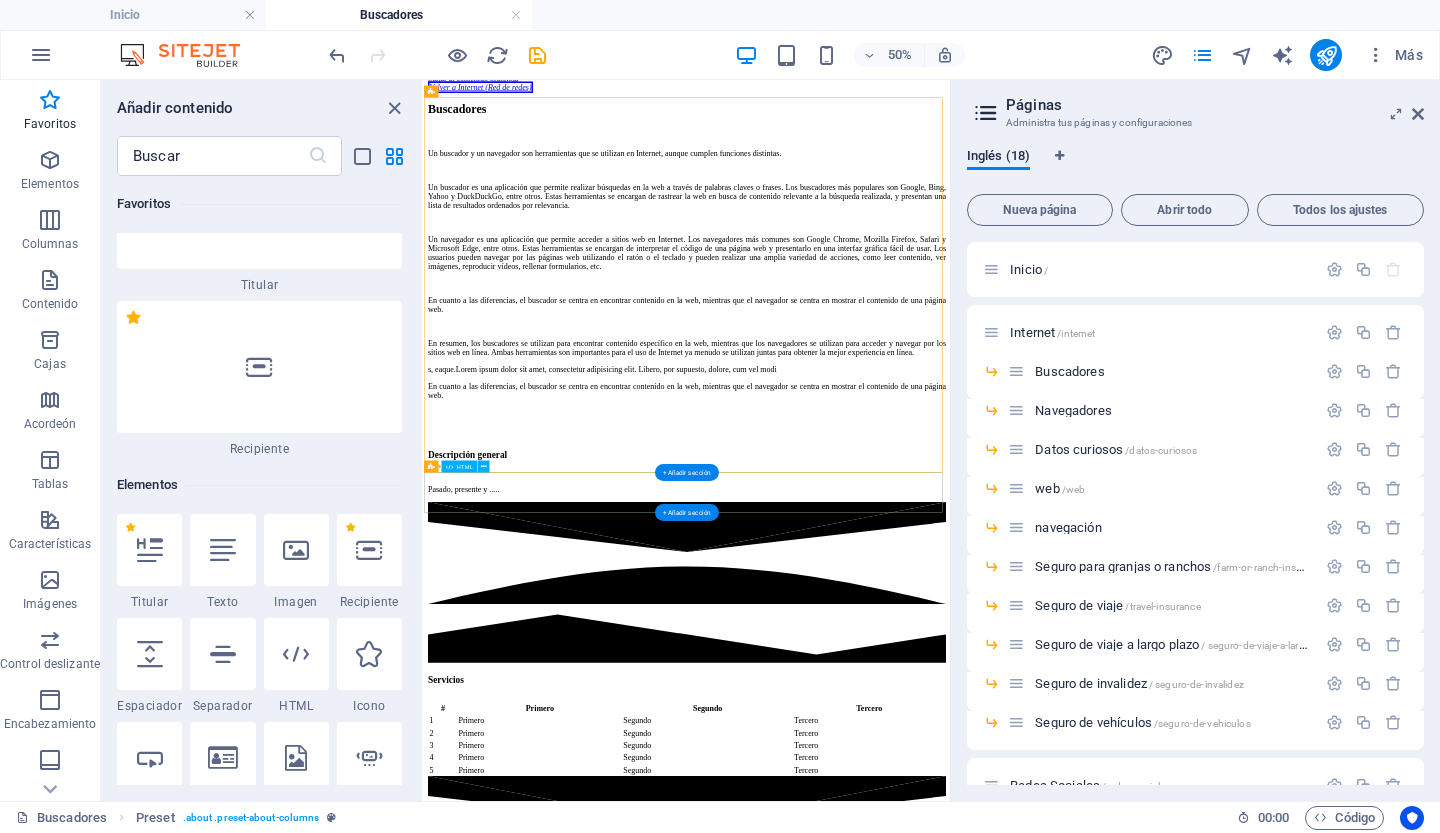 click at bounding box center [950, 1084] 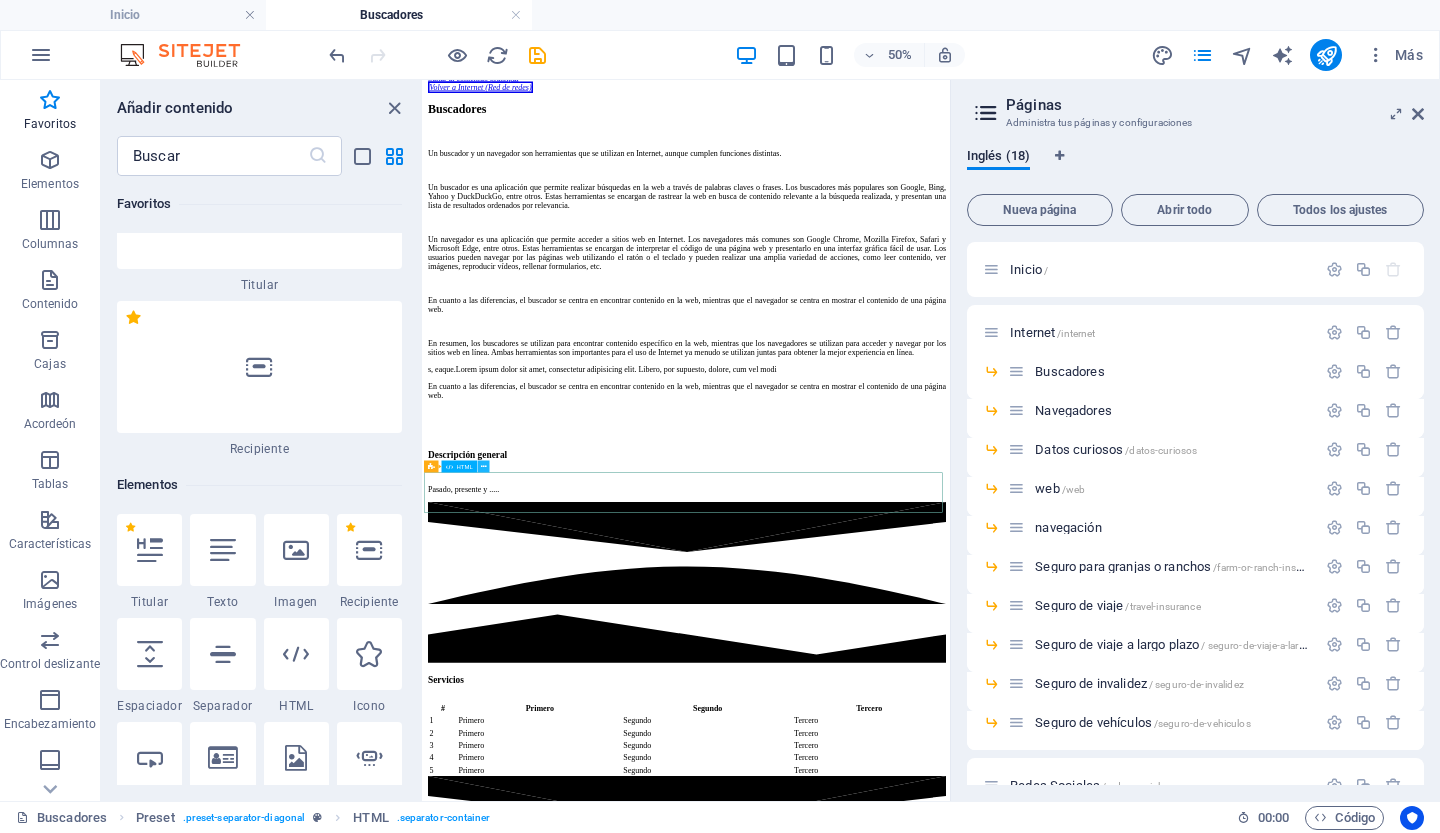 click at bounding box center (484, 466) 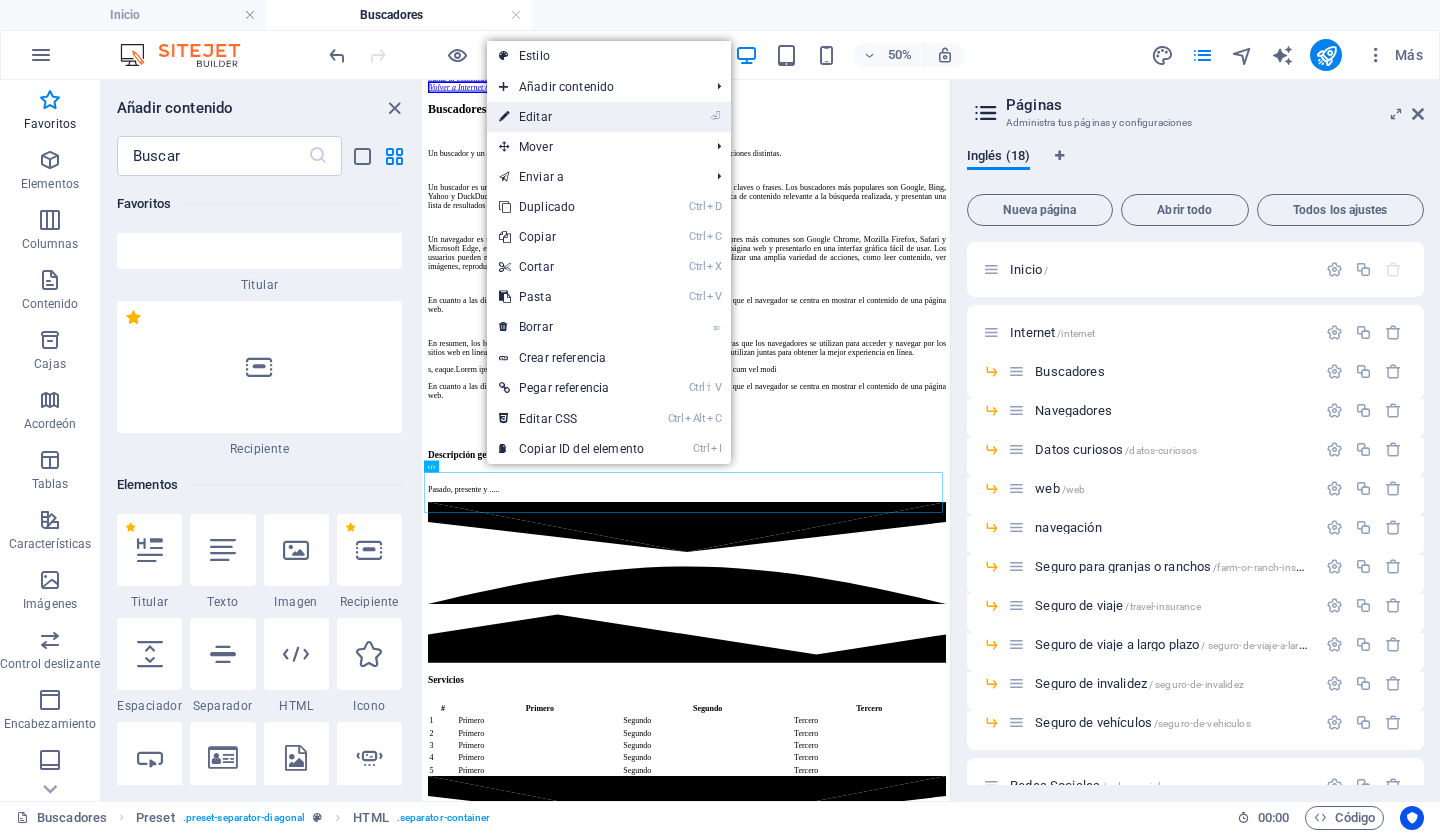click on "Editar" at bounding box center [535, 117] 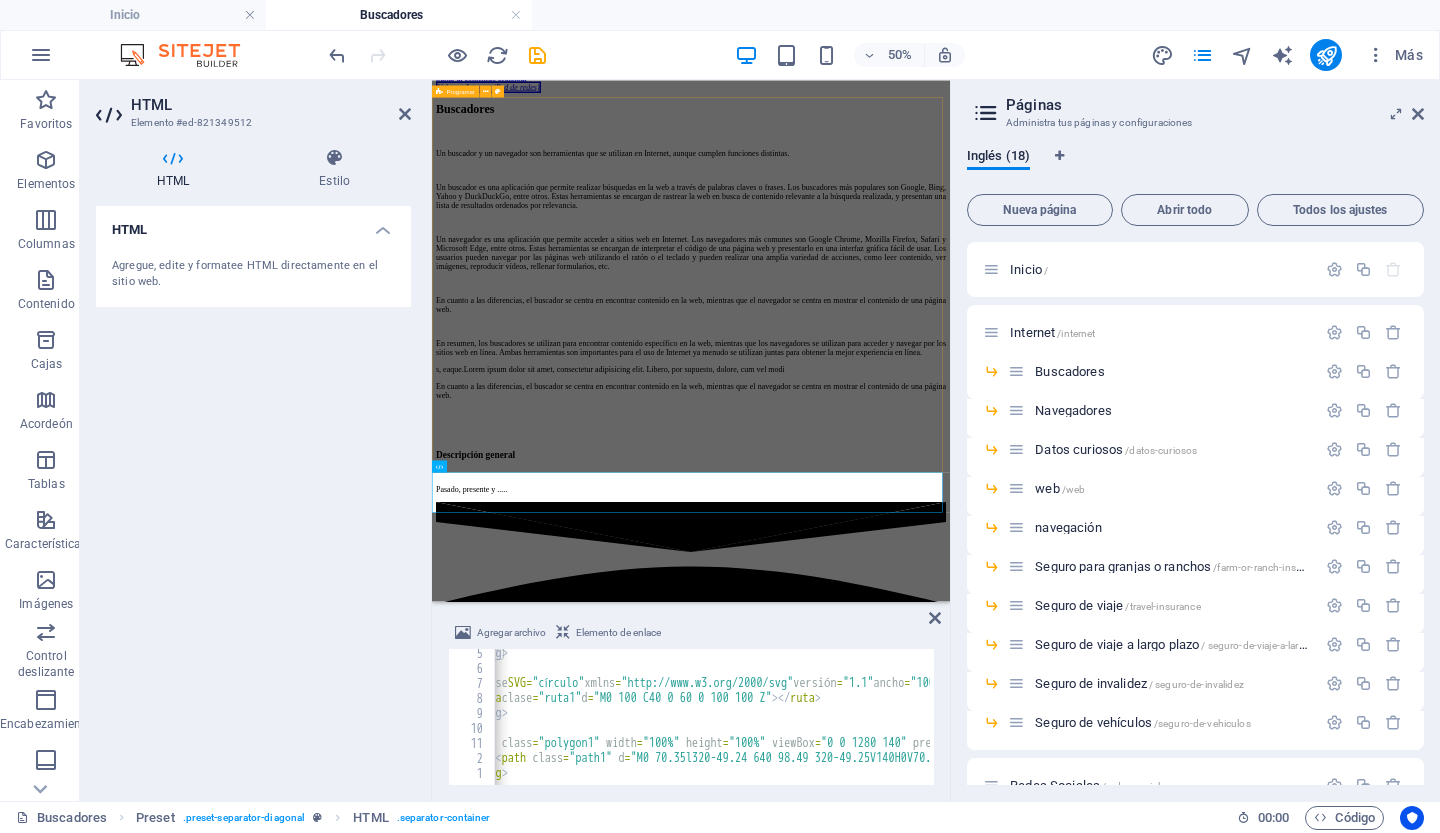 scroll, scrollTop: 63, scrollLeft: 0, axis: vertical 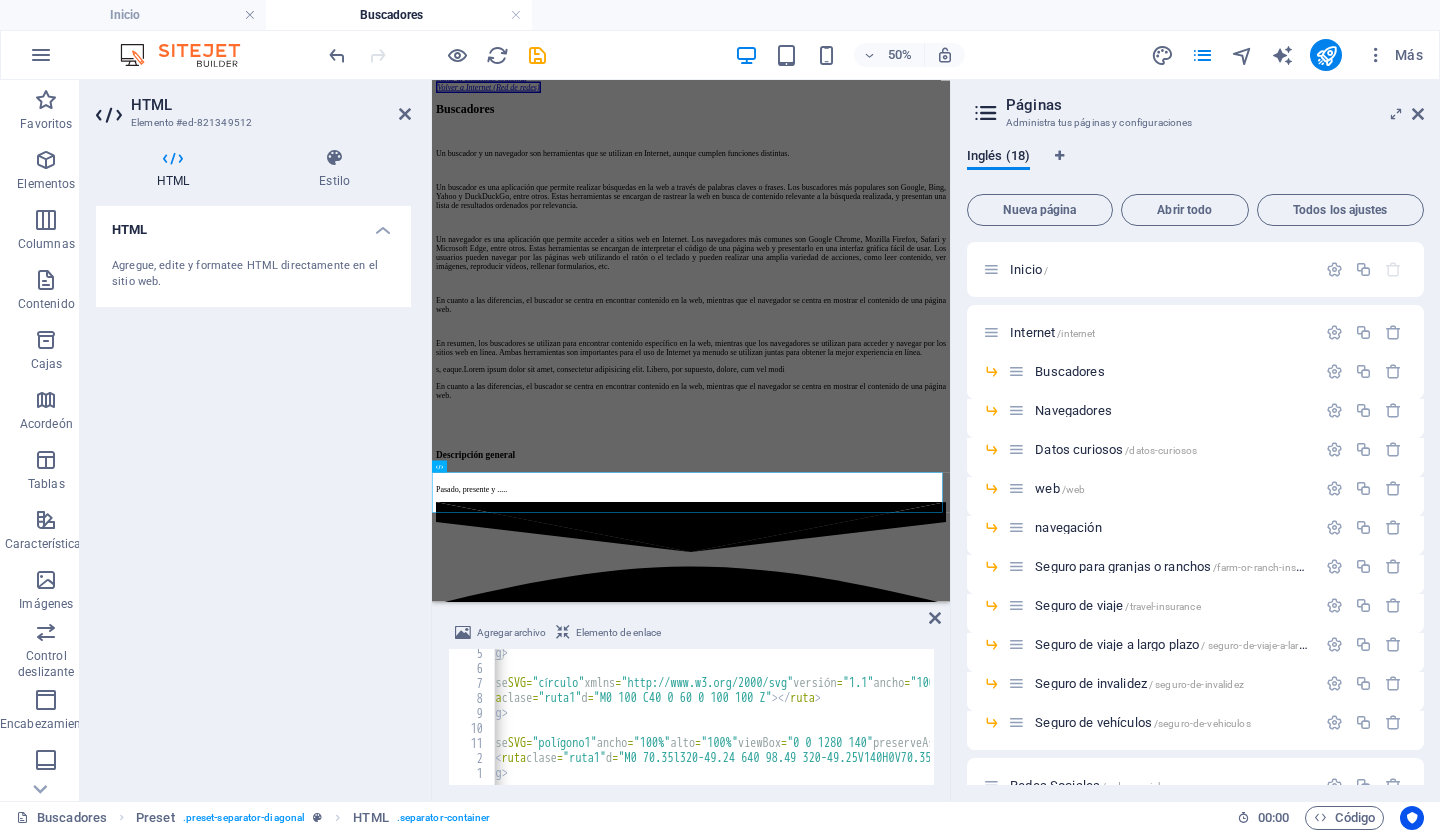 click on "</svg> ​ ​   <  clase  SVG  =  "círculo"  xmlns  =  "http://www.w3.org/2000/svg"  versión  =  "1.1"  ancho  =  "100%"  alto  =  "100"  viewBox  =  "0 0 100 100"  preserveAspectRatio  =  "ninguno"  >               <  ruta  clase  =  "ruta1"  d  =  "M0 100 C40 0 60 0 100 100 Z"  >  </  ruta  >     </svg> ​ ​ <  clase  SVG  =  "polígono1"  ancho  =  "100%"  alto  =  "100%"  viewBox  =  "0 0 1280 140"  preserveAspectRatio  =  "ninguno"  xmlns  =  "http://www.w3.org/2000/svg"  >                  <  ruta  clase  =  "ruta1"  d  =  "M0 70.35l320-49.24 640 98.49 320-49.25V140H0V70.35z"  >  </  ruta  >     </svg> ​ ​" at bounding box center [986, 727] 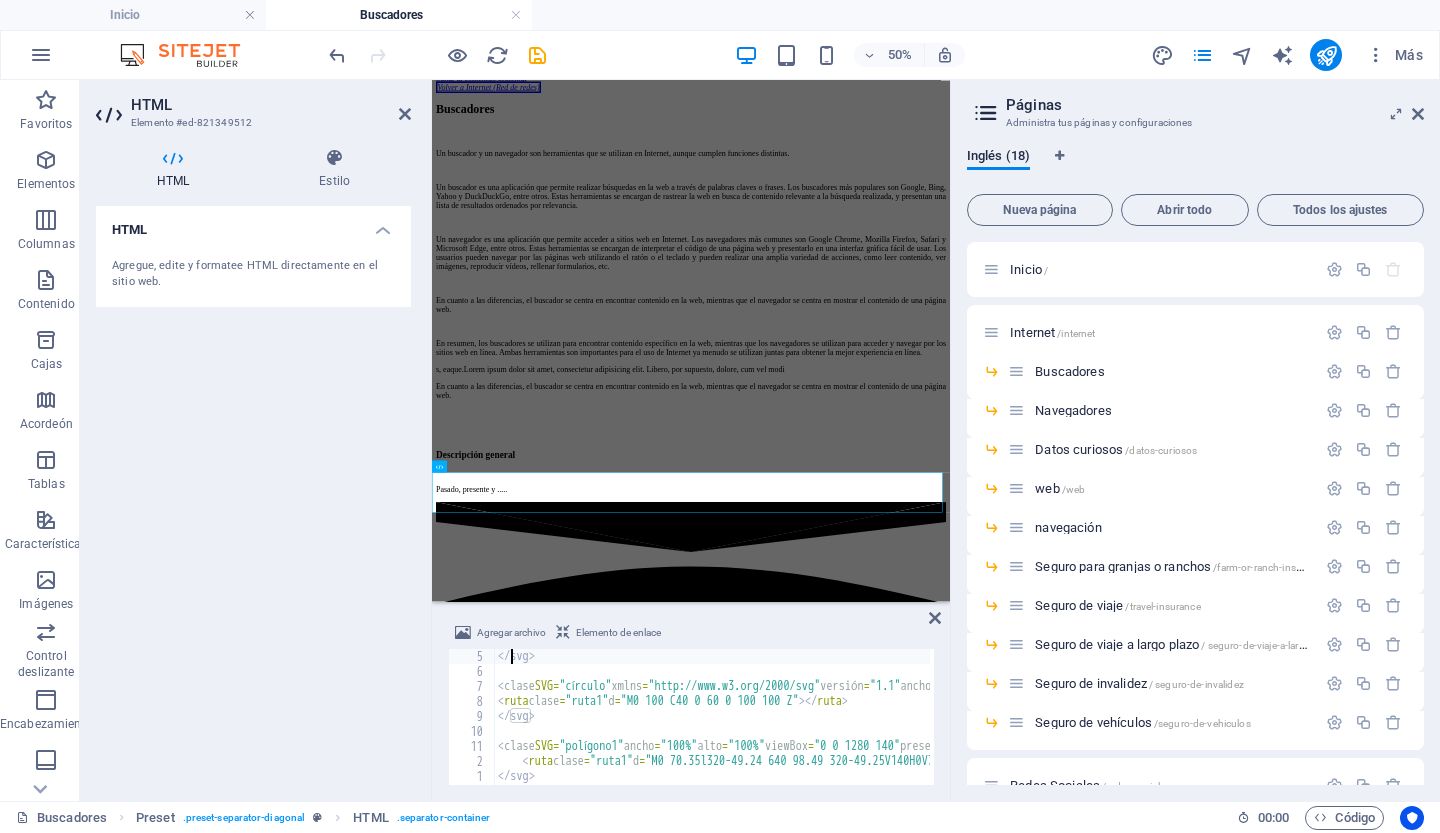 scroll, scrollTop: 0, scrollLeft: 0, axis: both 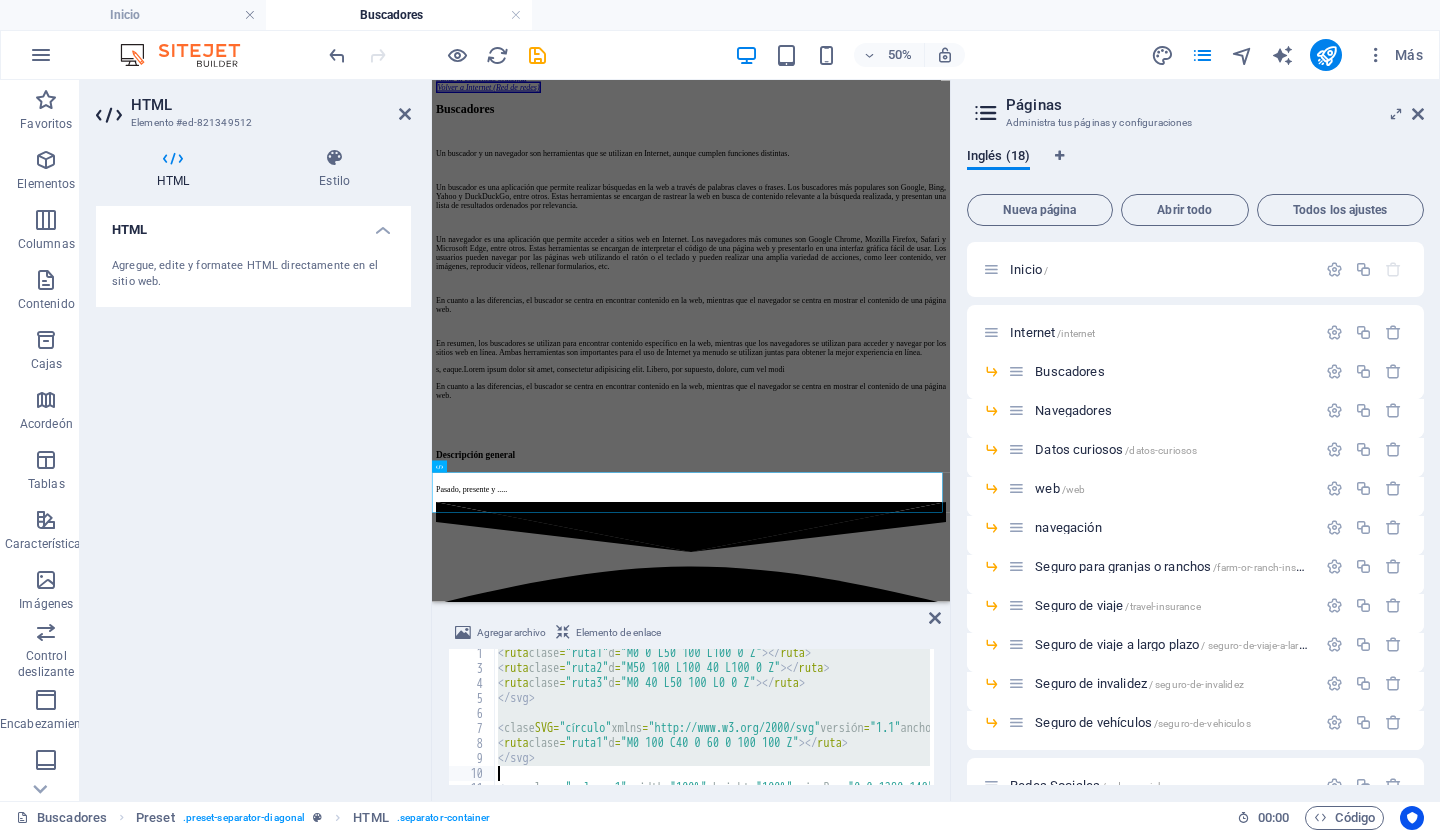 type on "<path class="path1" d="M0 70.35l320-49.24 640 98.49 320-49.25V140H0V70.35z"></path>
</svg>" 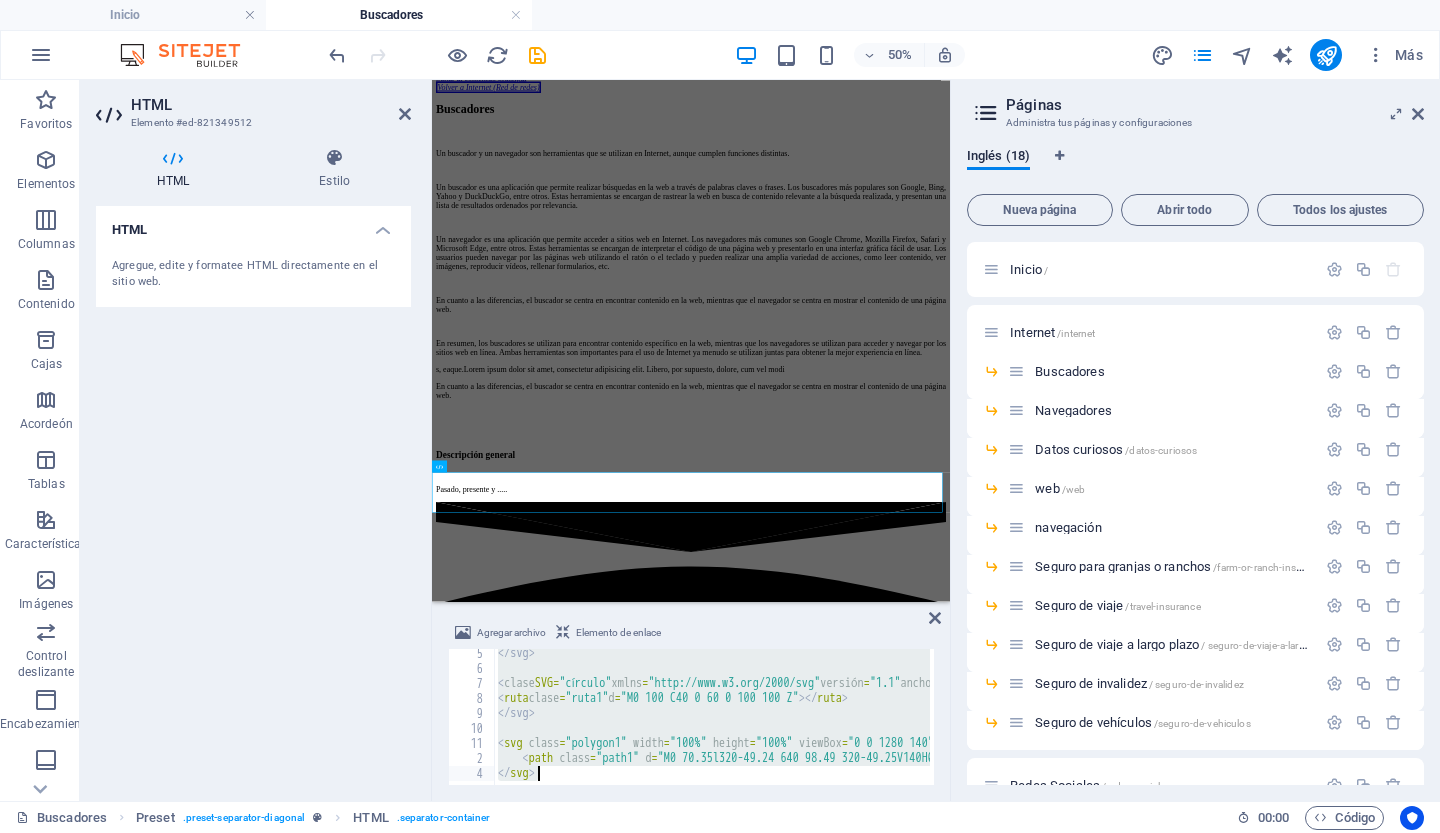 scroll, scrollTop: 63, scrollLeft: 0, axis: vertical 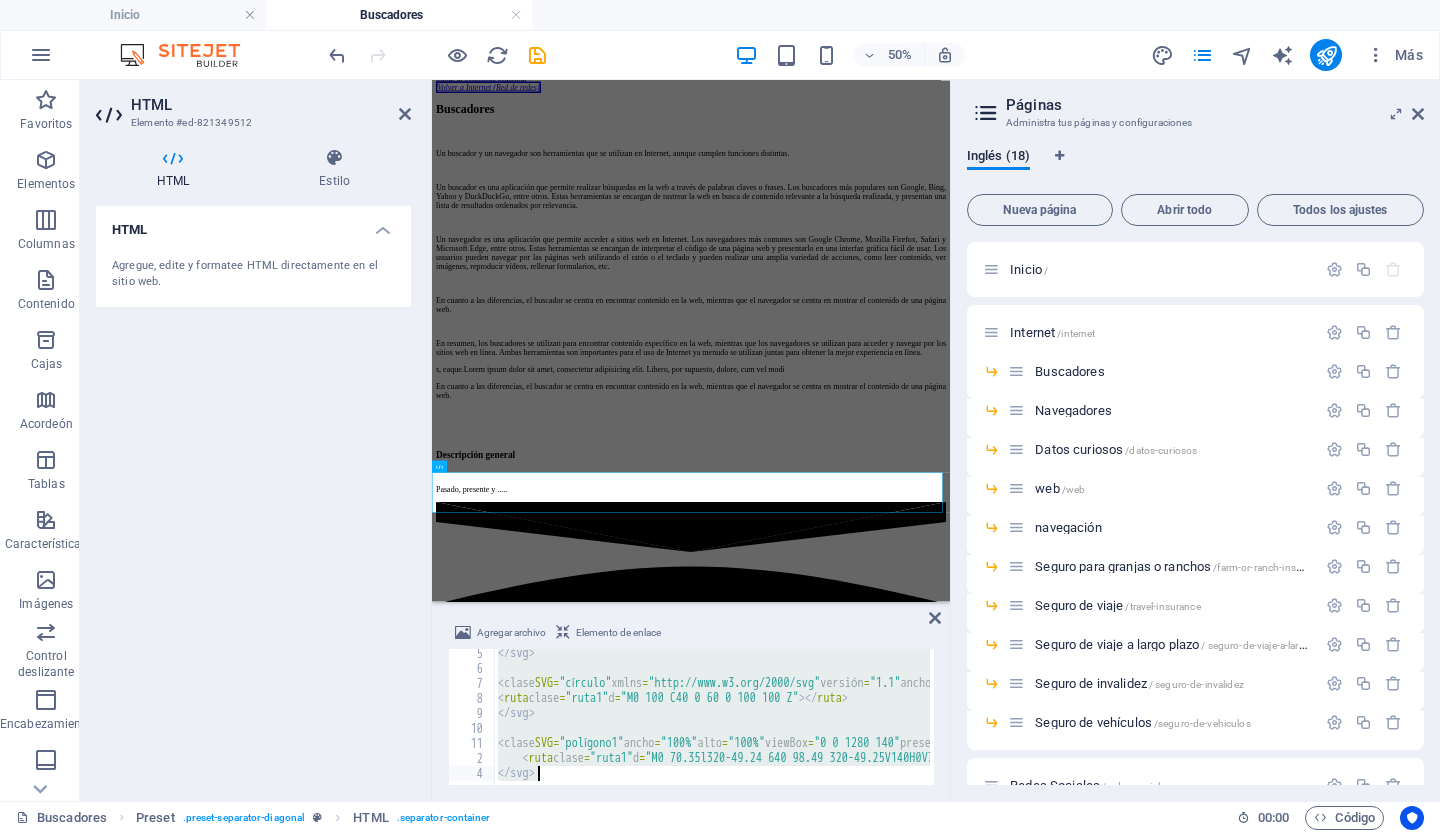 paste 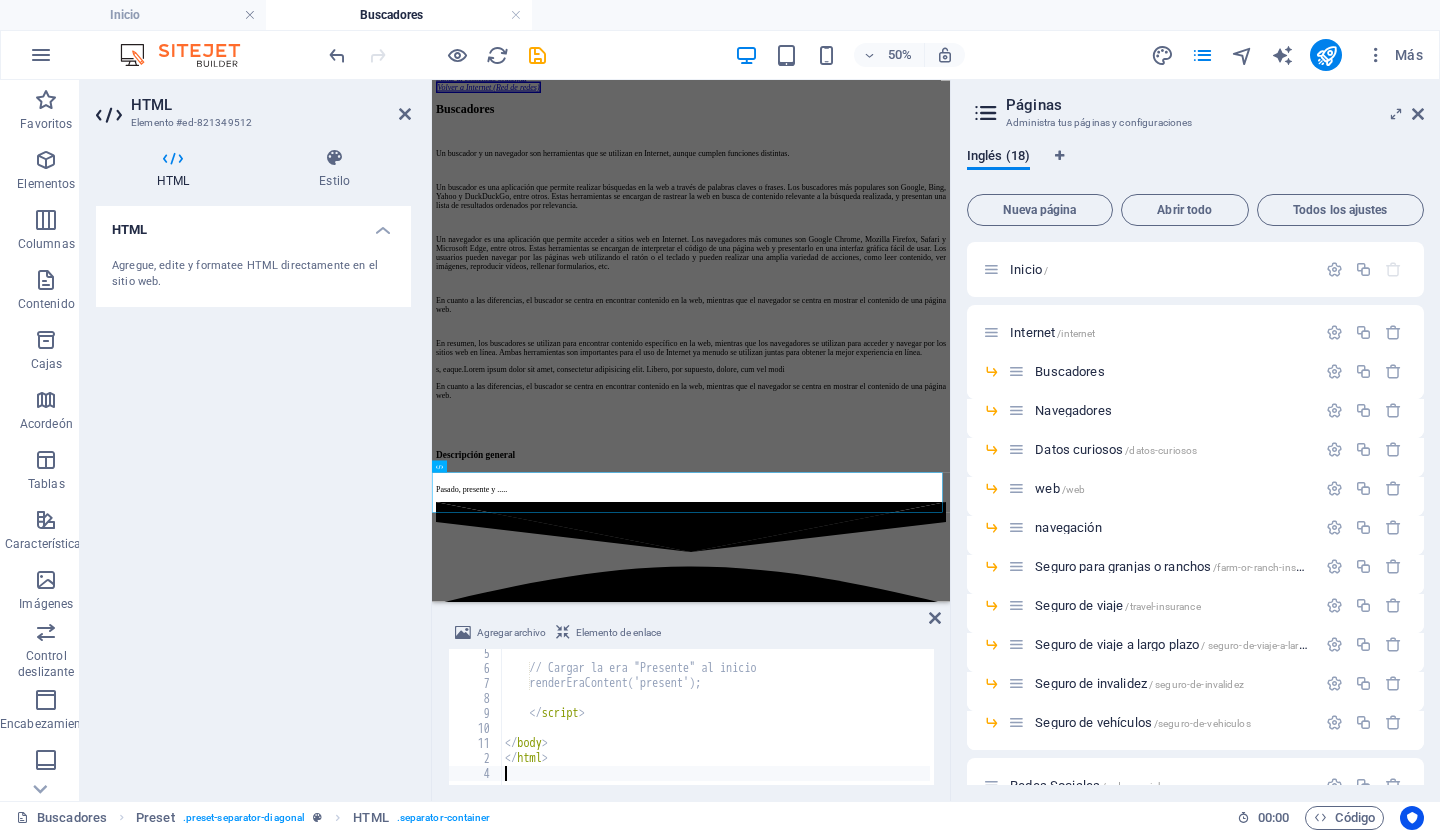 scroll, scrollTop: 2583, scrollLeft: 0, axis: vertical 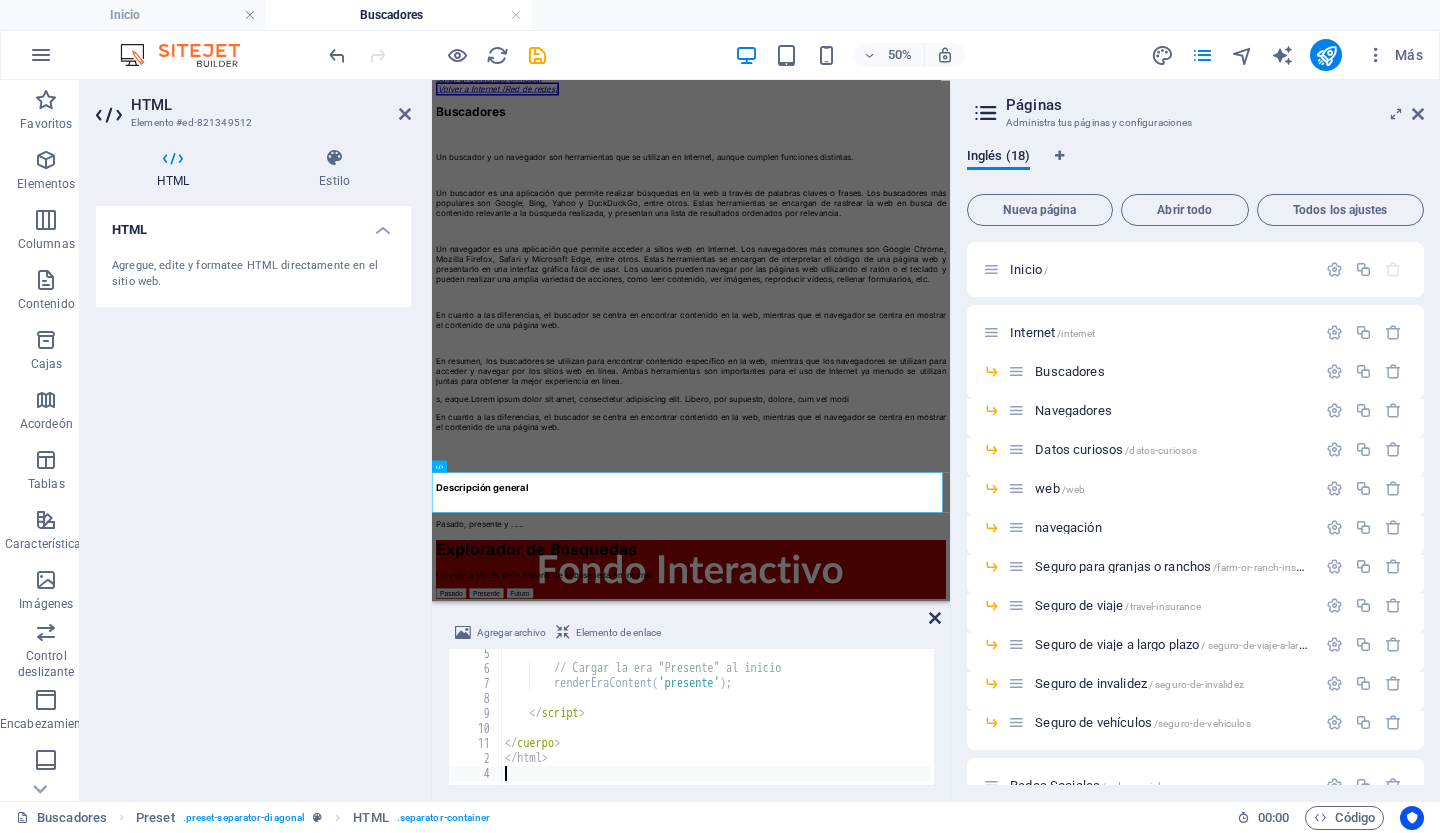 click at bounding box center (935, 618) 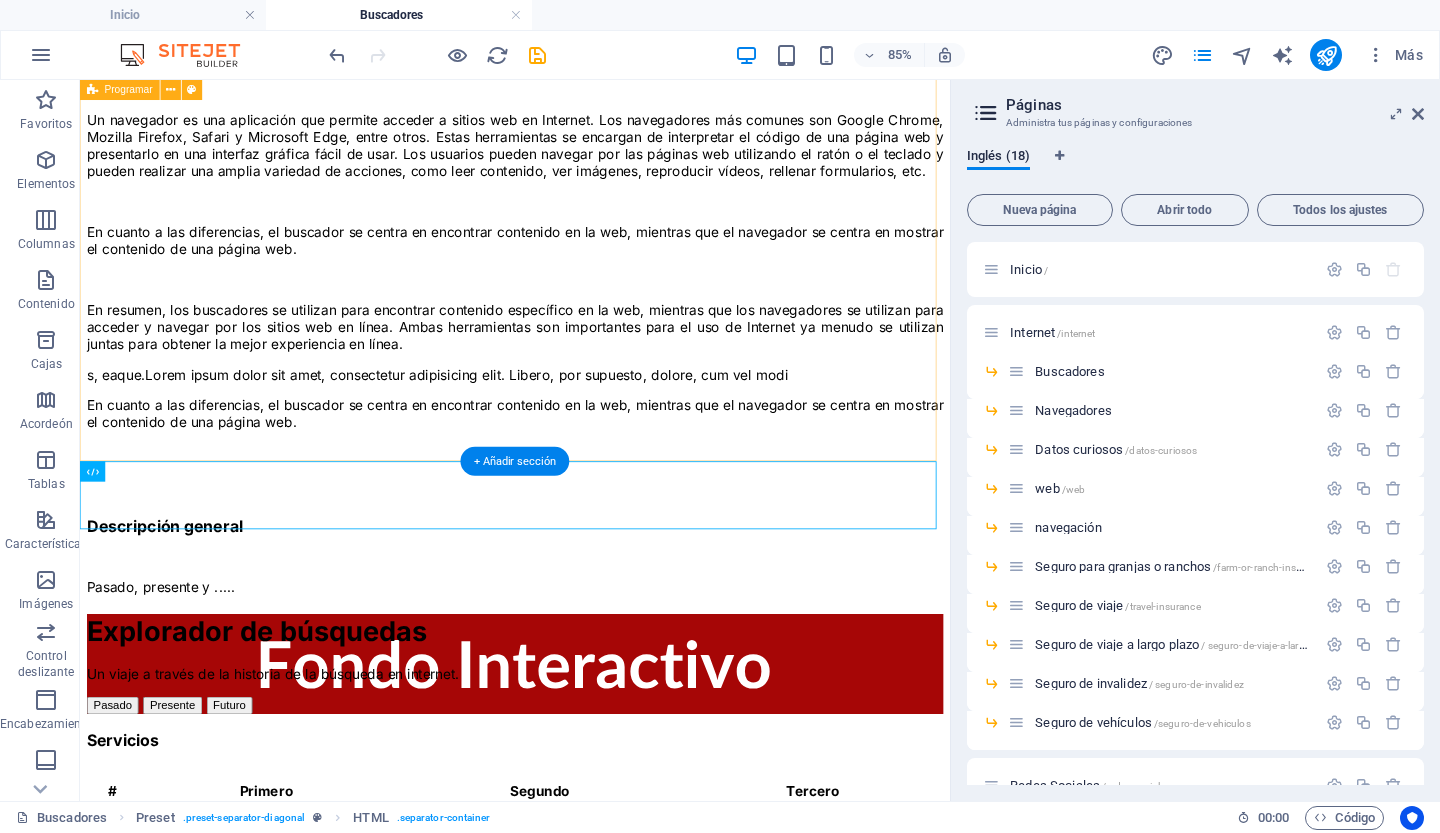 scroll, scrollTop: 332, scrollLeft: 0, axis: vertical 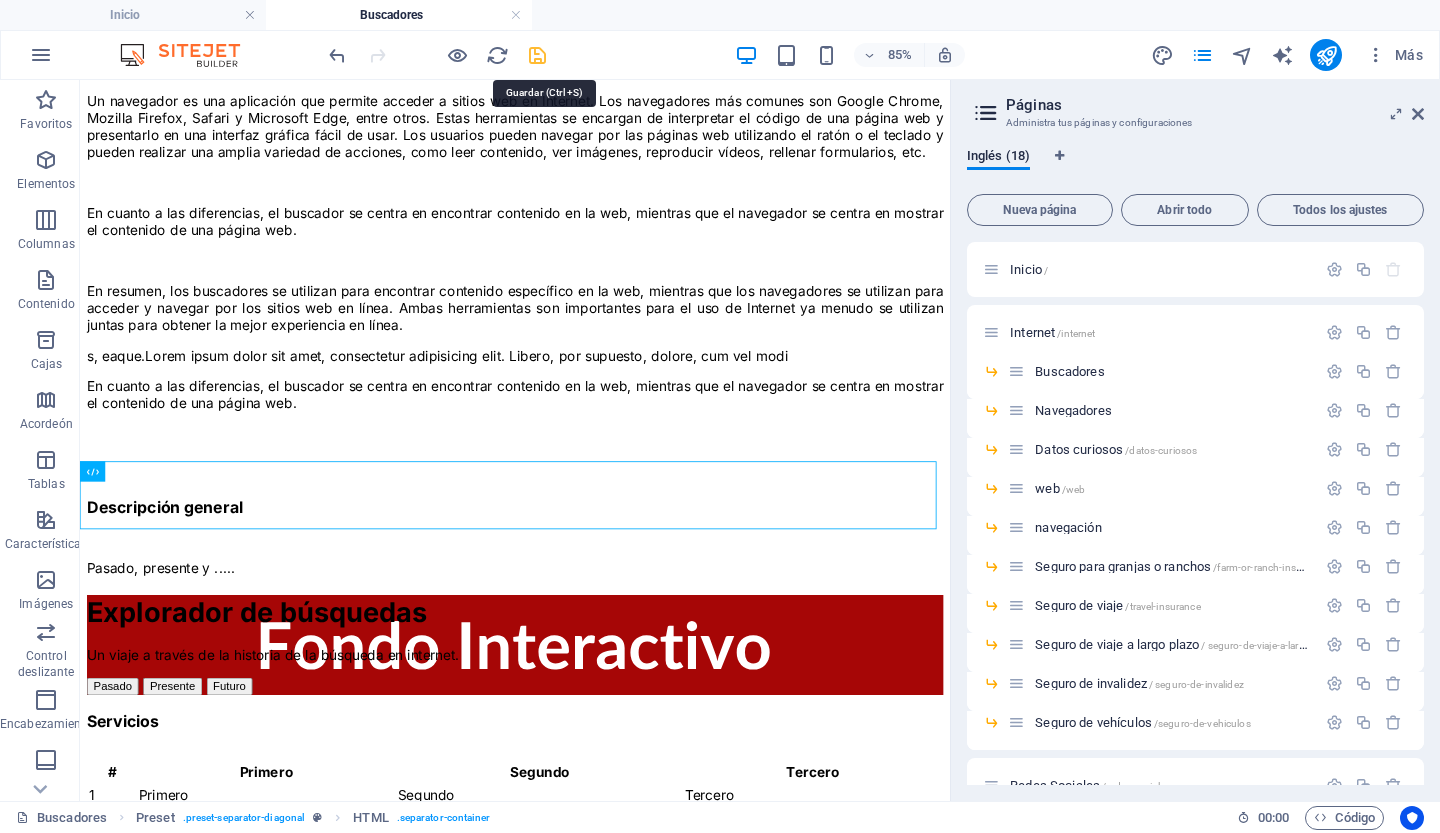 click at bounding box center [537, 55] 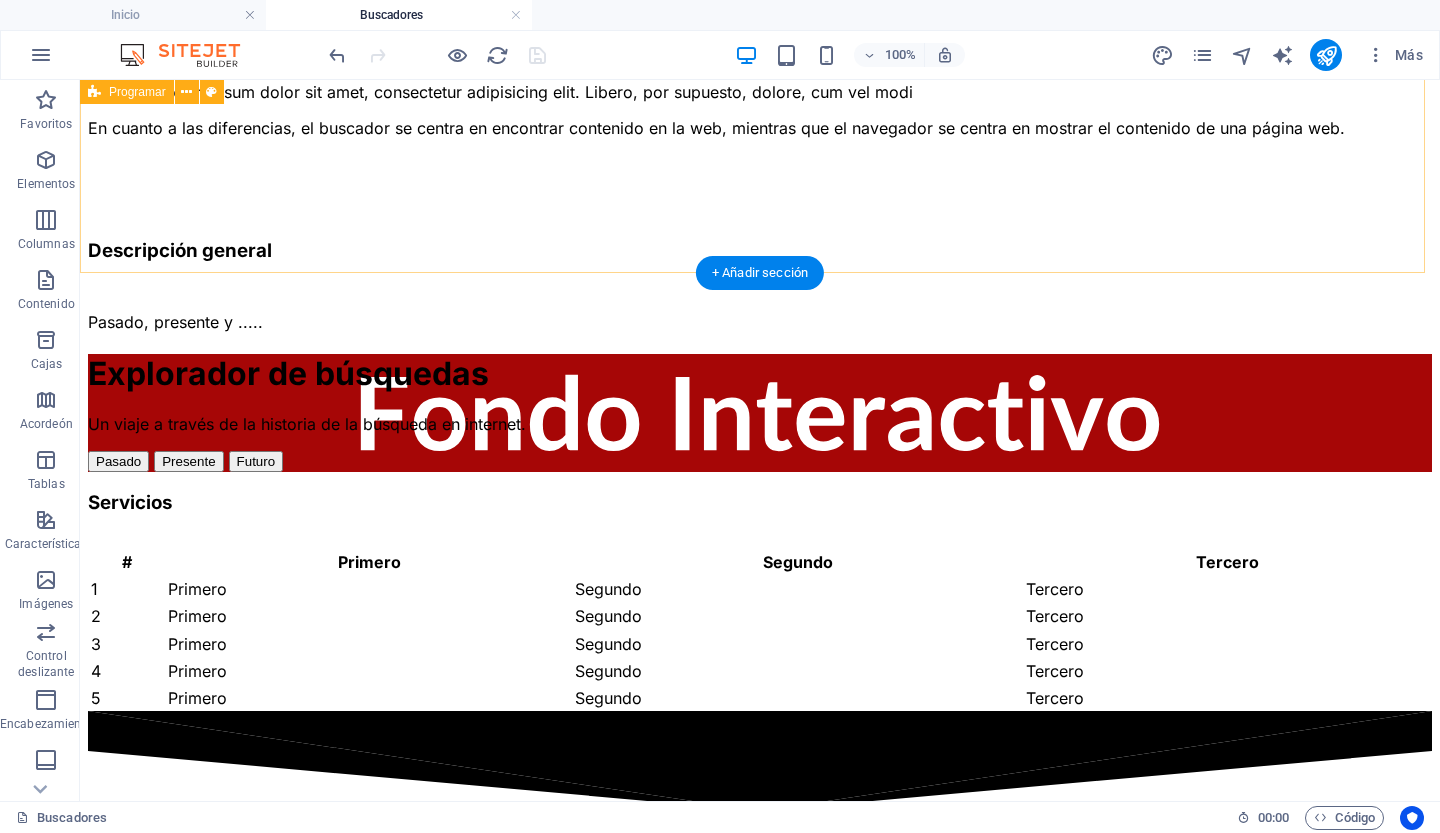 scroll, scrollTop: 588, scrollLeft: 0, axis: vertical 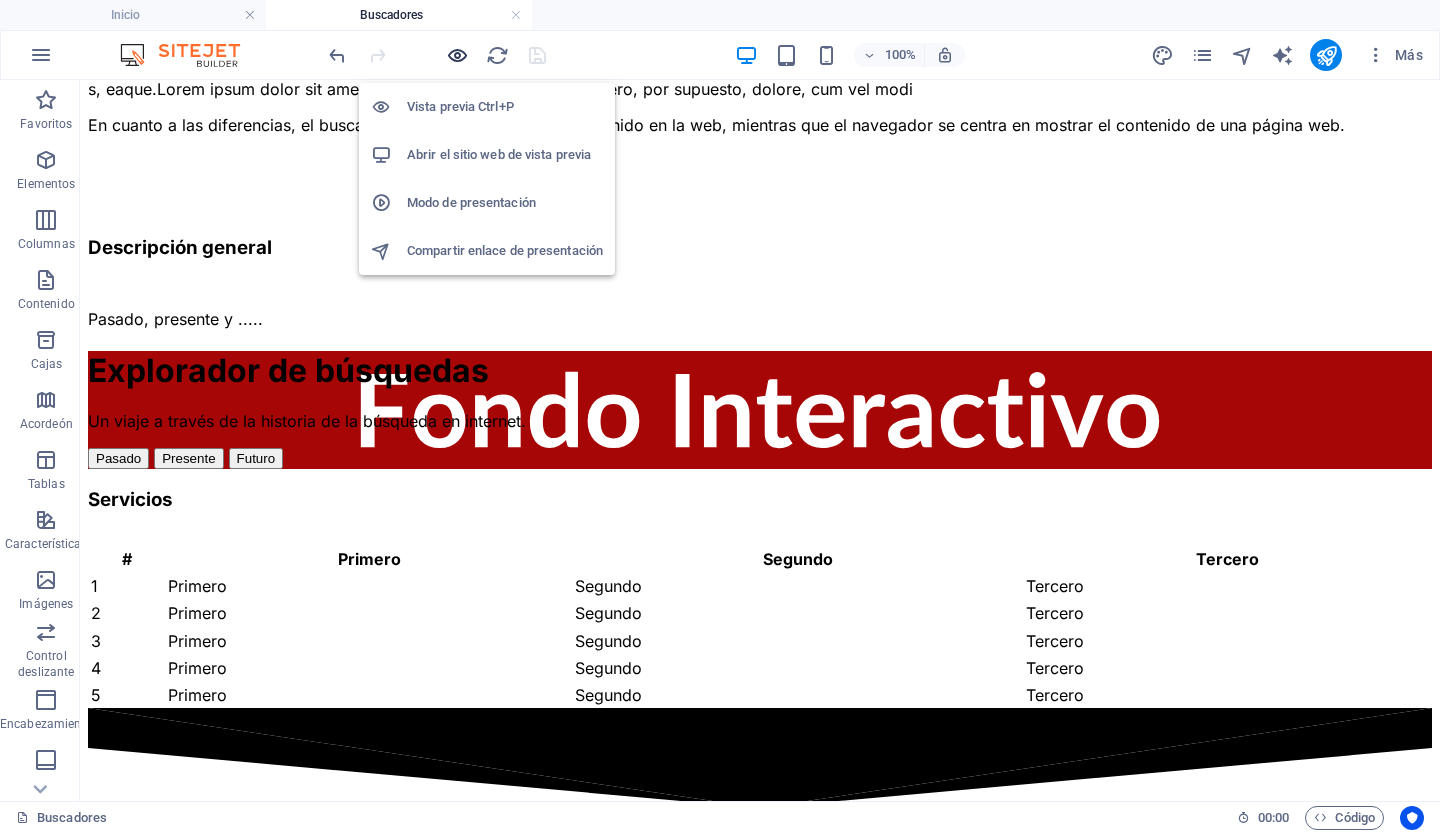 click at bounding box center [457, 55] 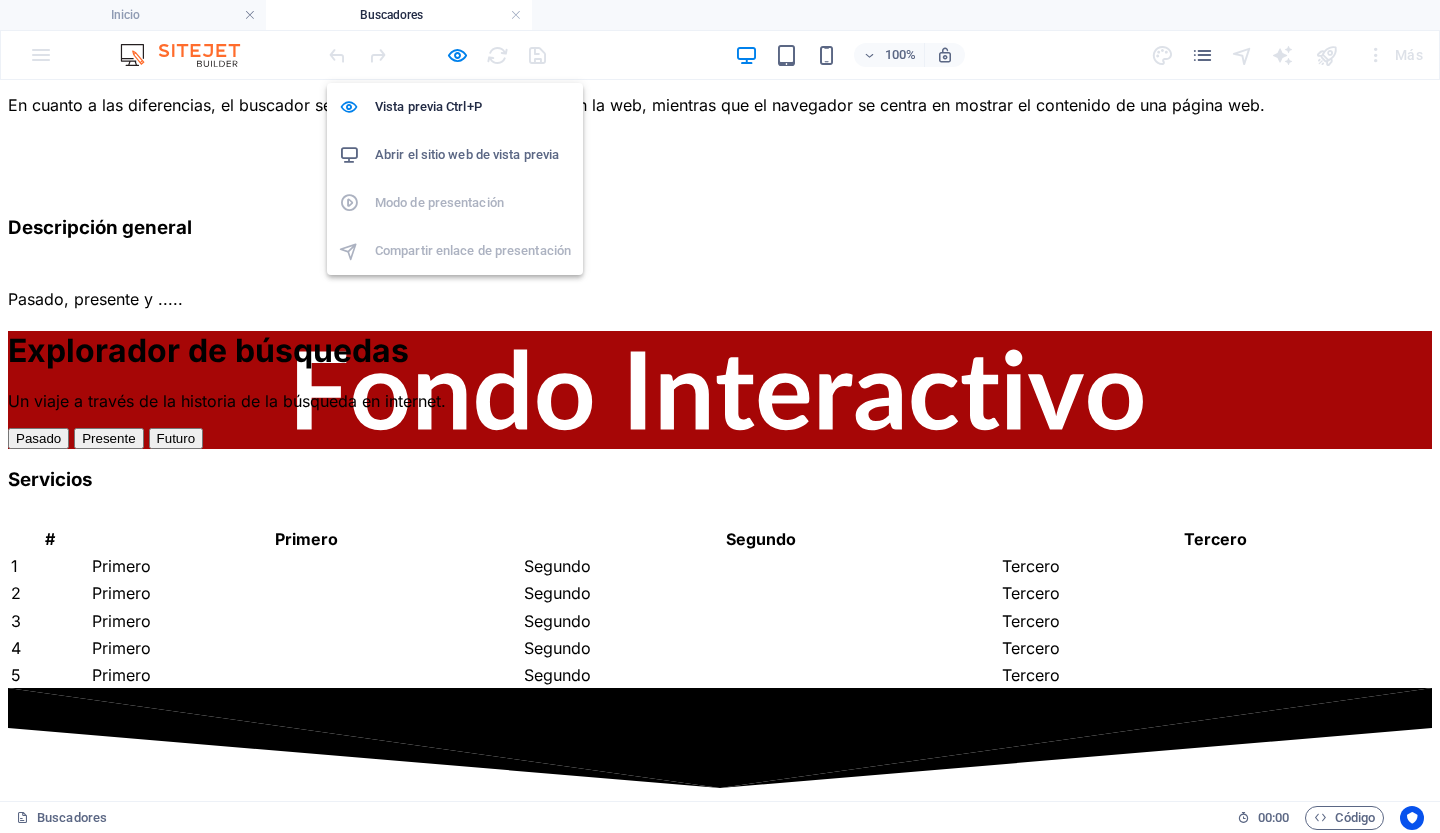 click on "Abrir el sitio web de vista previa" at bounding box center (467, 154) 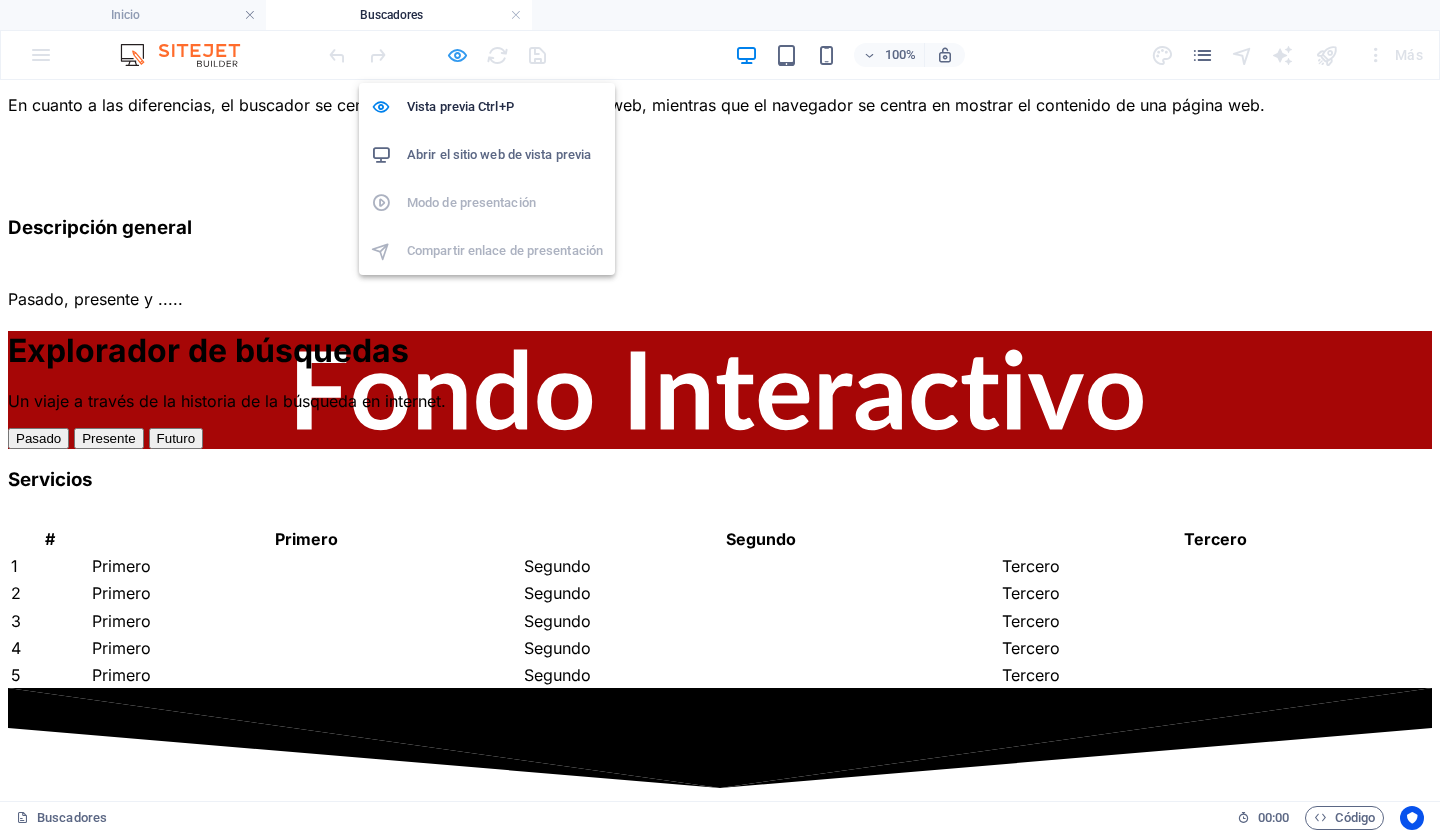 click at bounding box center (457, 55) 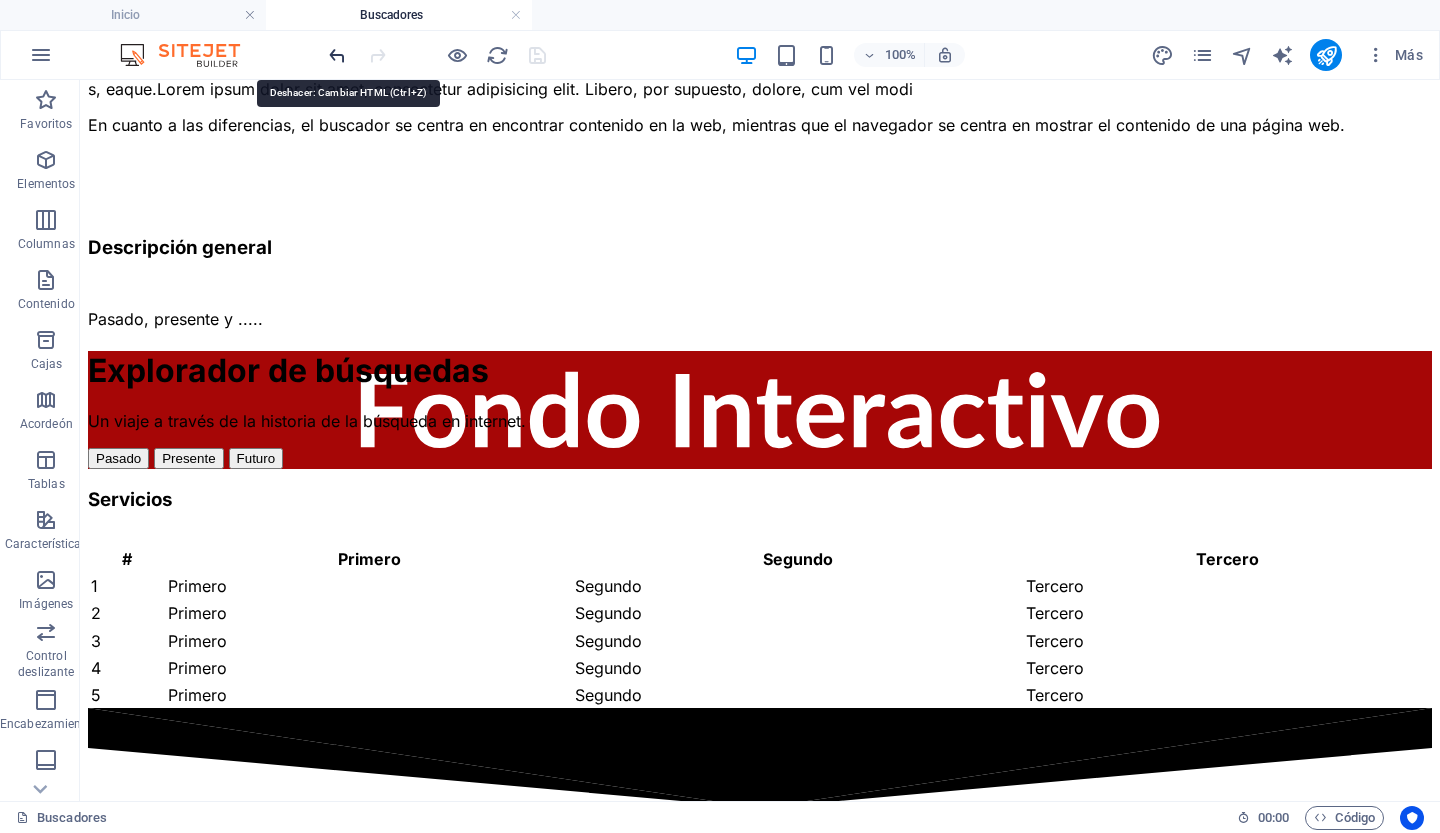 click at bounding box center [337, 55] 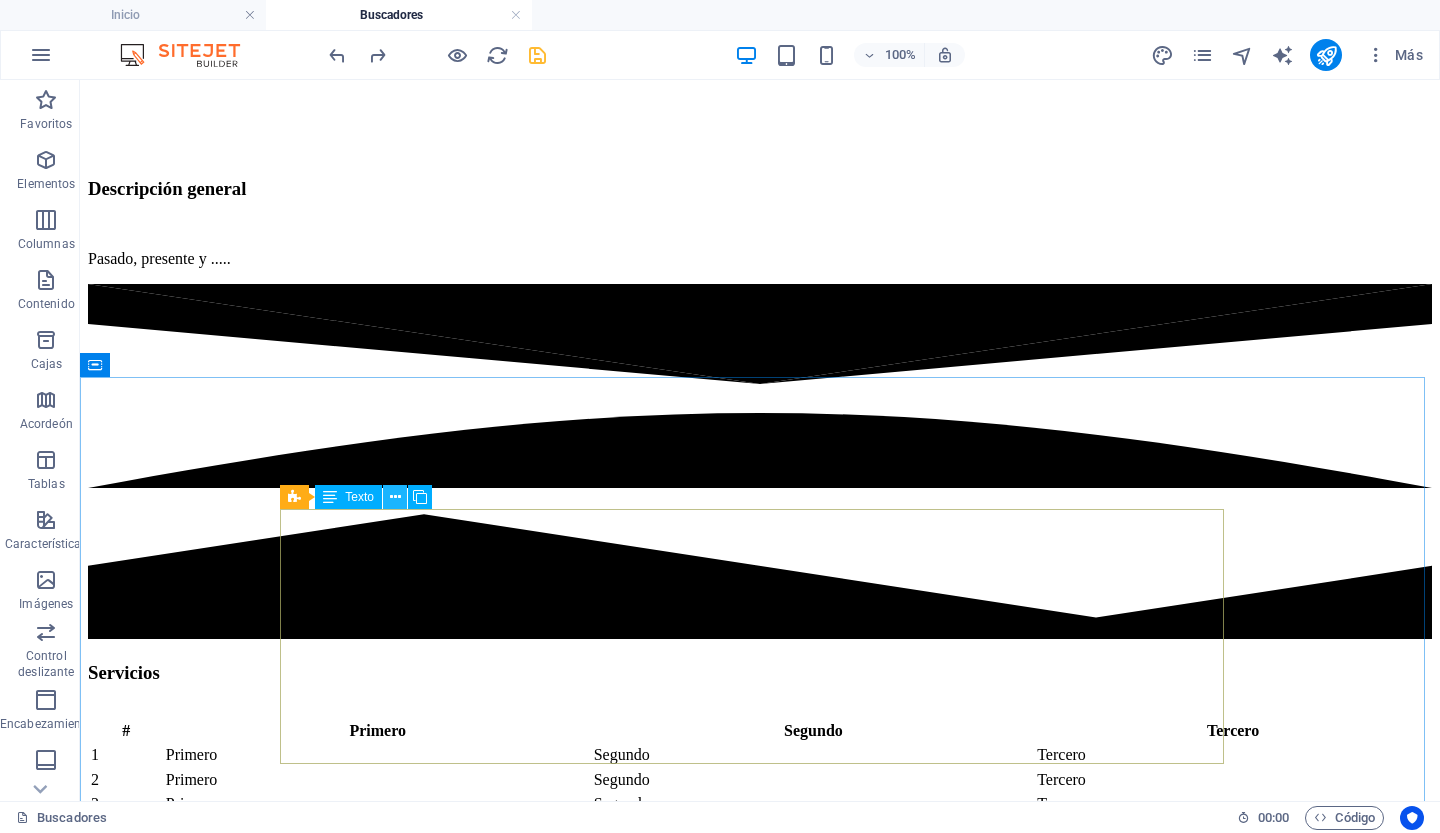 click at bounding box center (395, 497) 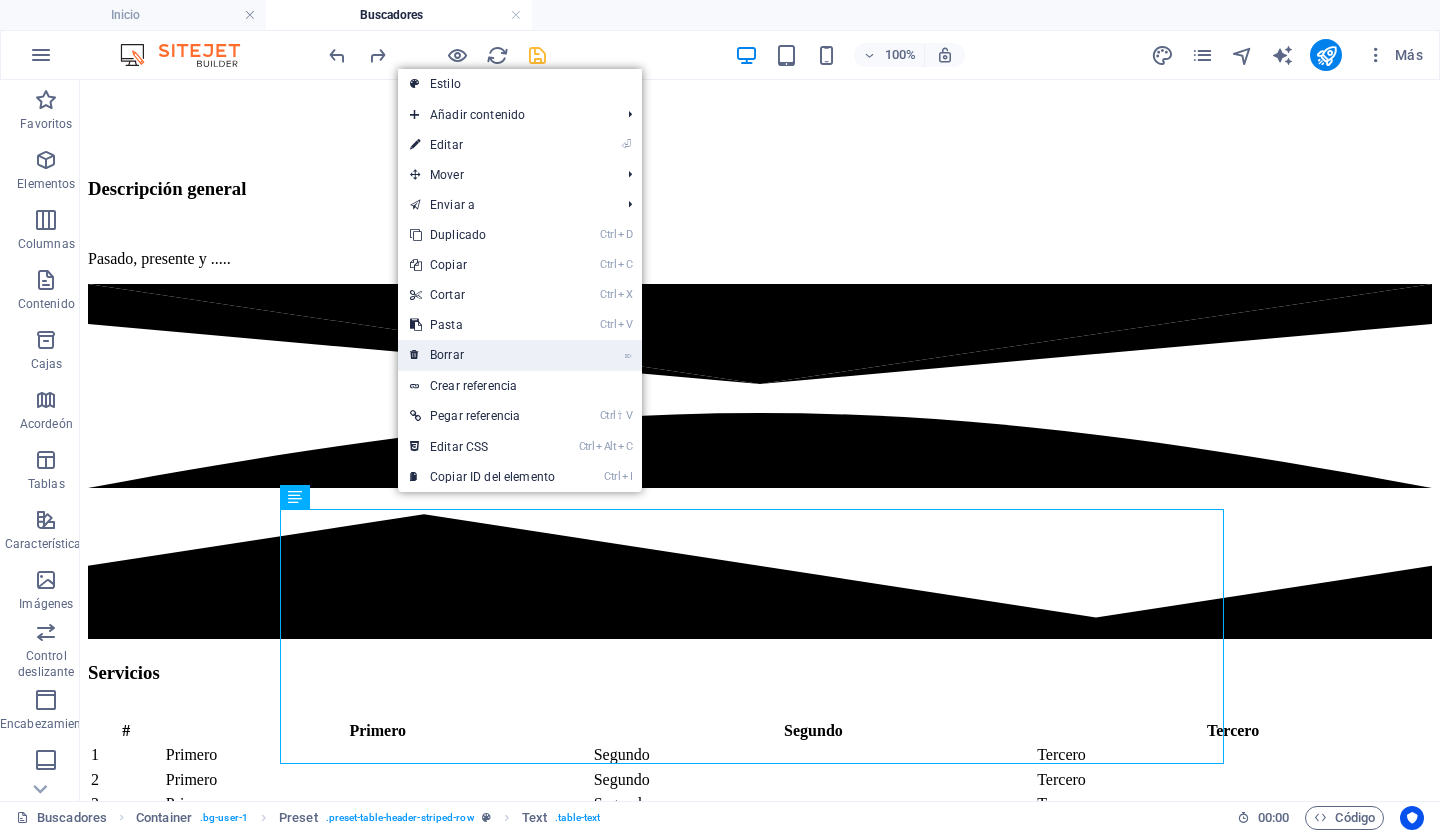 click on "Borrar" at bounding box center [447, 355] 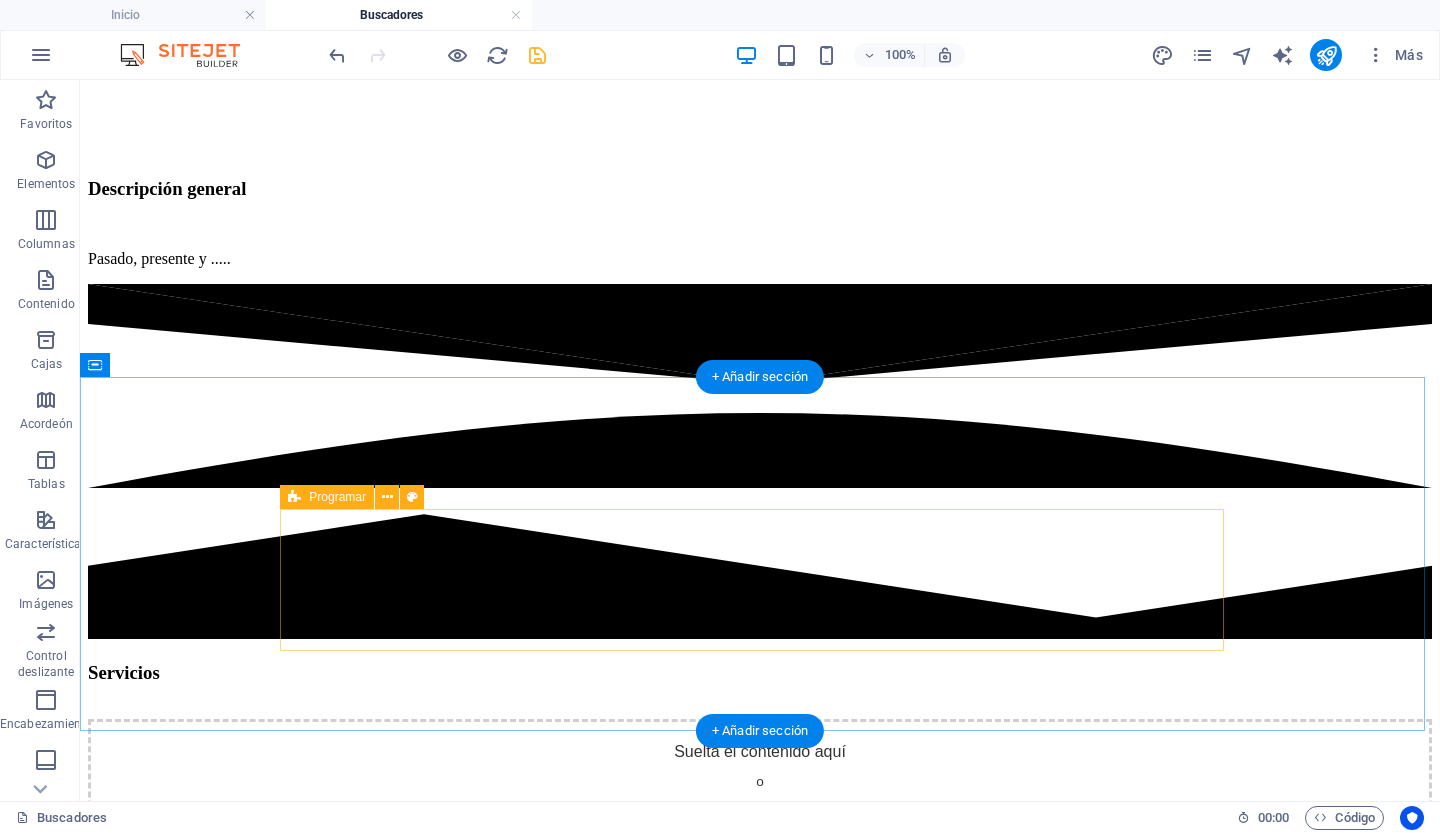 click on "Añadir elementos" at bounding box center [689, 819] 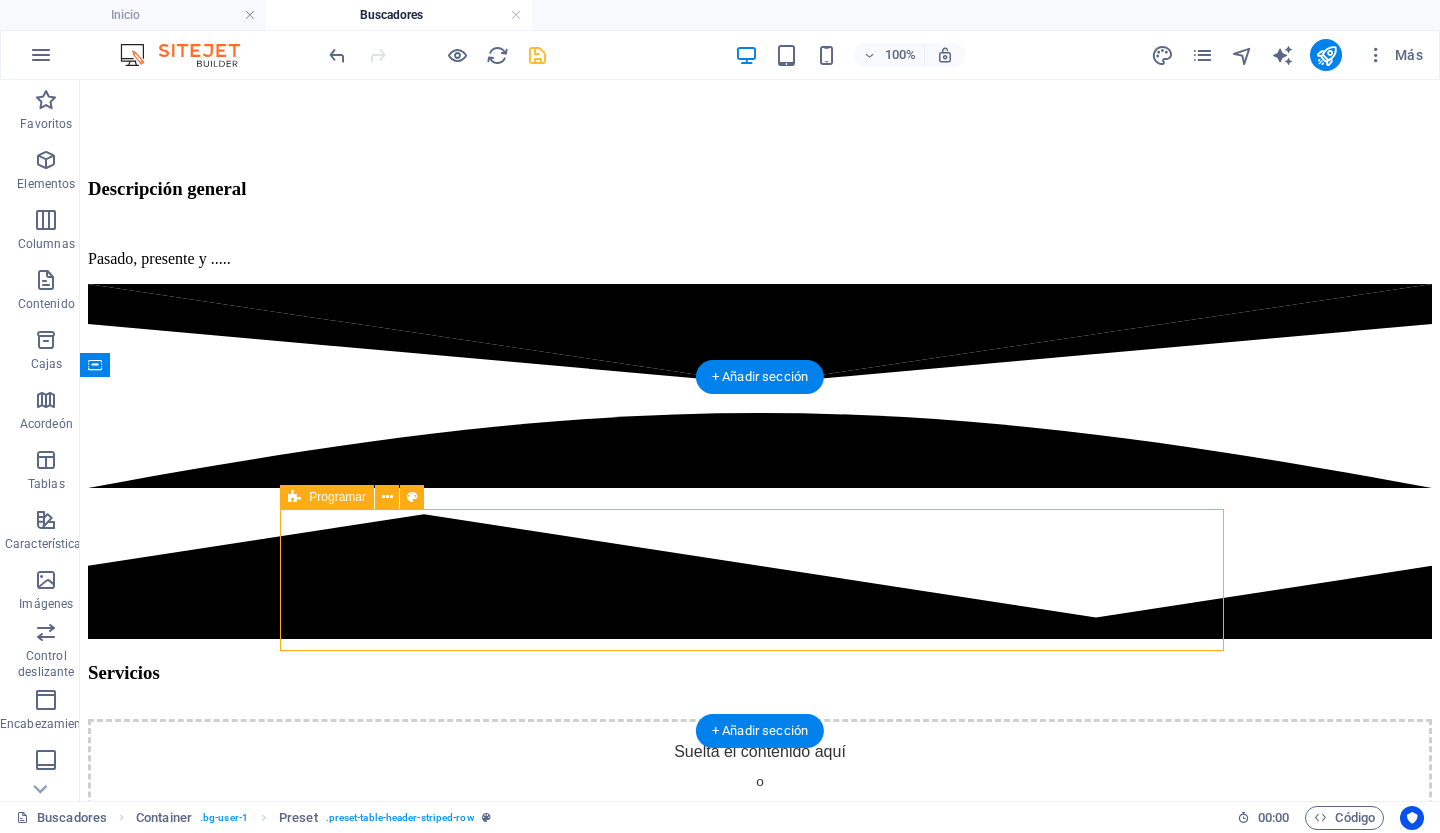 click on "Añadir elementos" at bounding box center (689, 819) 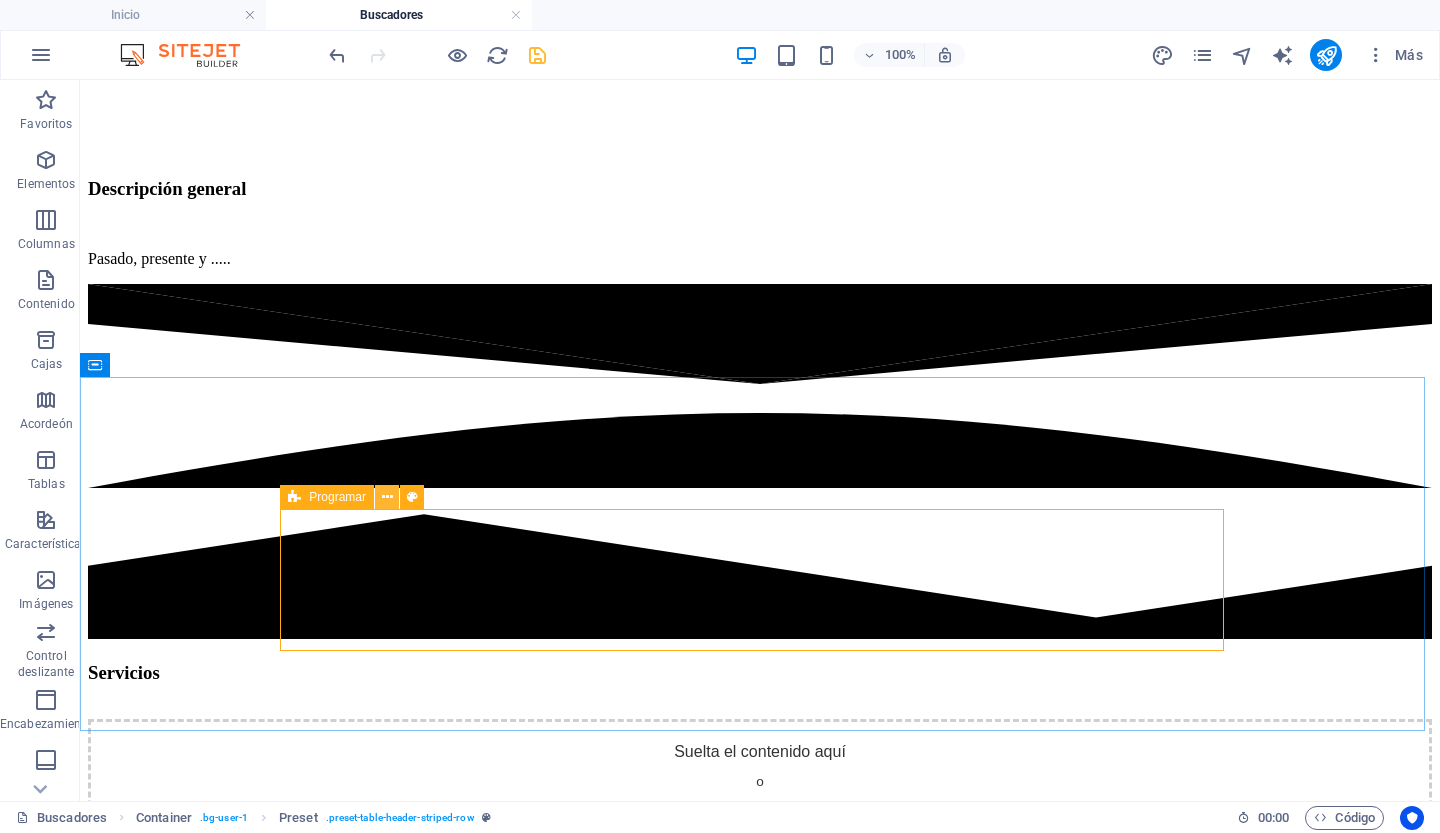 click at bounding box center (387, 497) 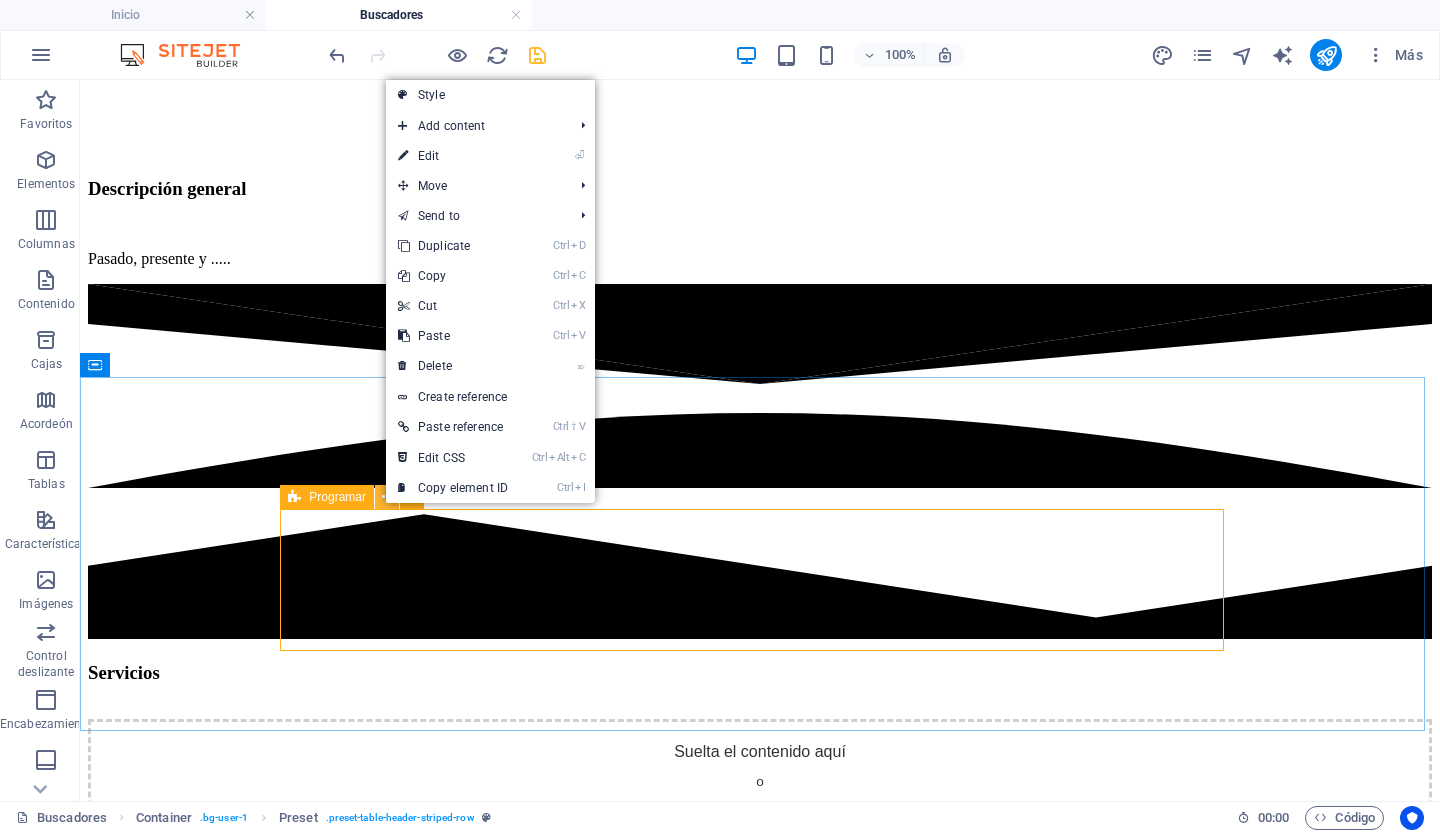 click at bounding box center (387, 497) 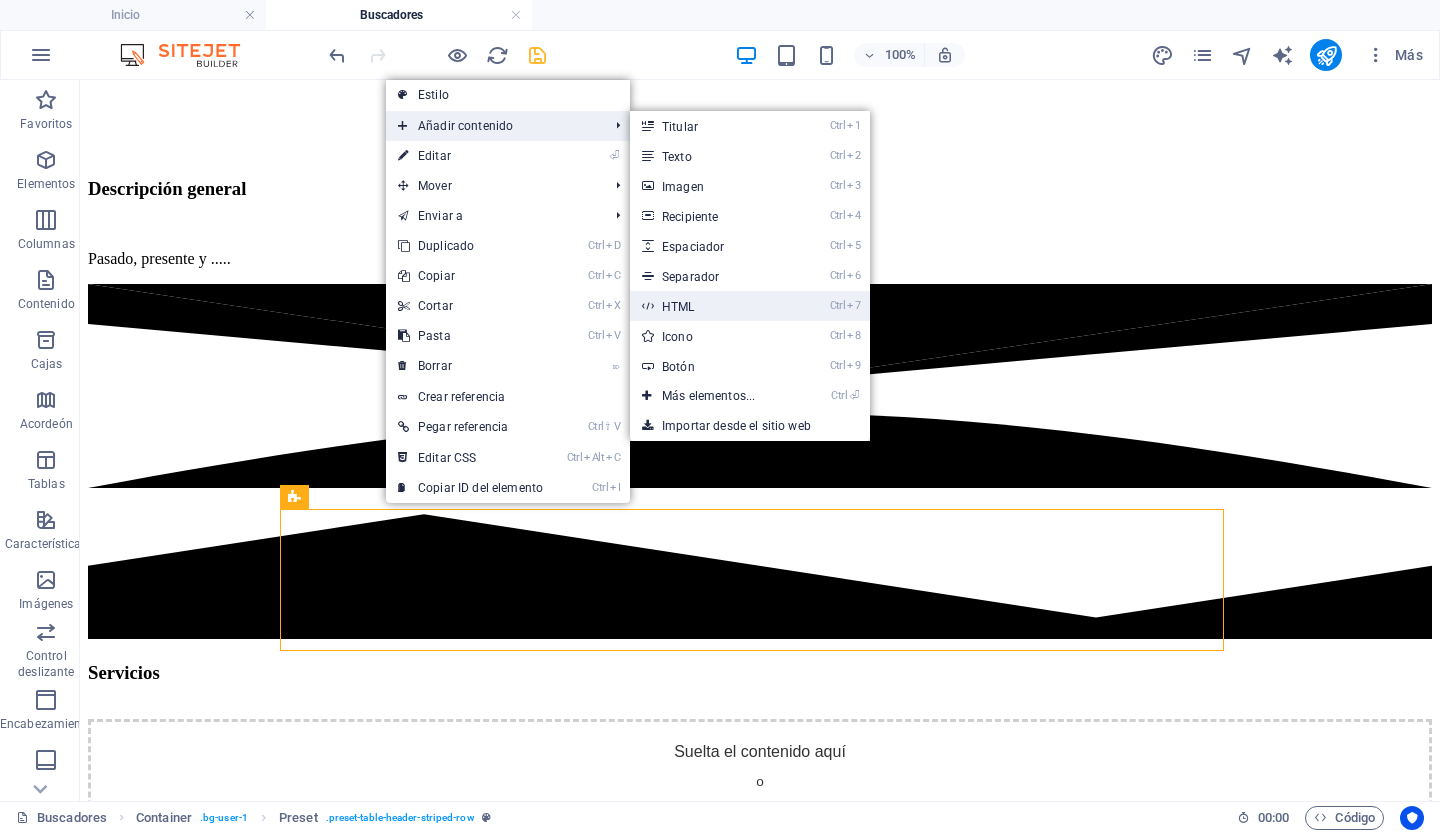 click on "HTML" at bounding box center (678, 307) 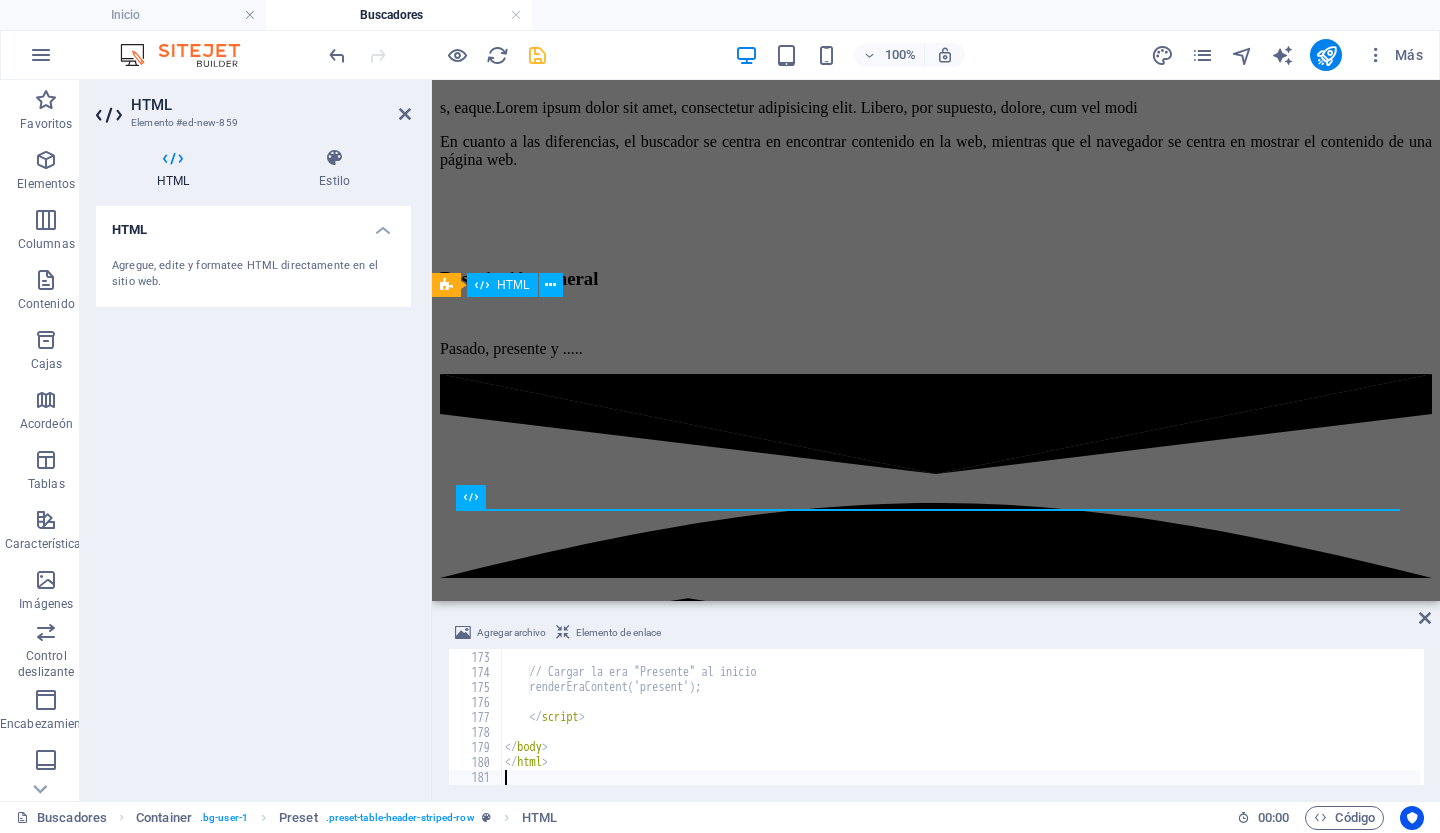 scroll, scrollTop: 2579, scrollLeft: 0, axis: vertical 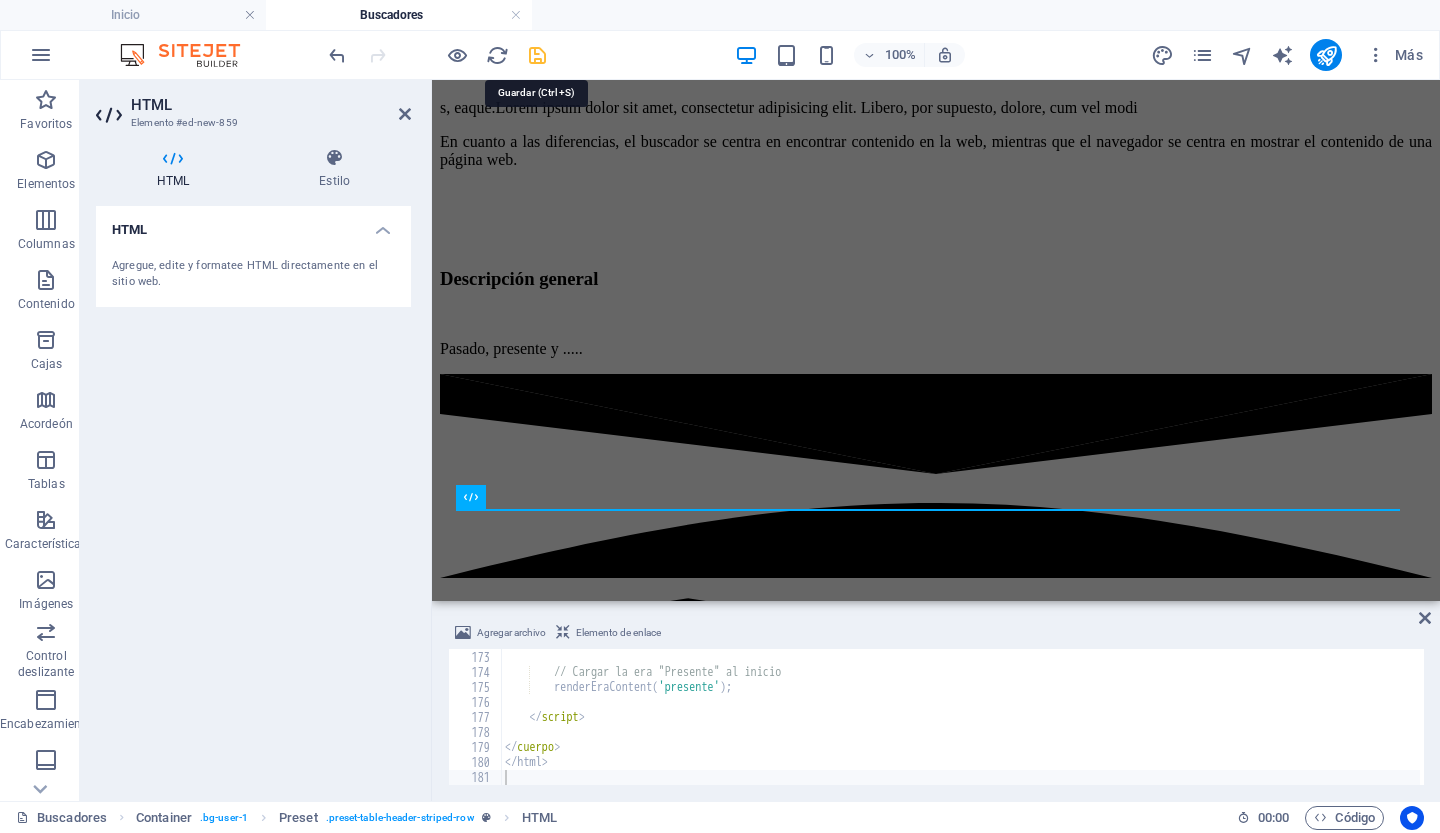 click at bounding box center [537, 55] 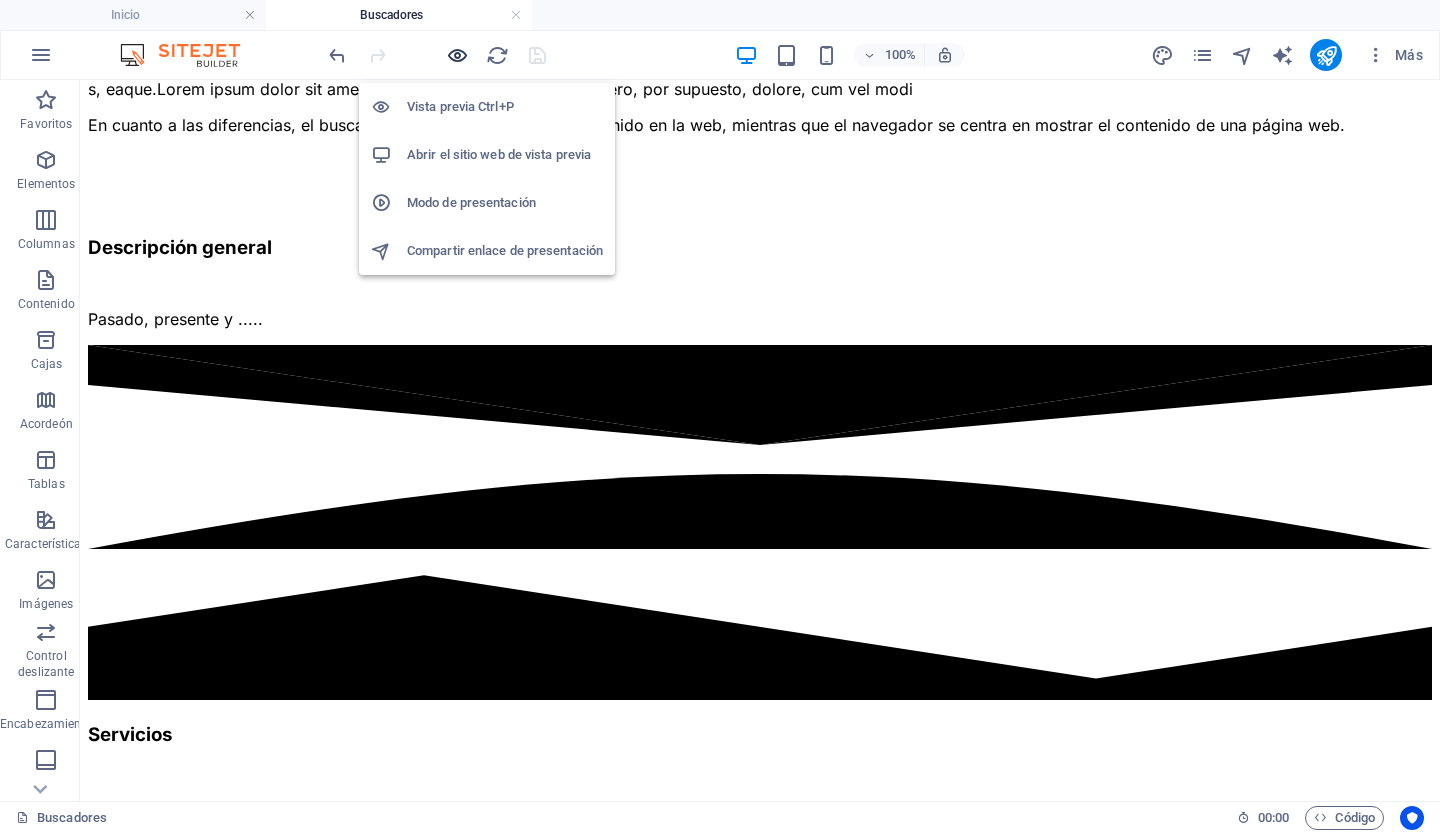 click at bounding box center (457, 55) 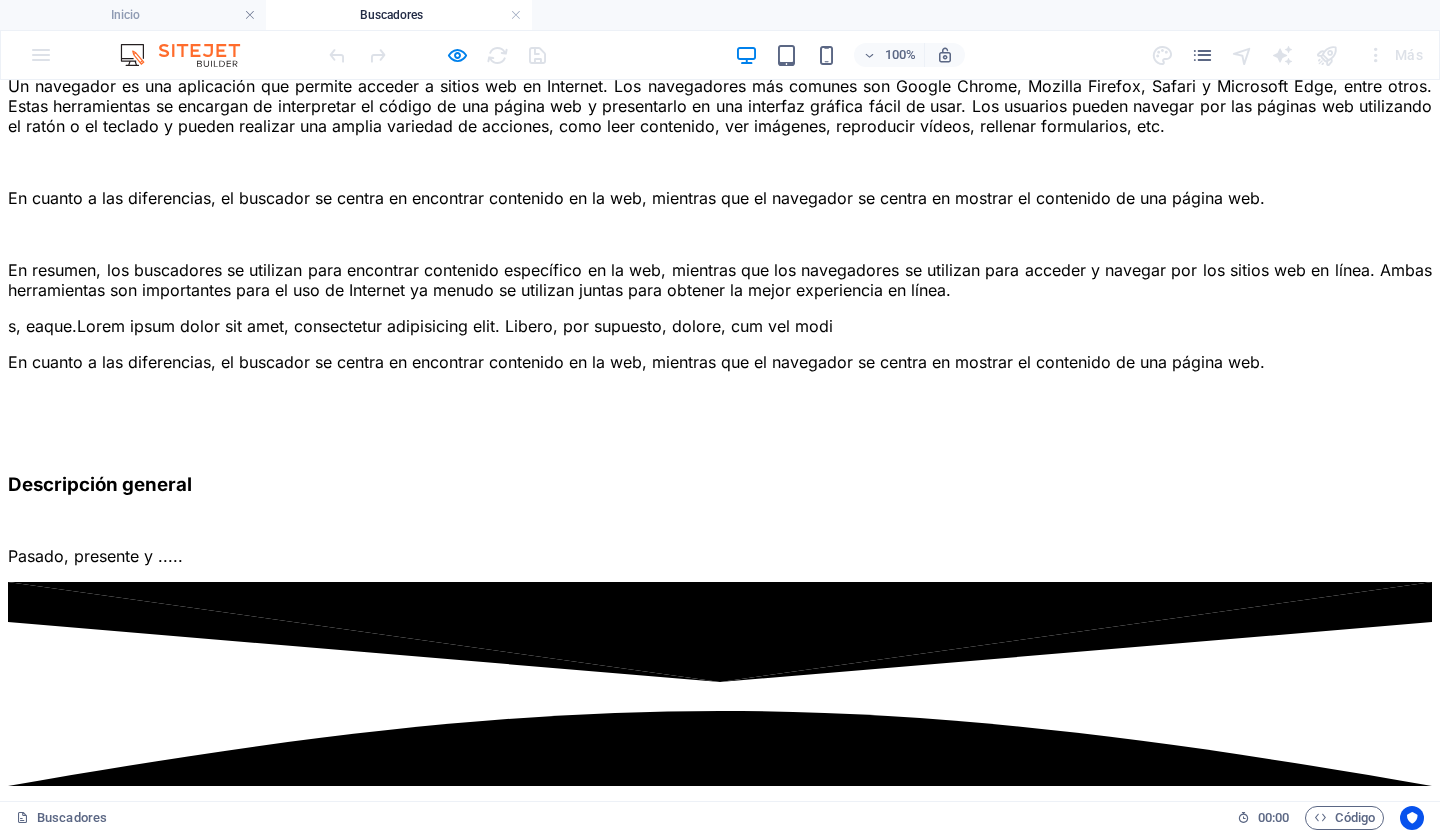 scroll, scrollTop: 342, scrollLeft: 0, axis: vertical 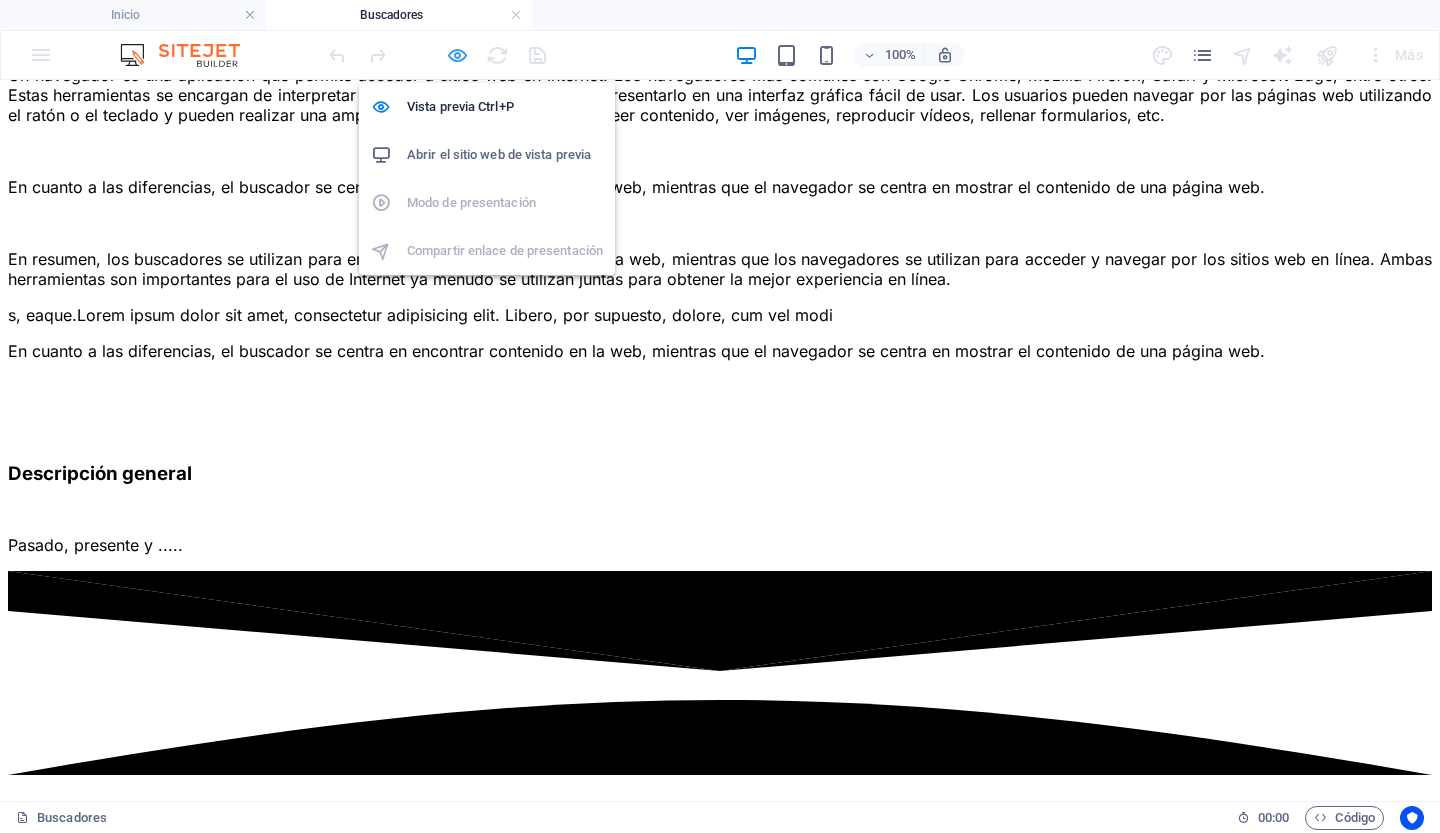 click at bounding box center (457, 55) 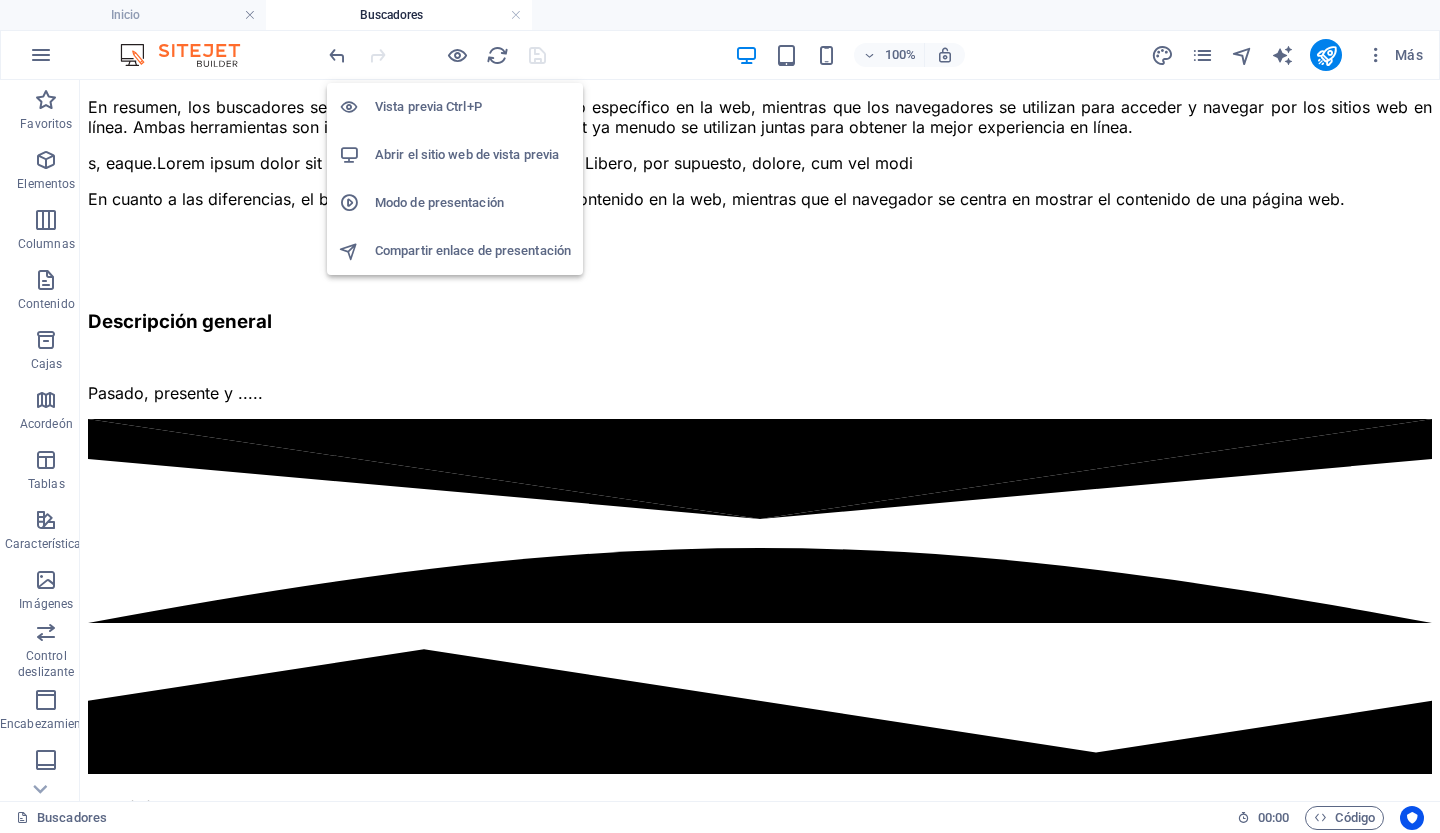 scroll, scrollTop: 523, scrollLeft: 0, axis: vertical 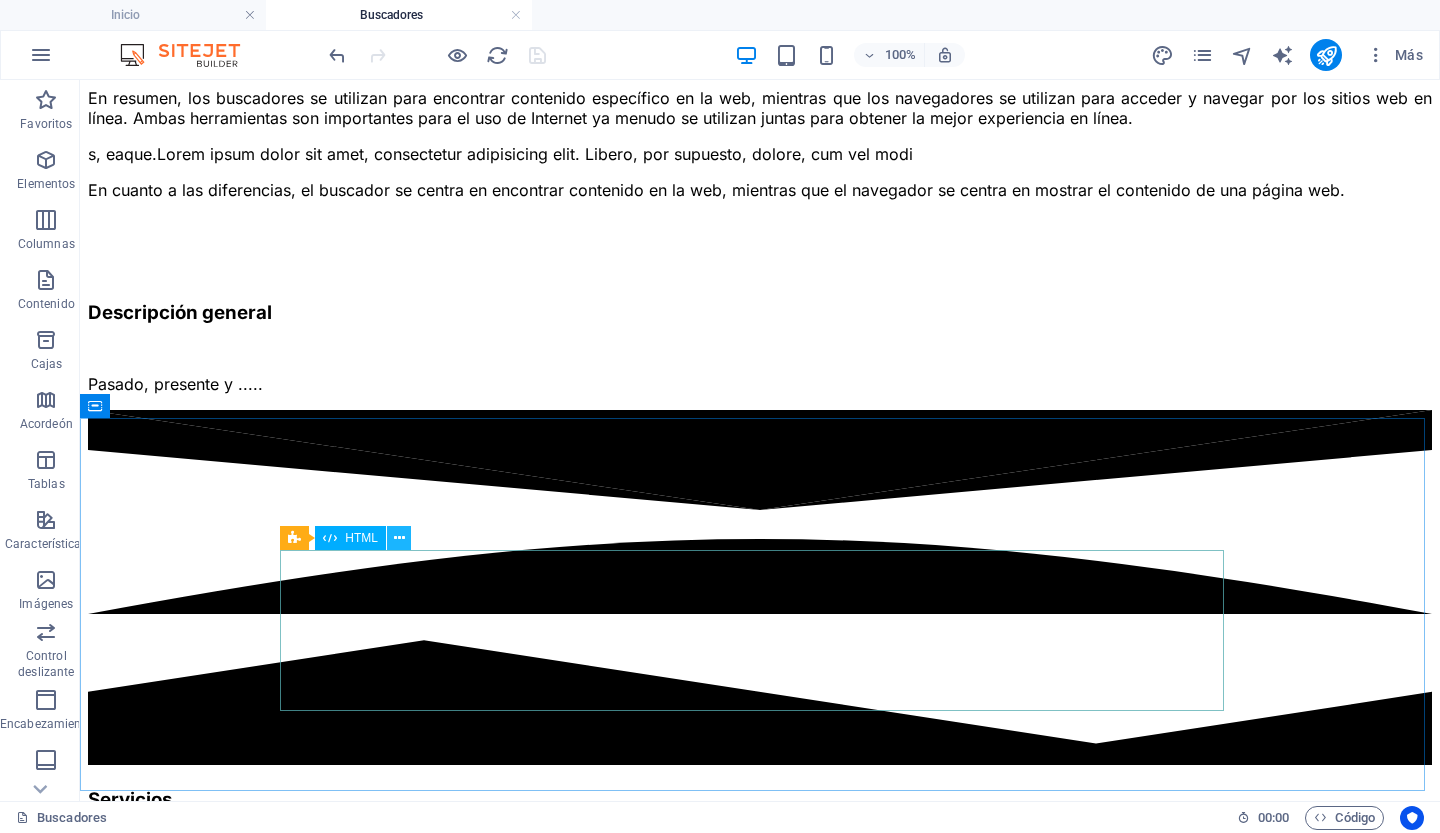 click at bounding box center [399, 538] 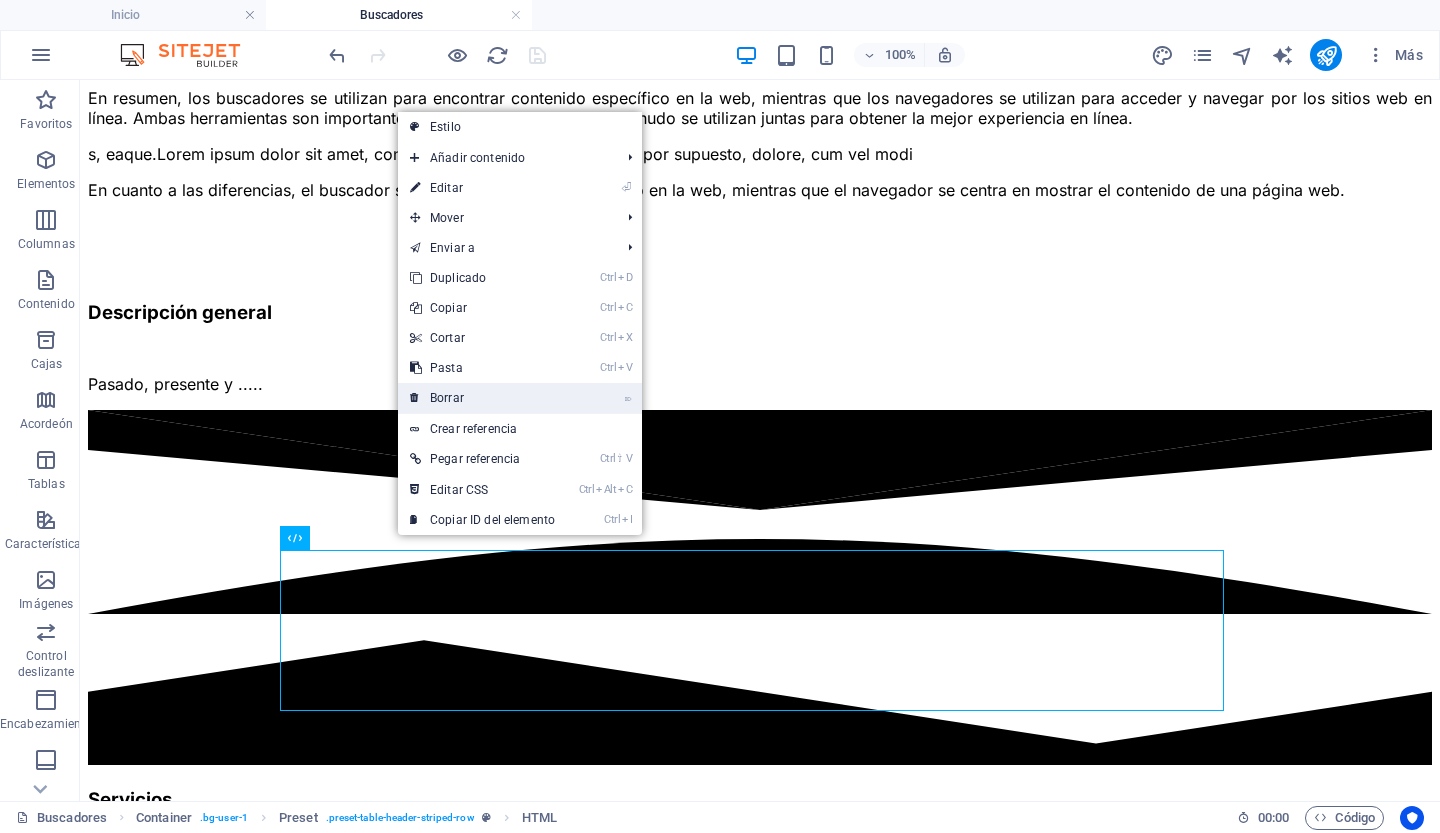 click on "Borrar" at bounding box center [447, 398] 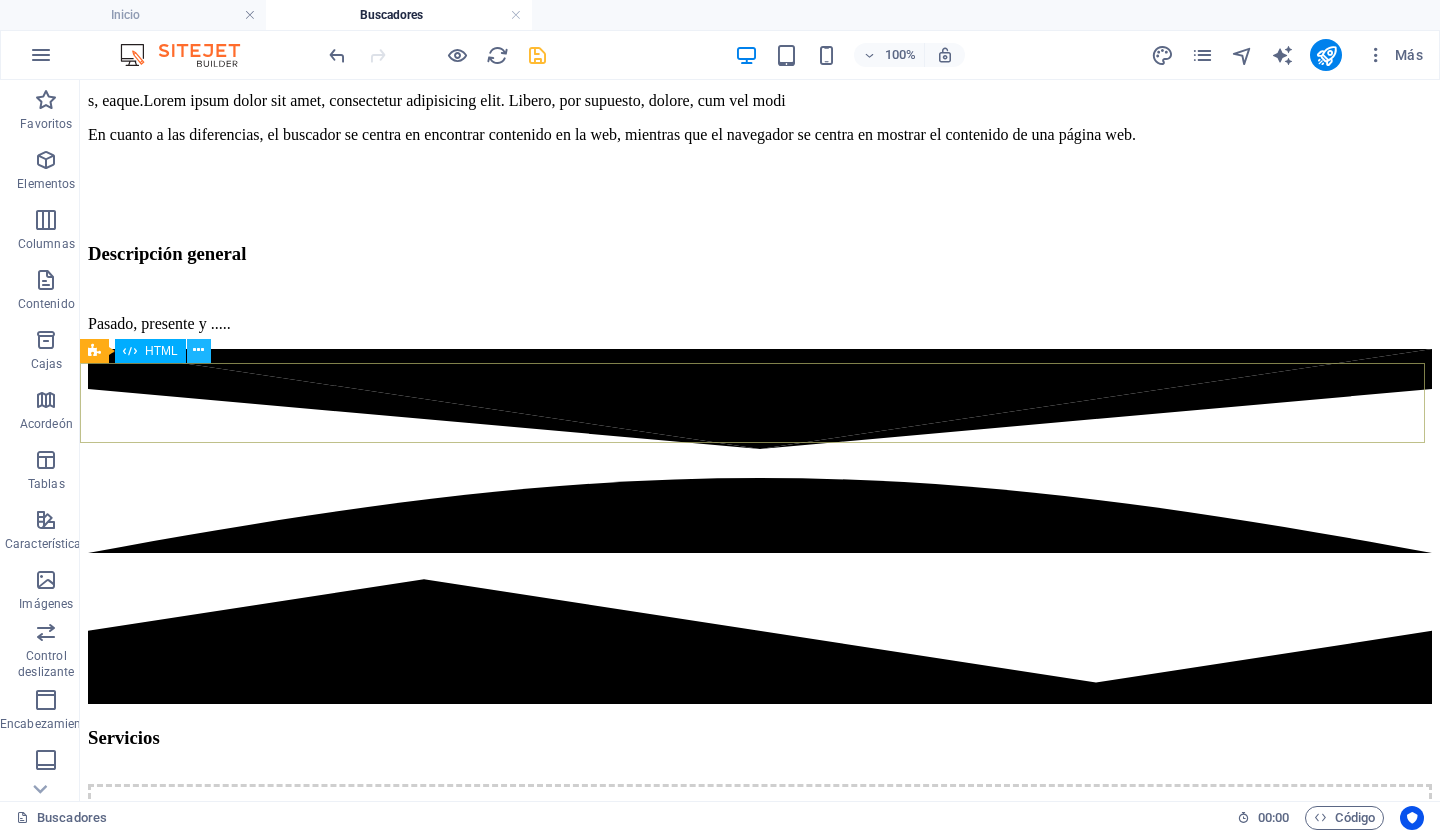 click at bounding box center [198, 350] 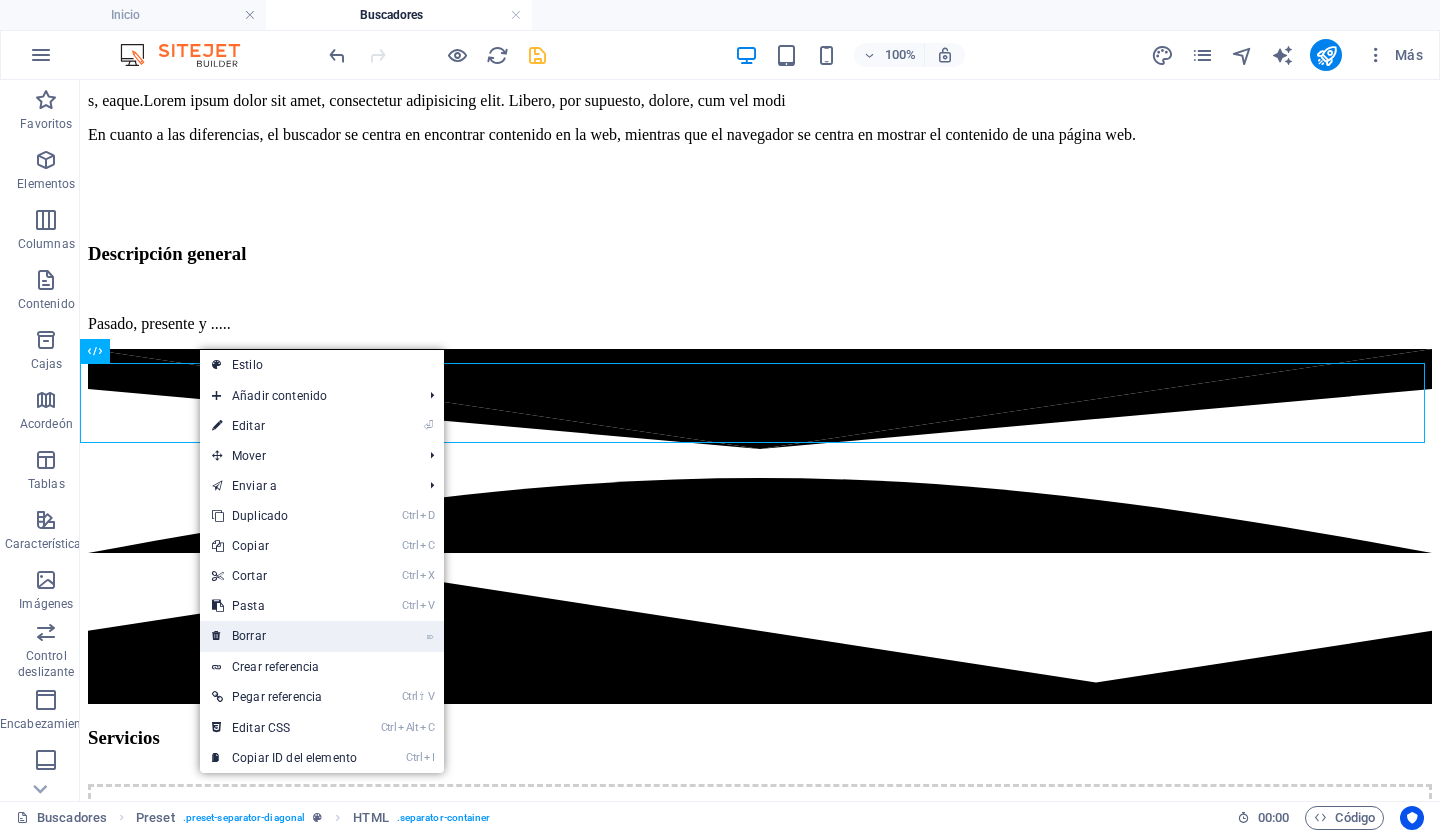 click on "Borrar" at bounding box center [249, 636] 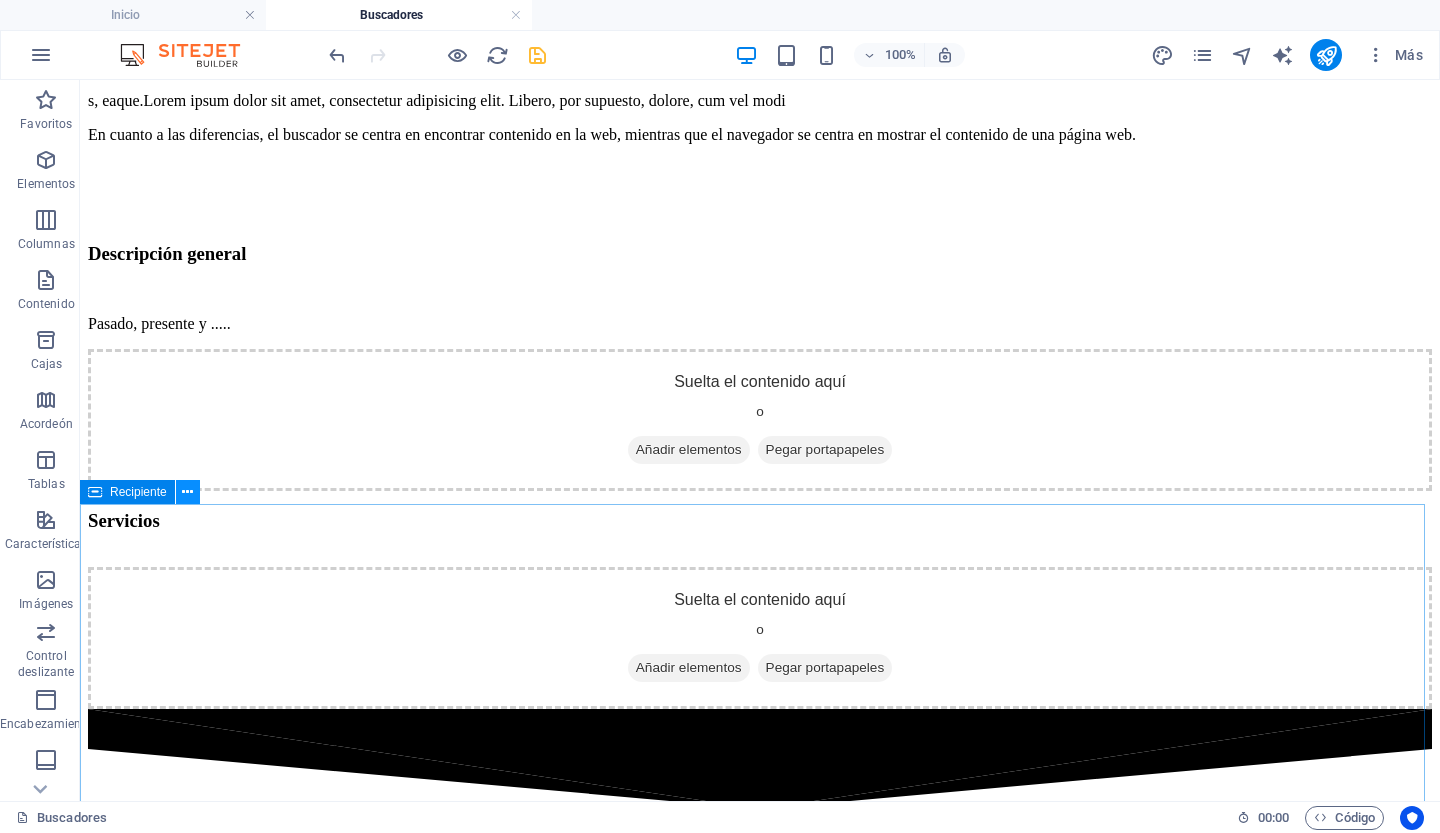click at bounding box center [187, 492] 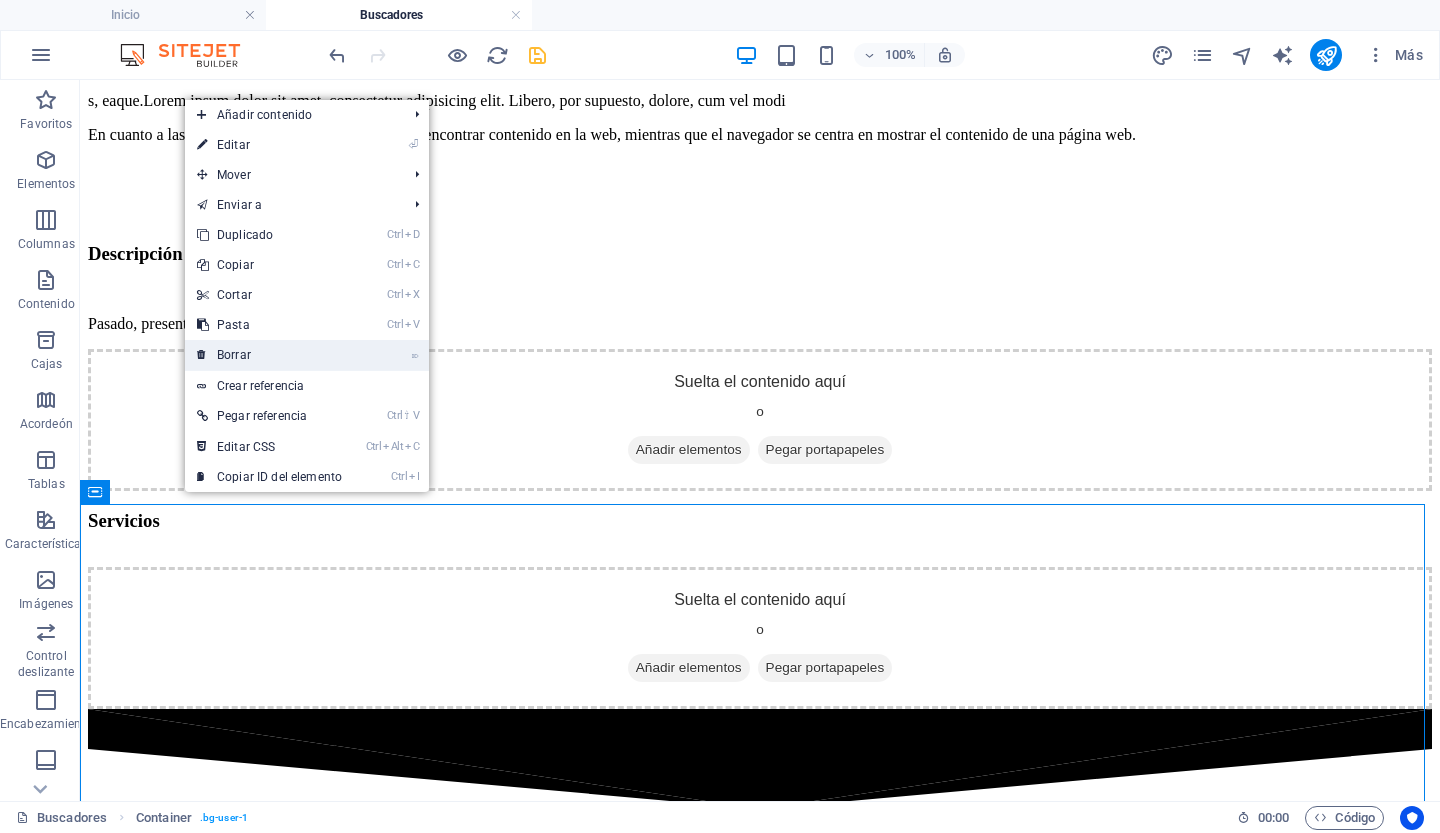 click on "Borrar" at bounding box center [234, 355] 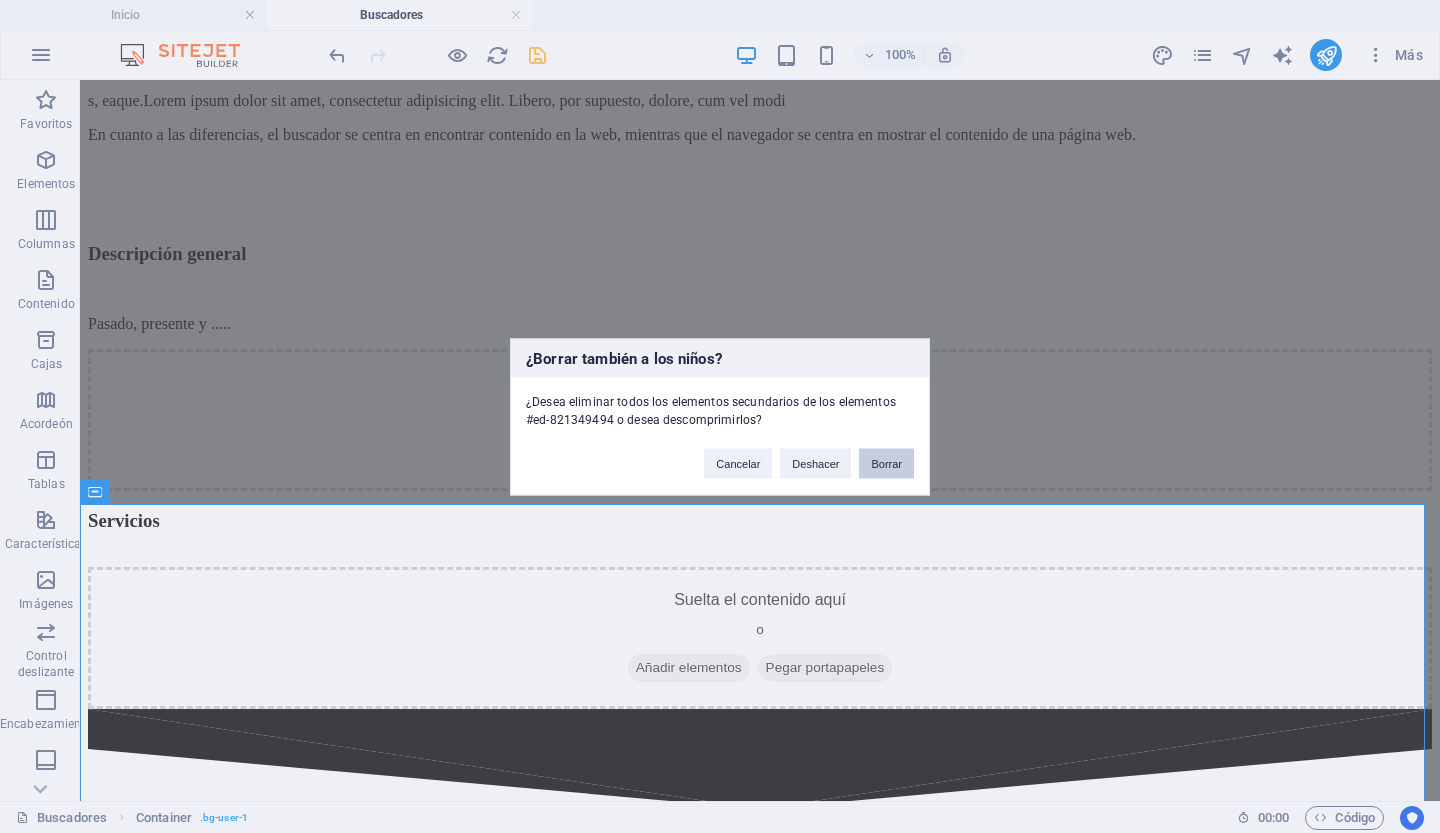 click on "Borrar" at bounding box center [886, 463] 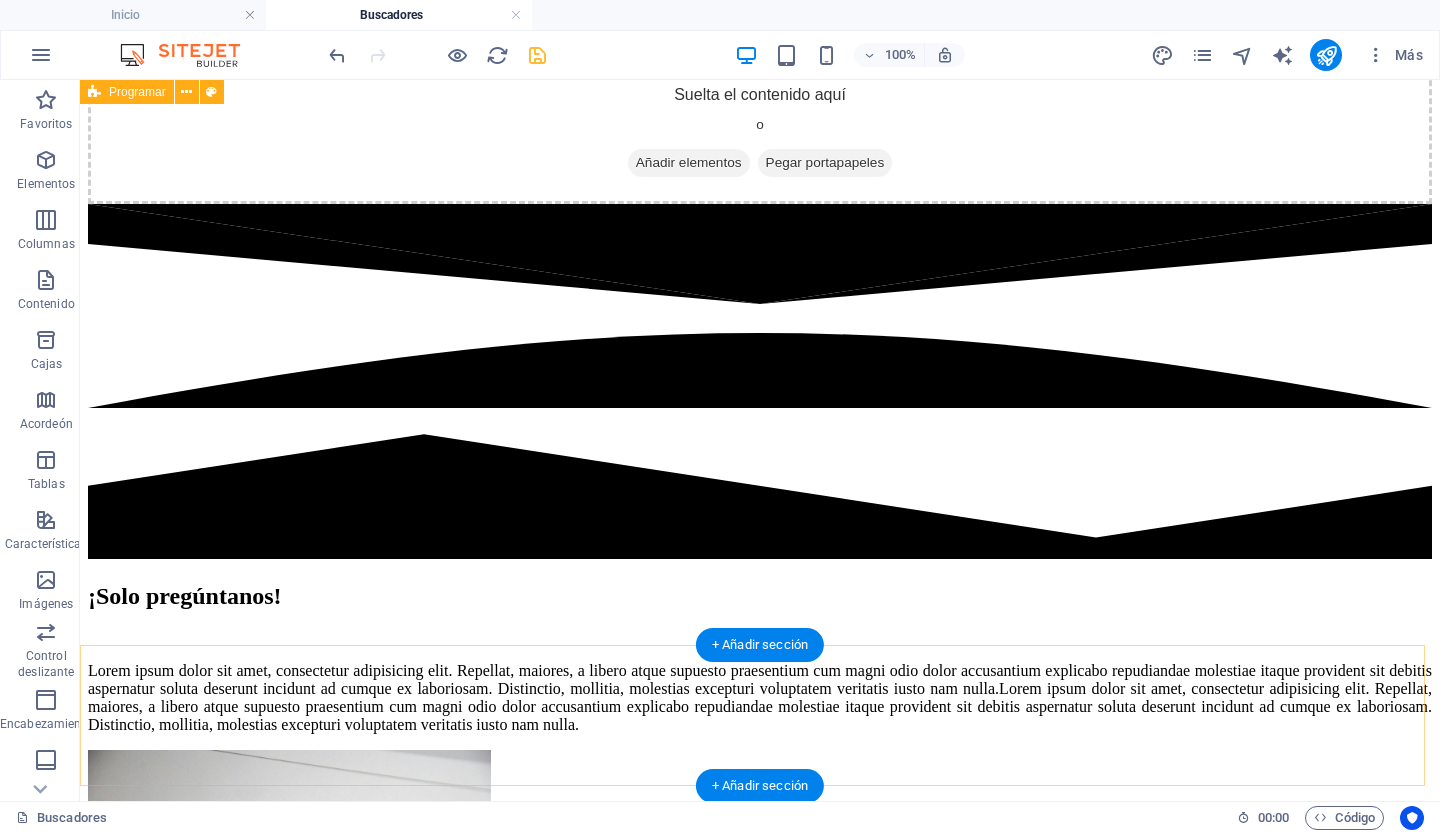 scroll, scrollTop: 0, scrollLeft: 0, axis: both 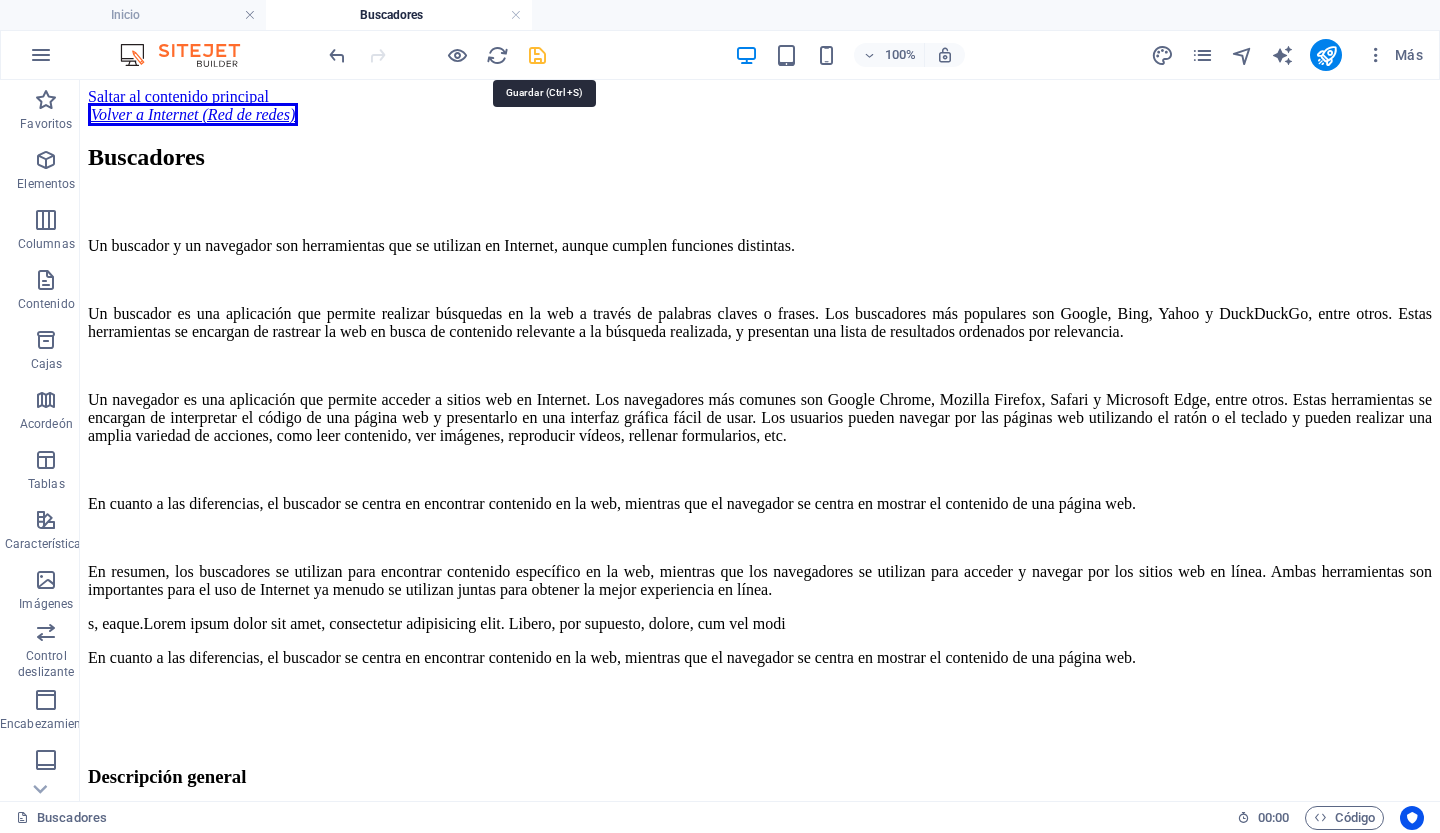 click at bounding box center (537, 55) 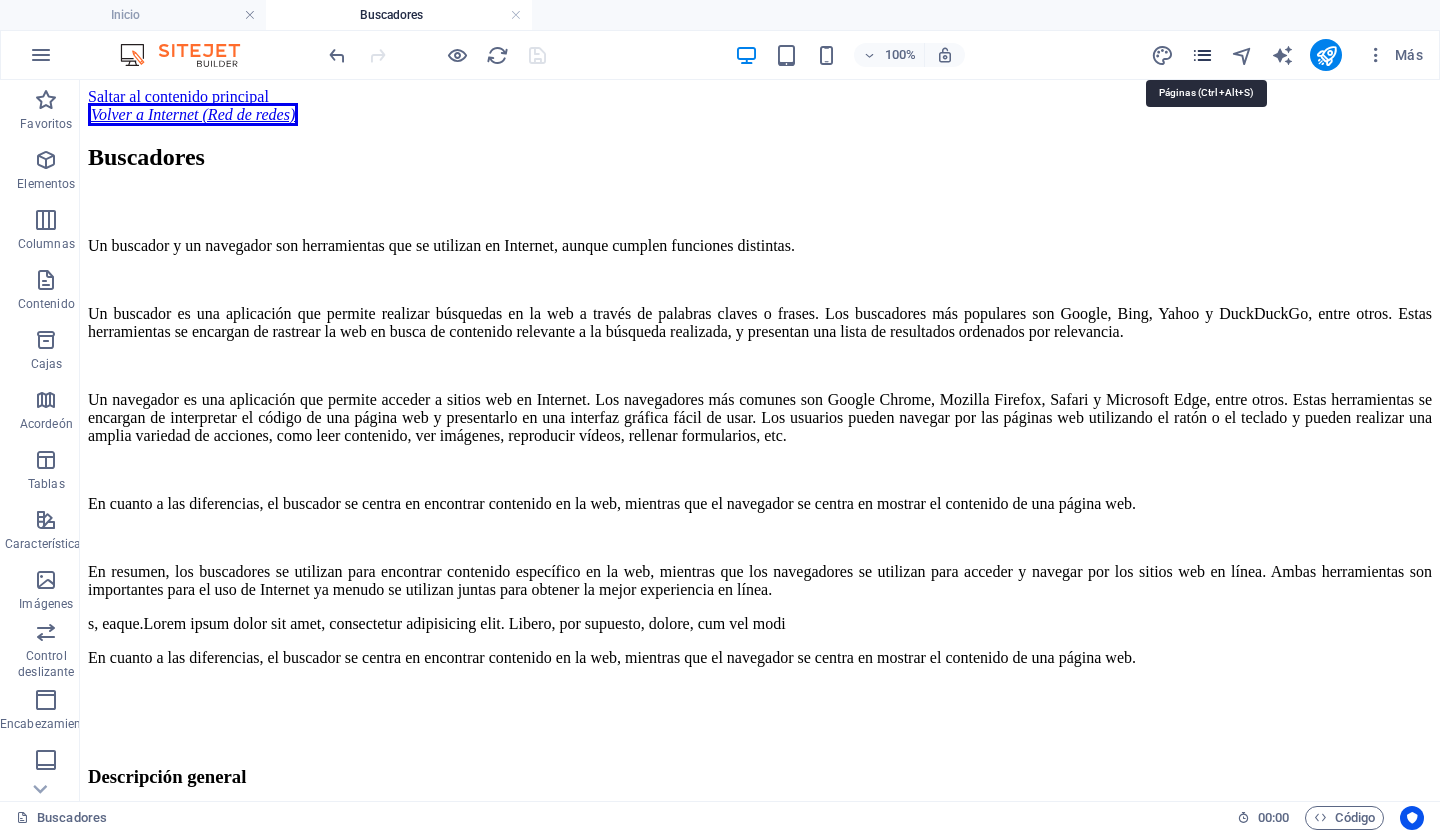 click at bounding box center (1202, 55) 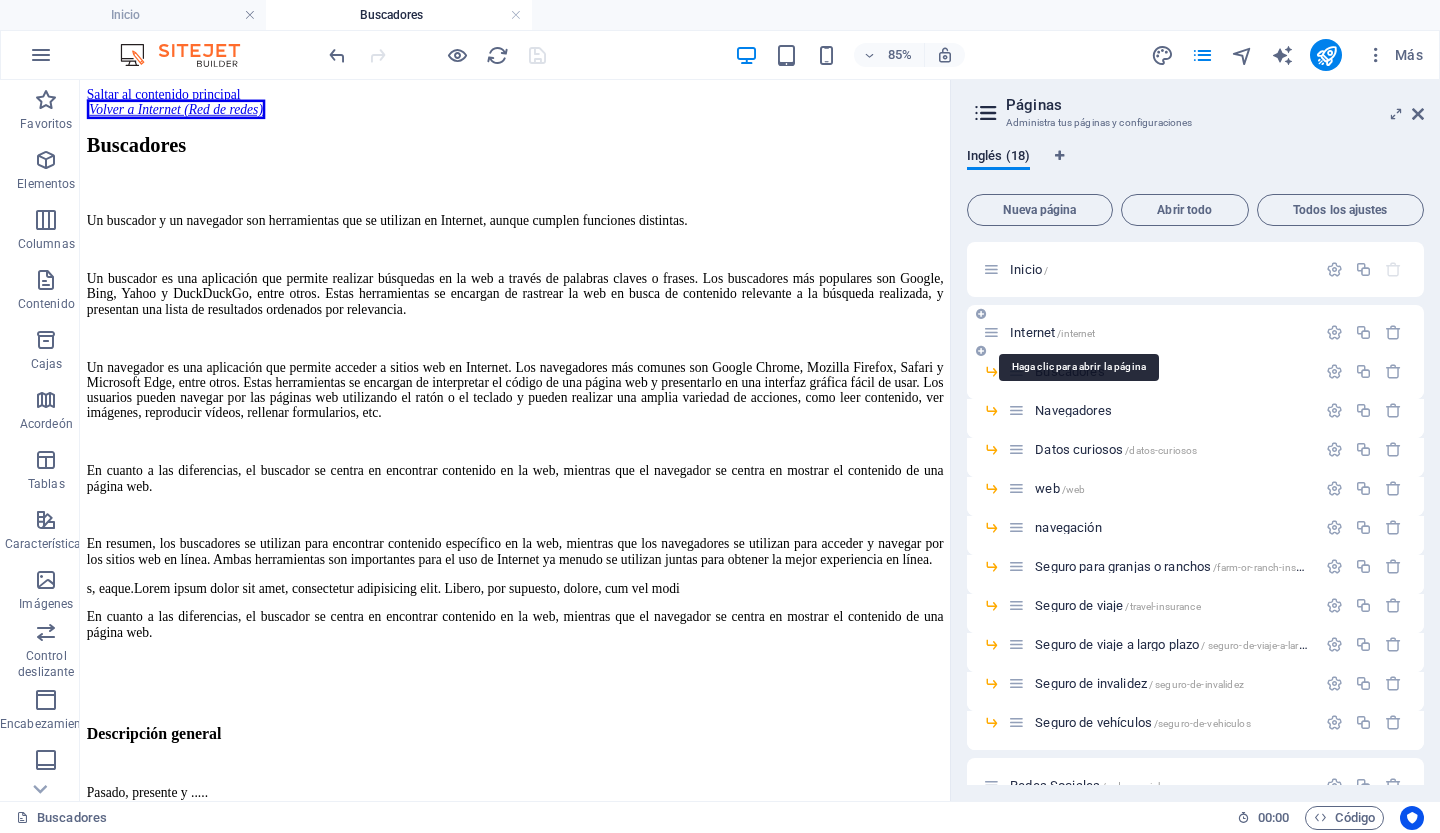 click on "Internet" at bounding box center [1032, 332] 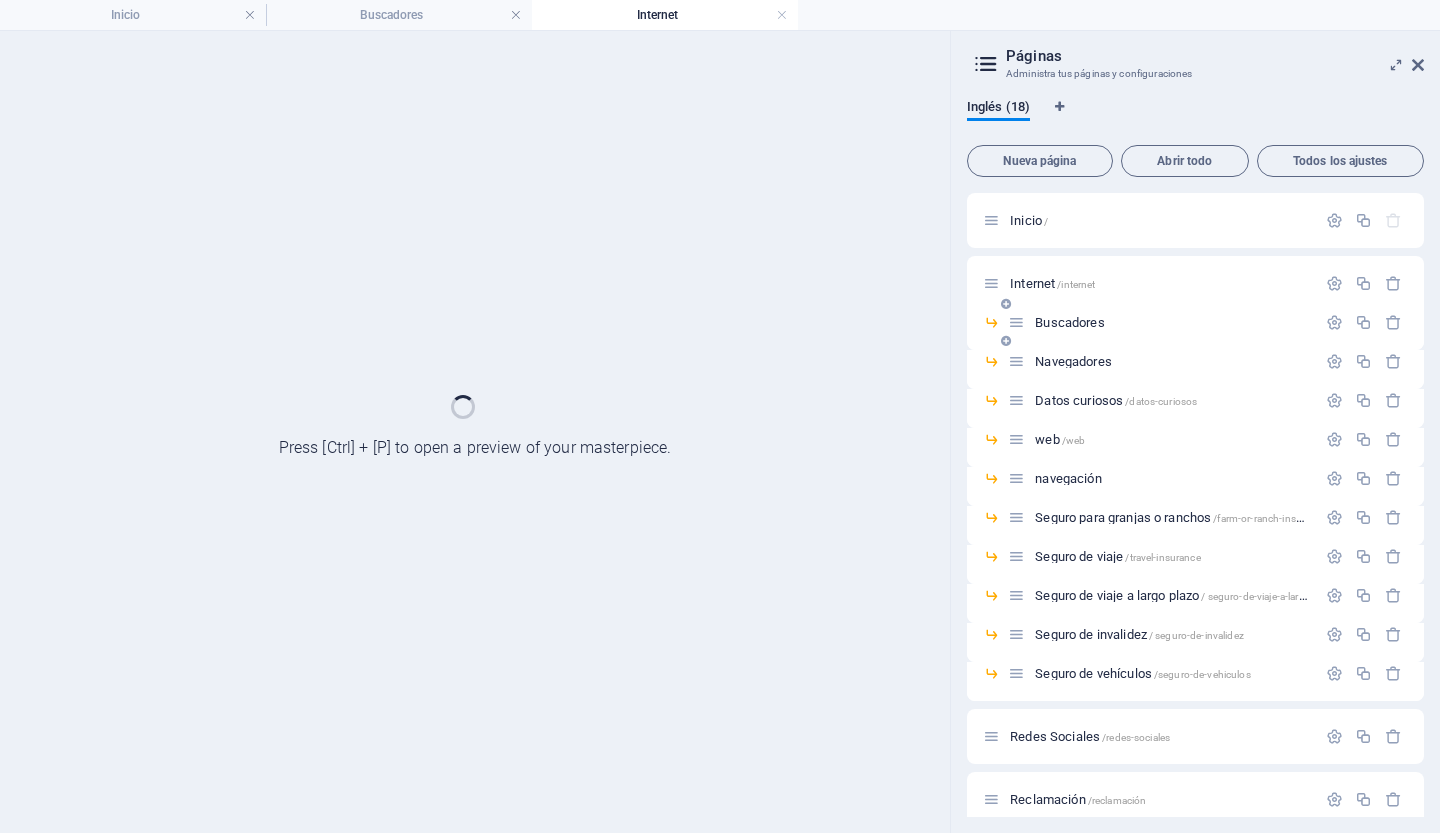 click on "Buscadores ​" at bounding box center [1162, 322] 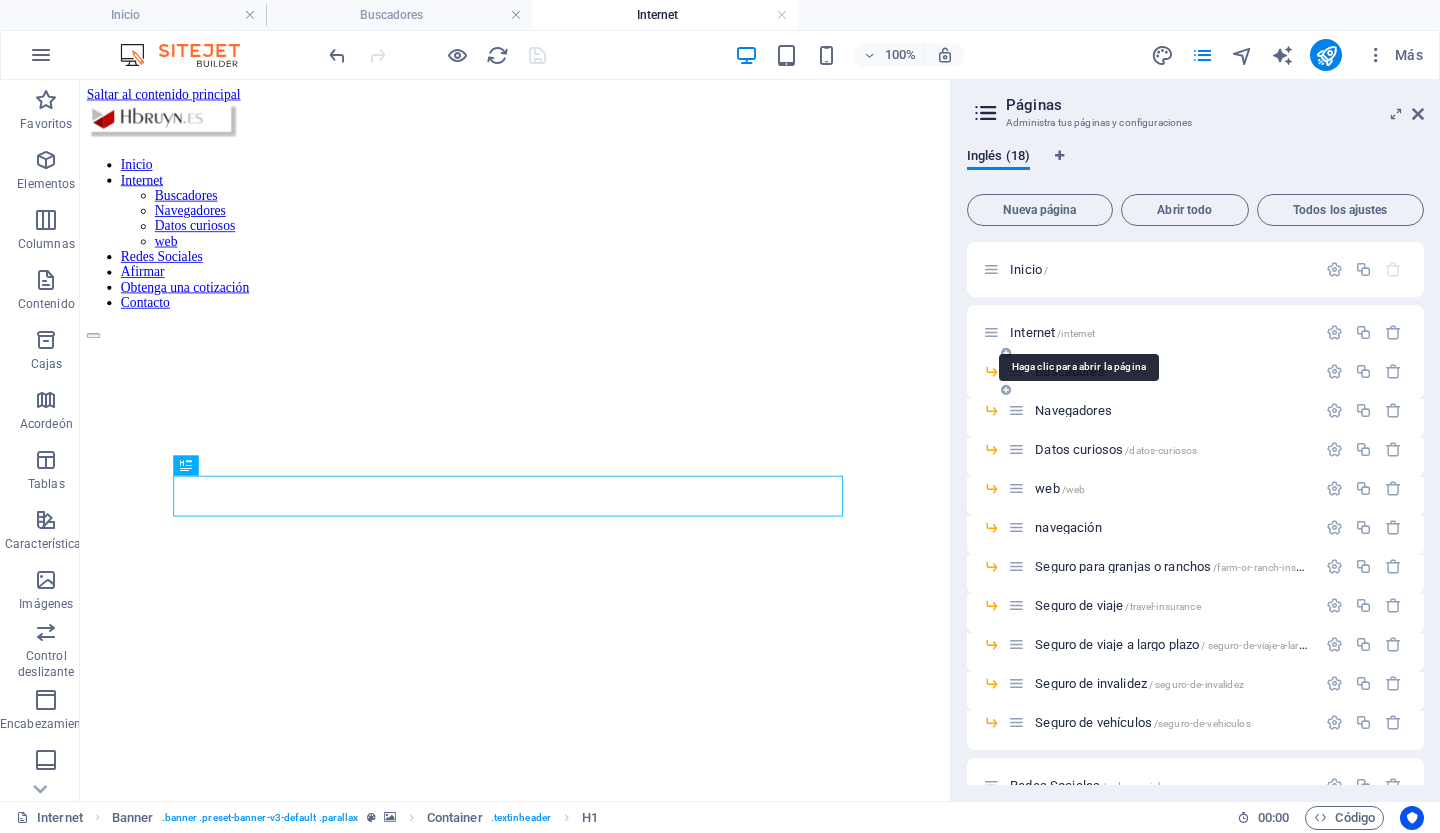 scroll, scrollTop: 0, scrollLeft: 0, axis: both 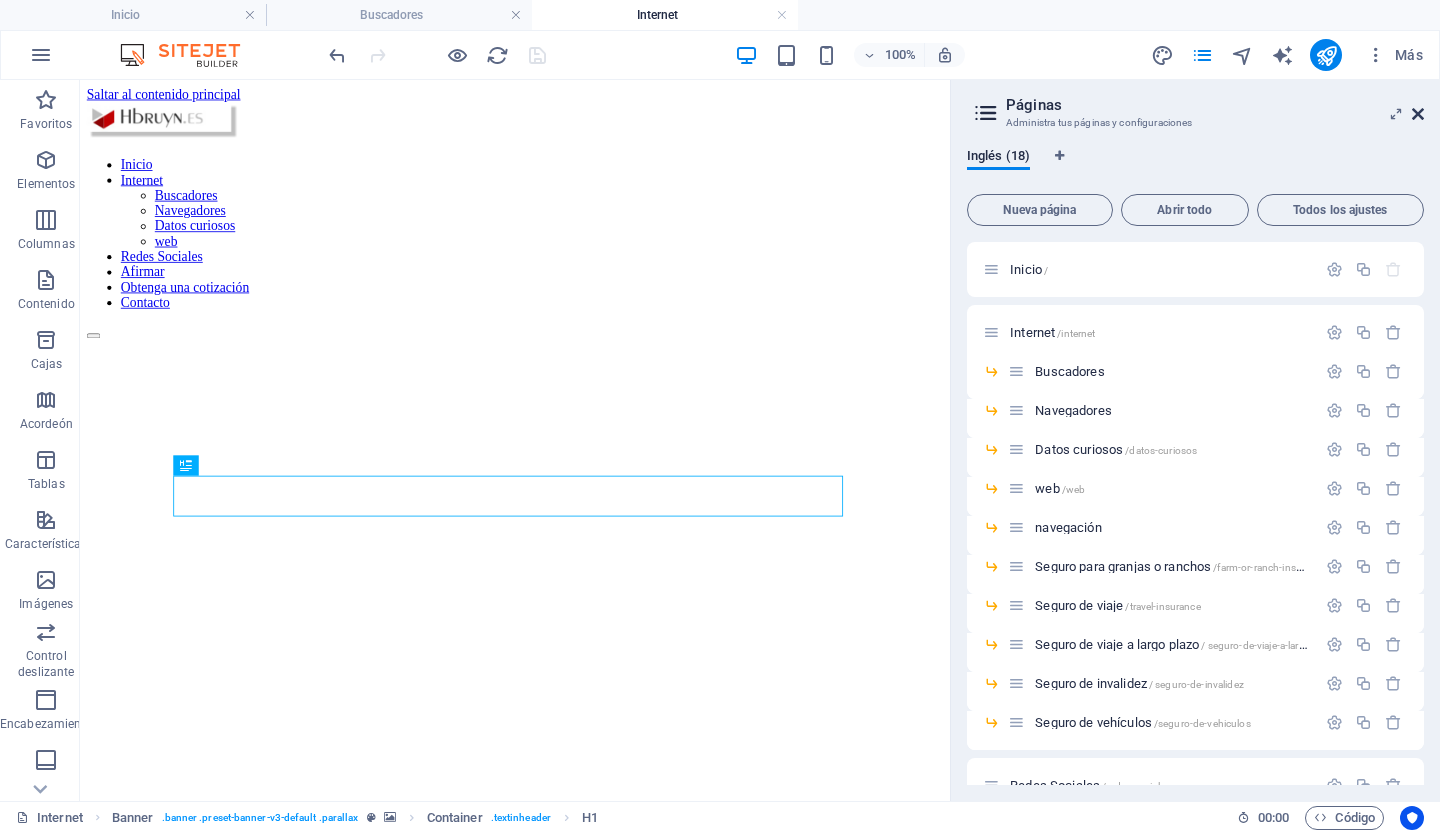 click at bounding box center (1418, 114) 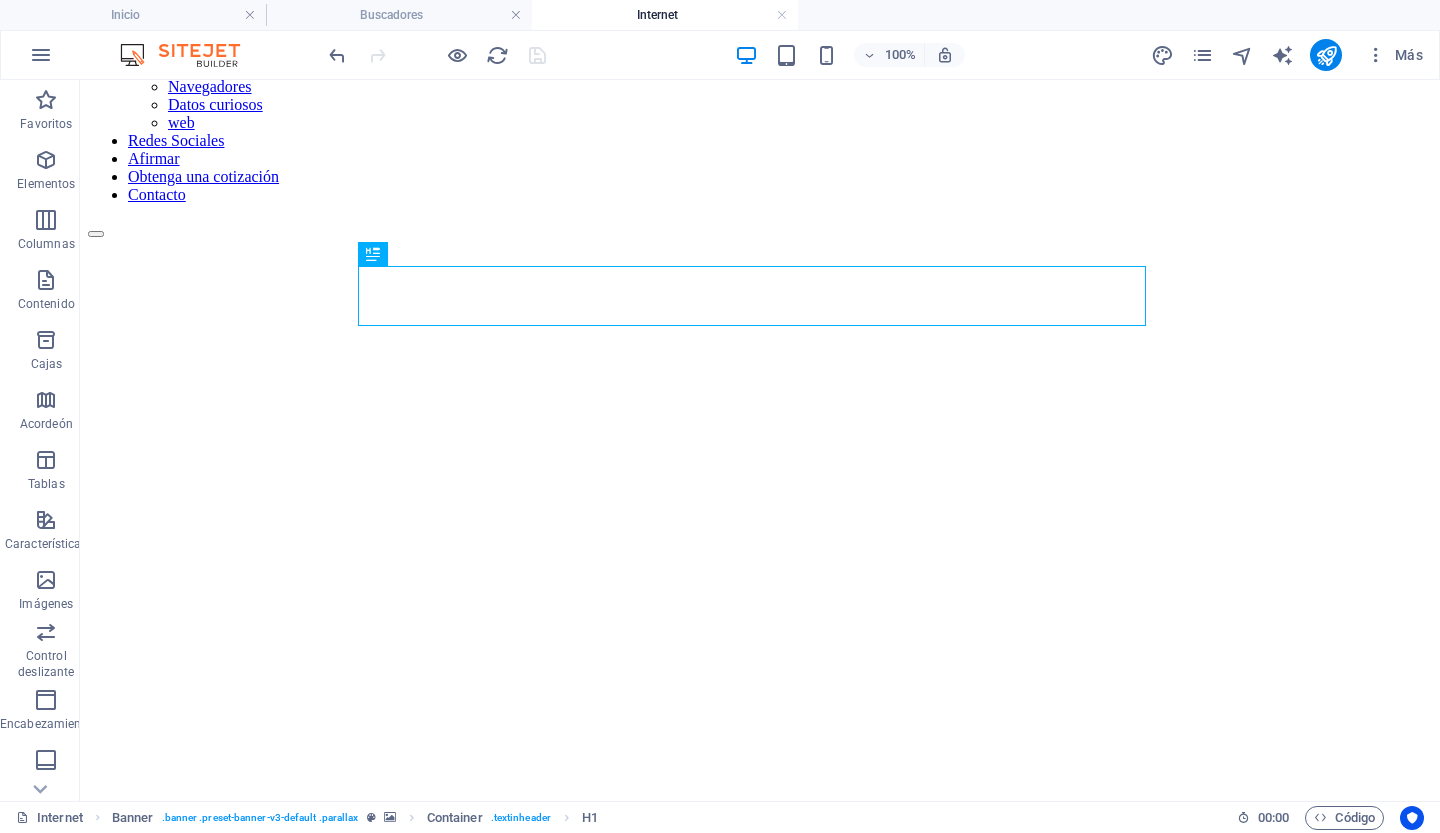 scroll, scrollTop: 280, scrollLeft: 0, axis: vertical 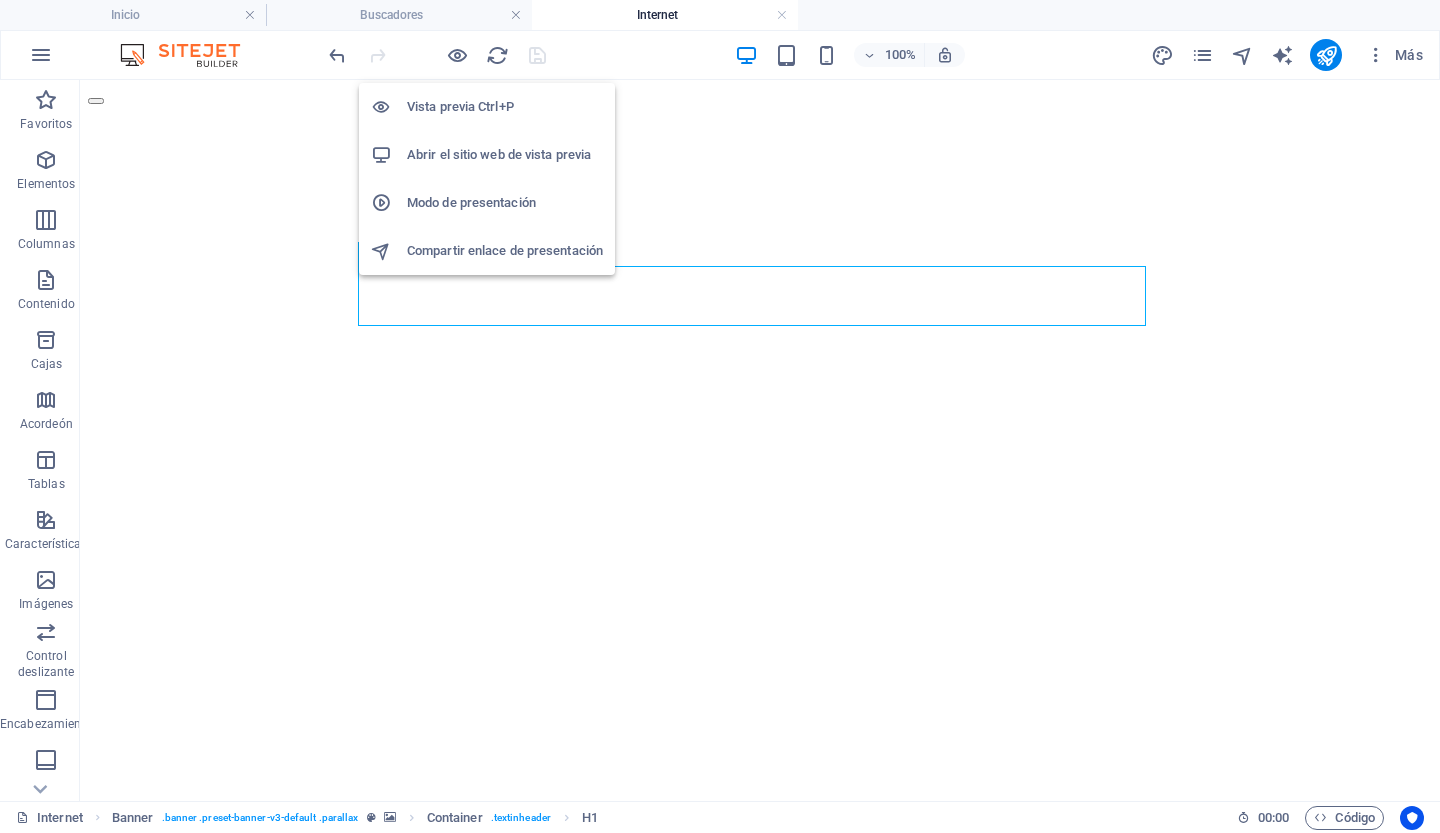 click on "Vista previa Ctrl+P" at bounding box center [460, 106] 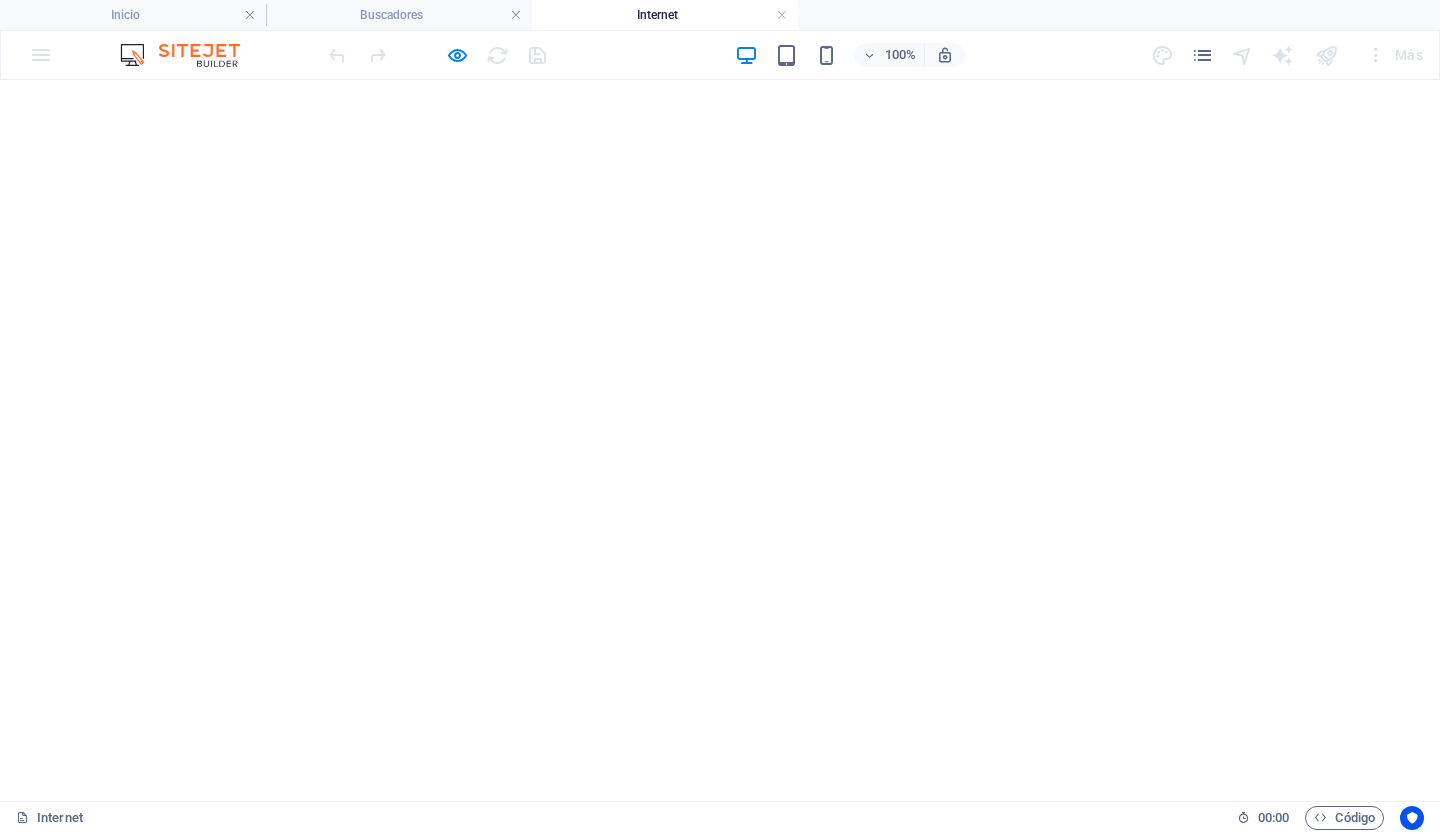 scroll, scrollTop: 0, scrollLeft: 0, axis: both 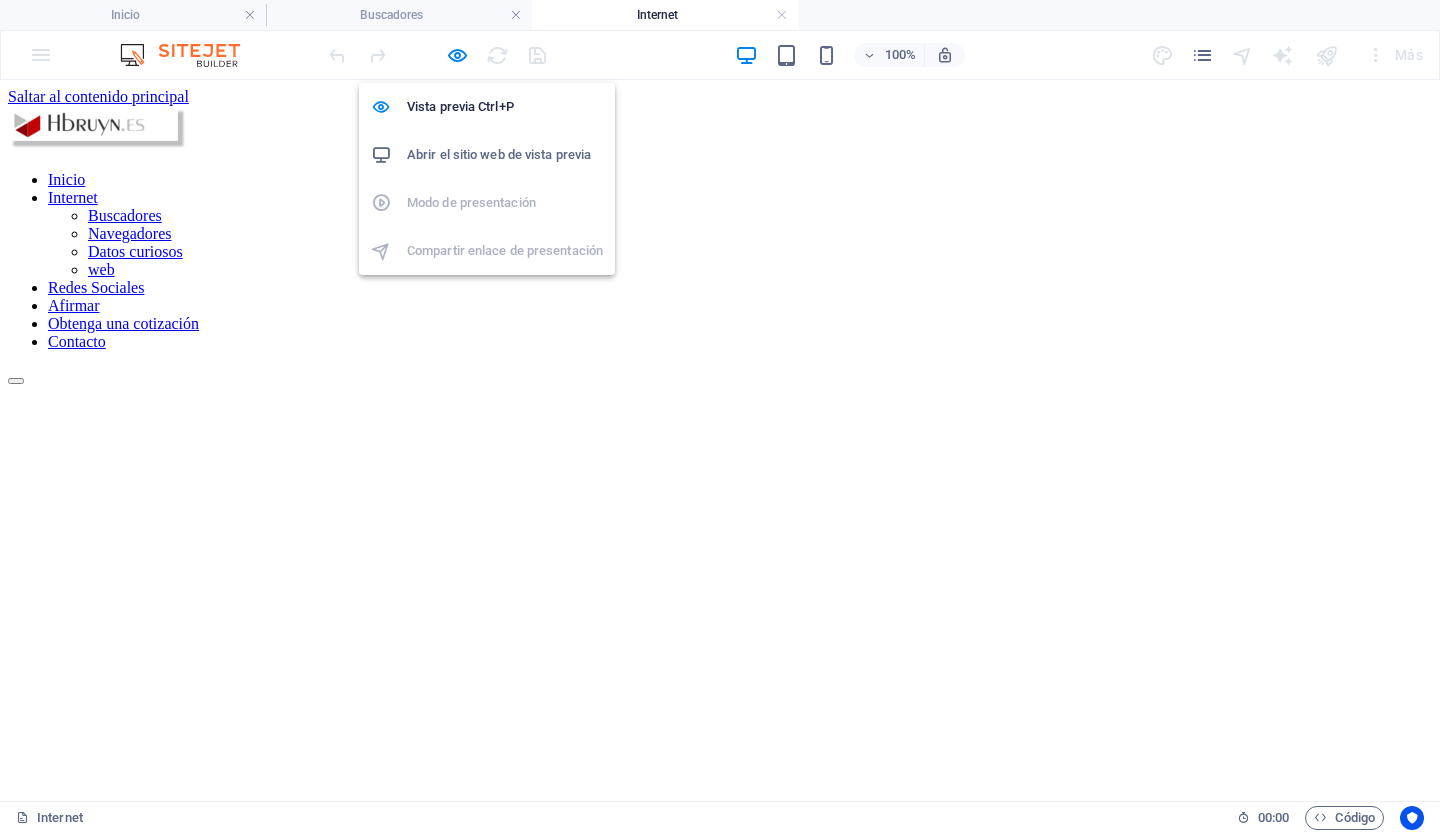click on "Abrir el sitio web de vista previa" at bounding box center (499, 154) 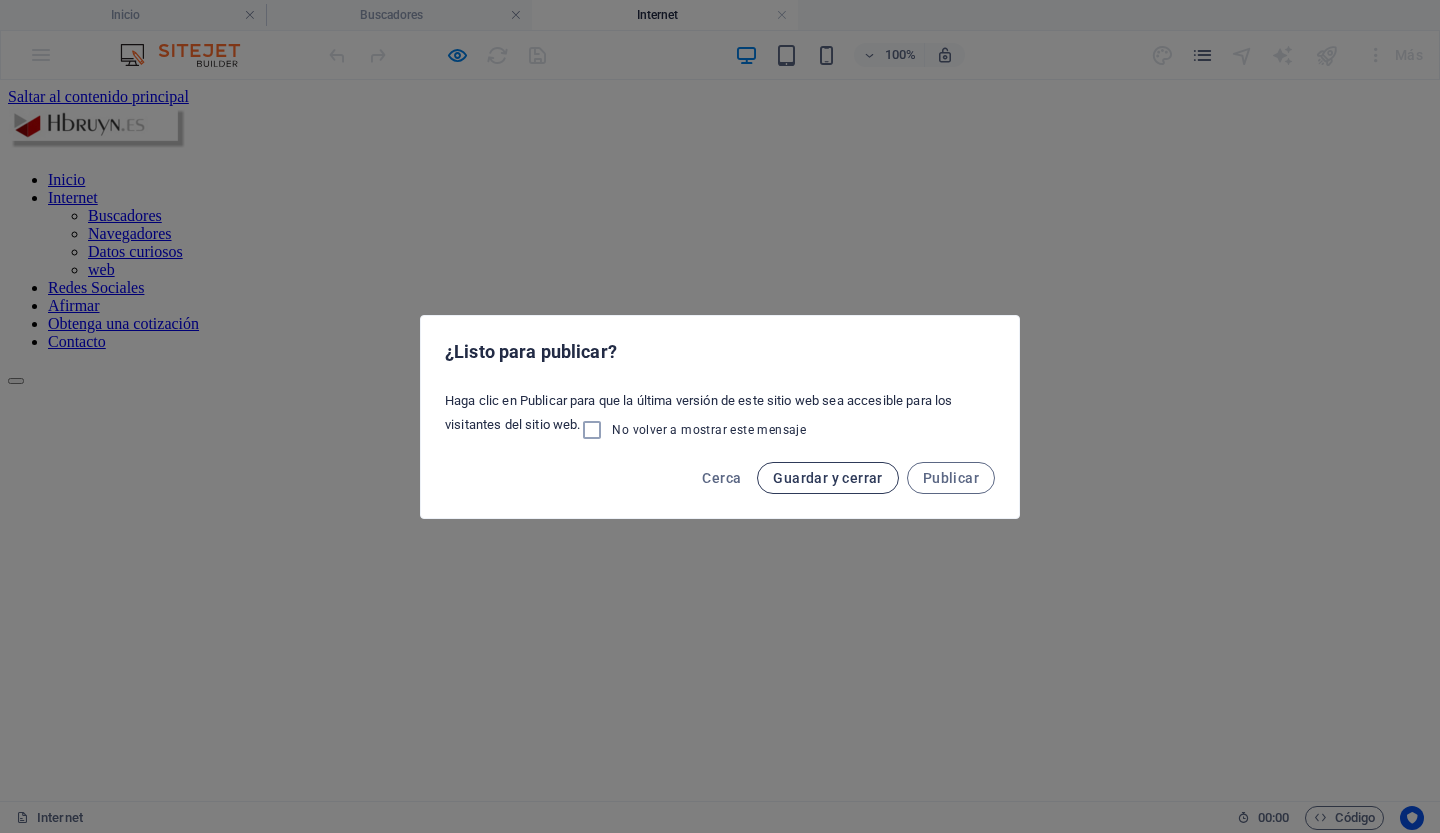 click on "Guardar y cerrar" at bounding box center (827, 478) 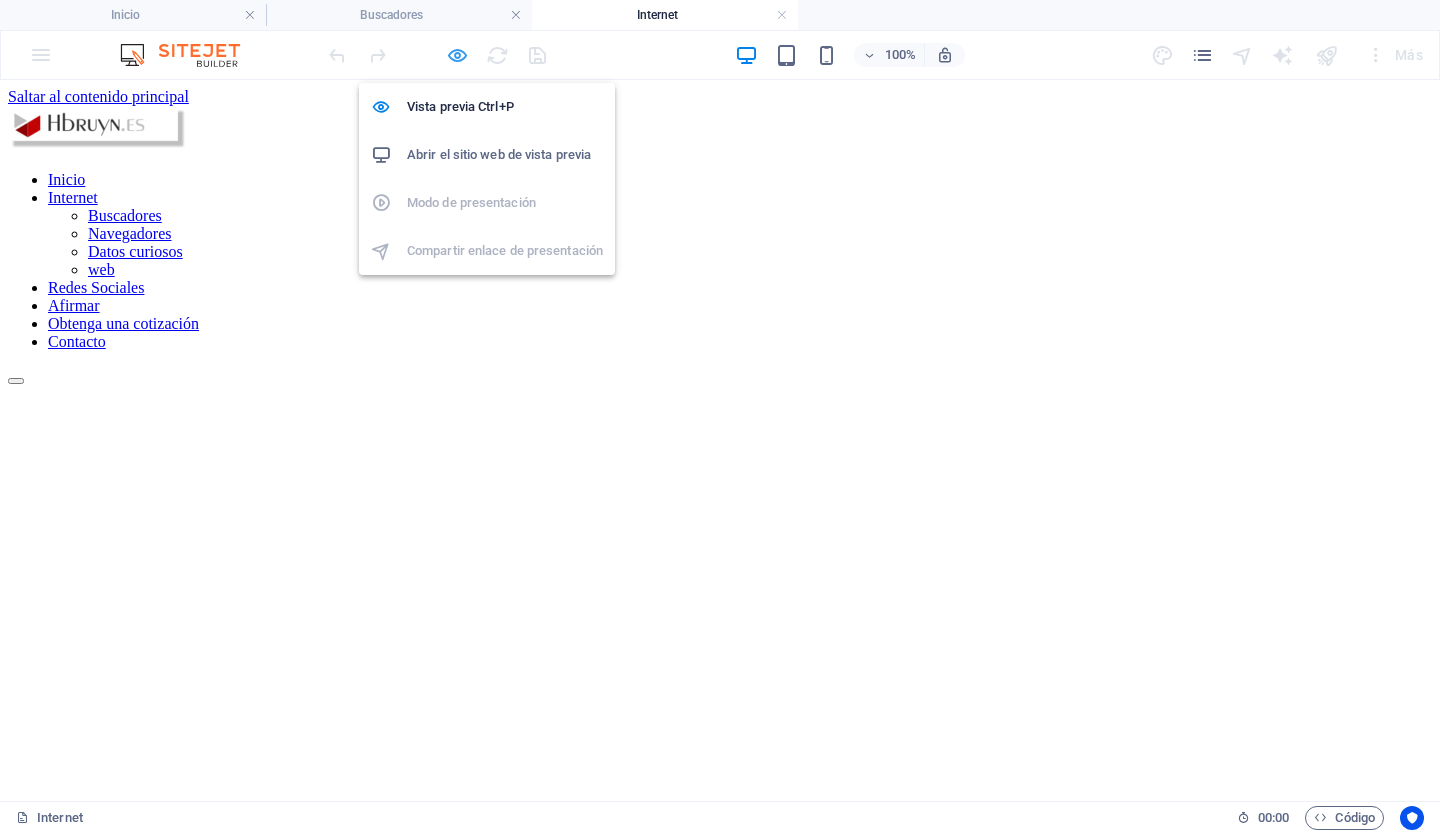 click at bounding box center [457, 55] 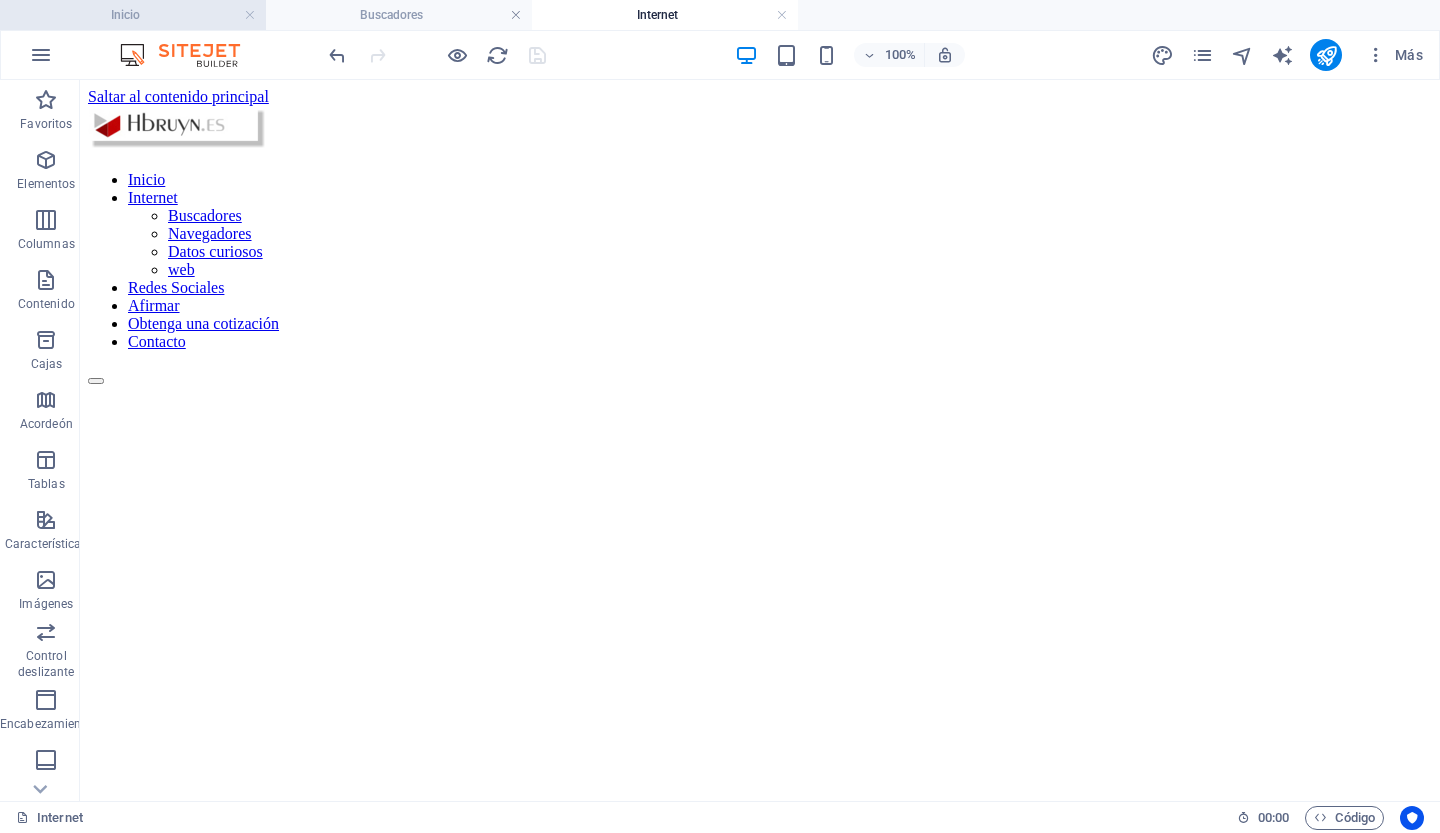 click on "Inicio" at bounding box center [133, 15] 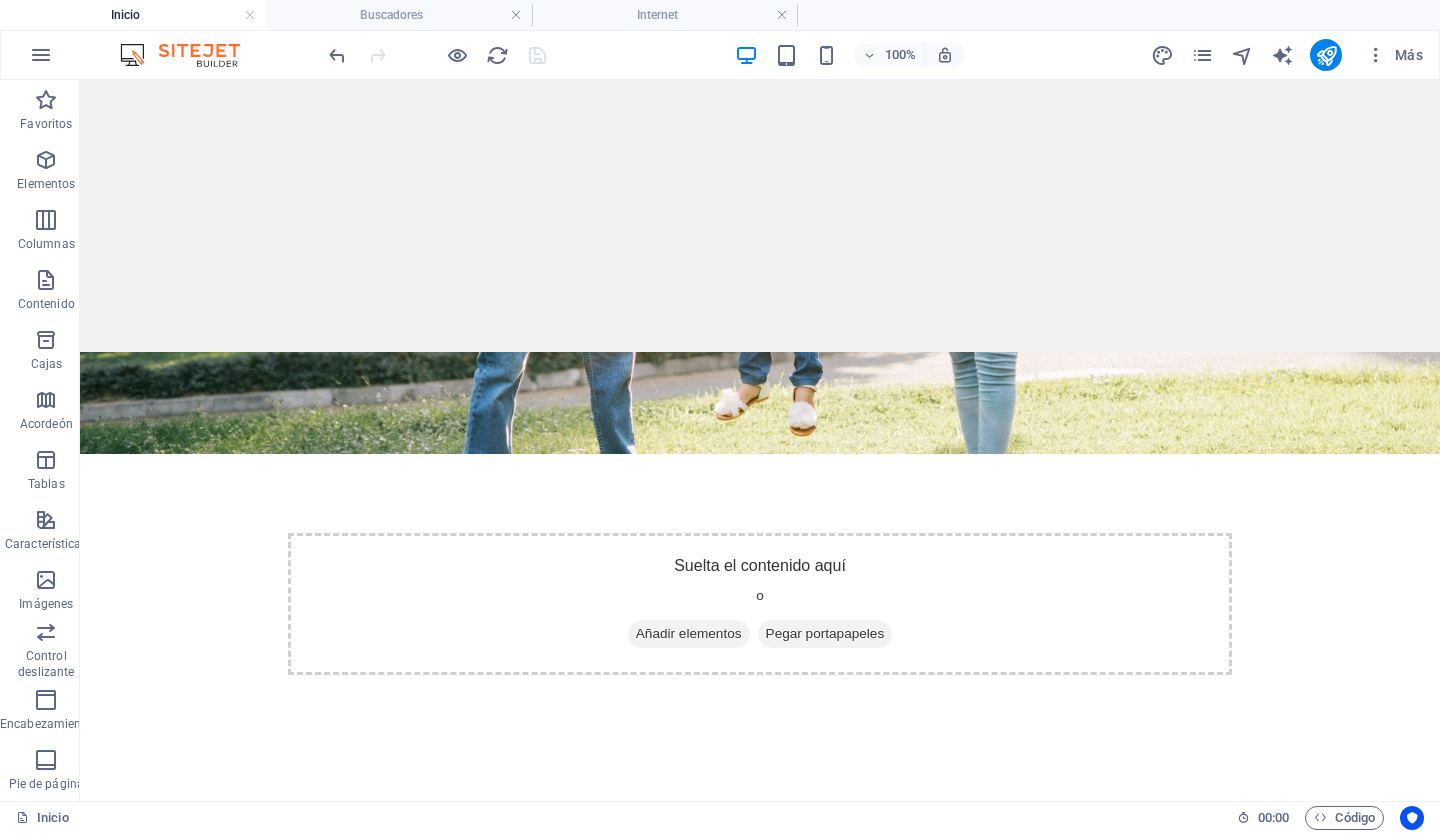 scroll, scrollTop: 2, scrollLeft: 0, axis: vertical 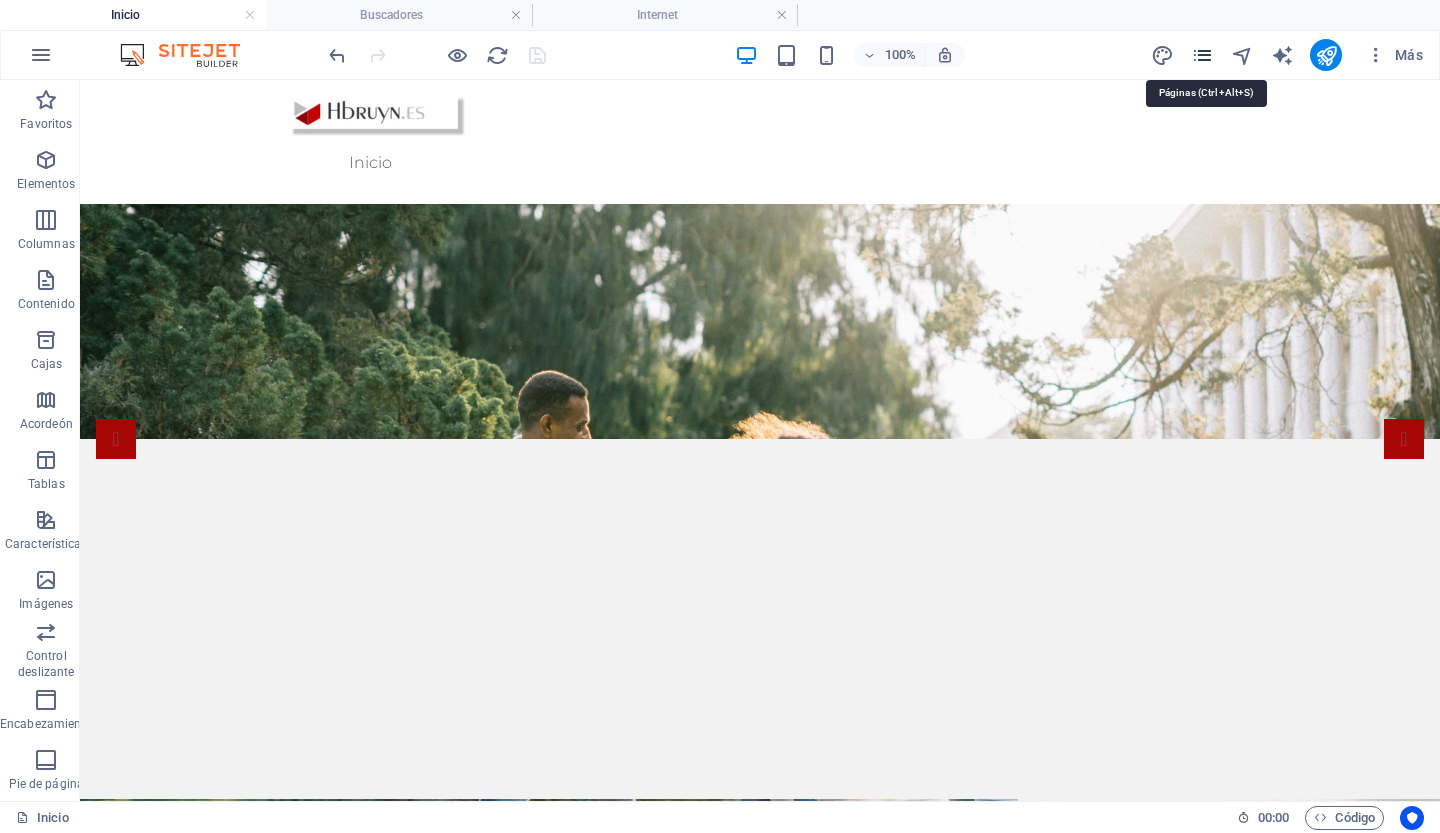 click at bounding box center (1202, 55) 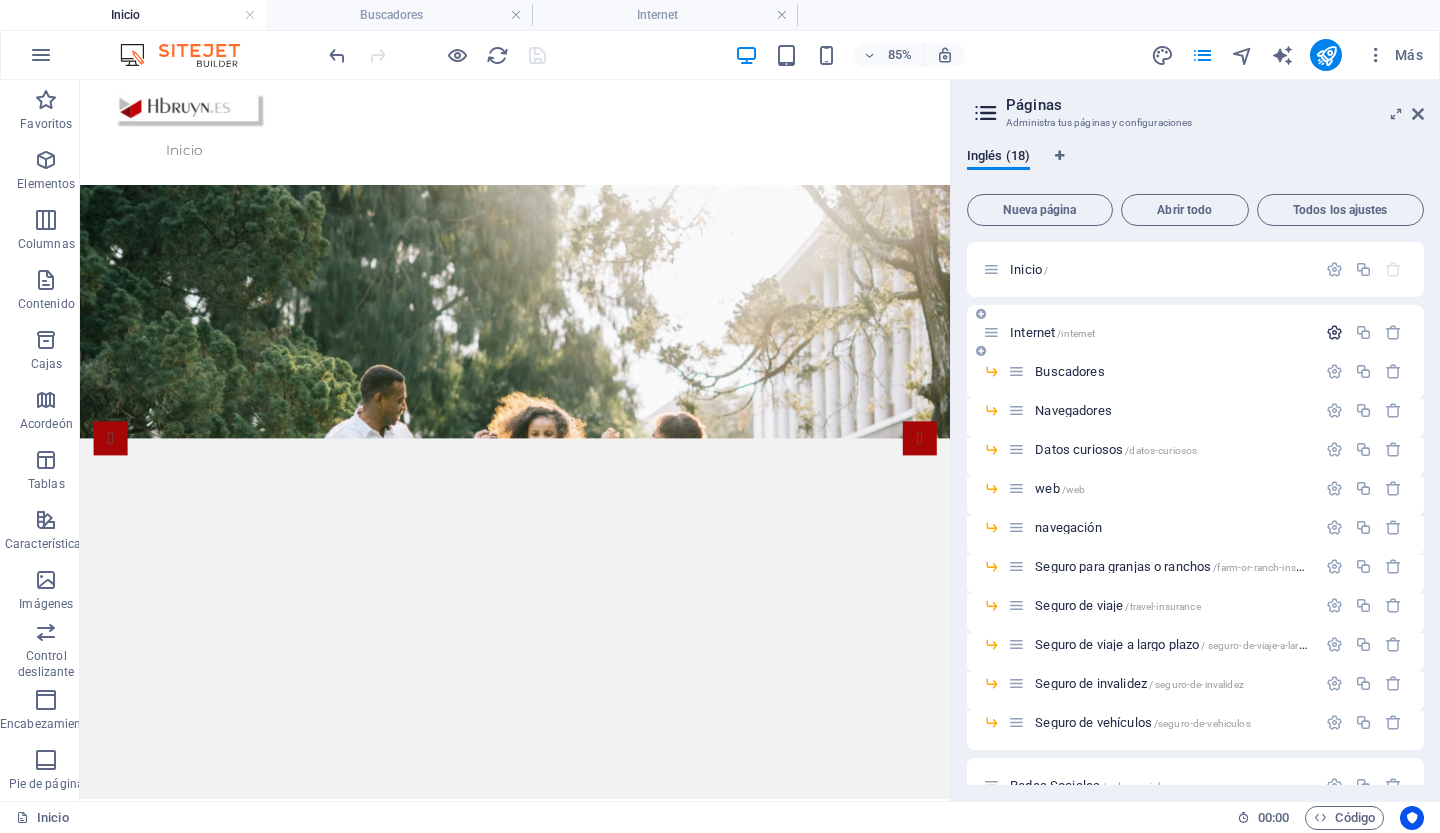 click at bounding box center (1334, 332) 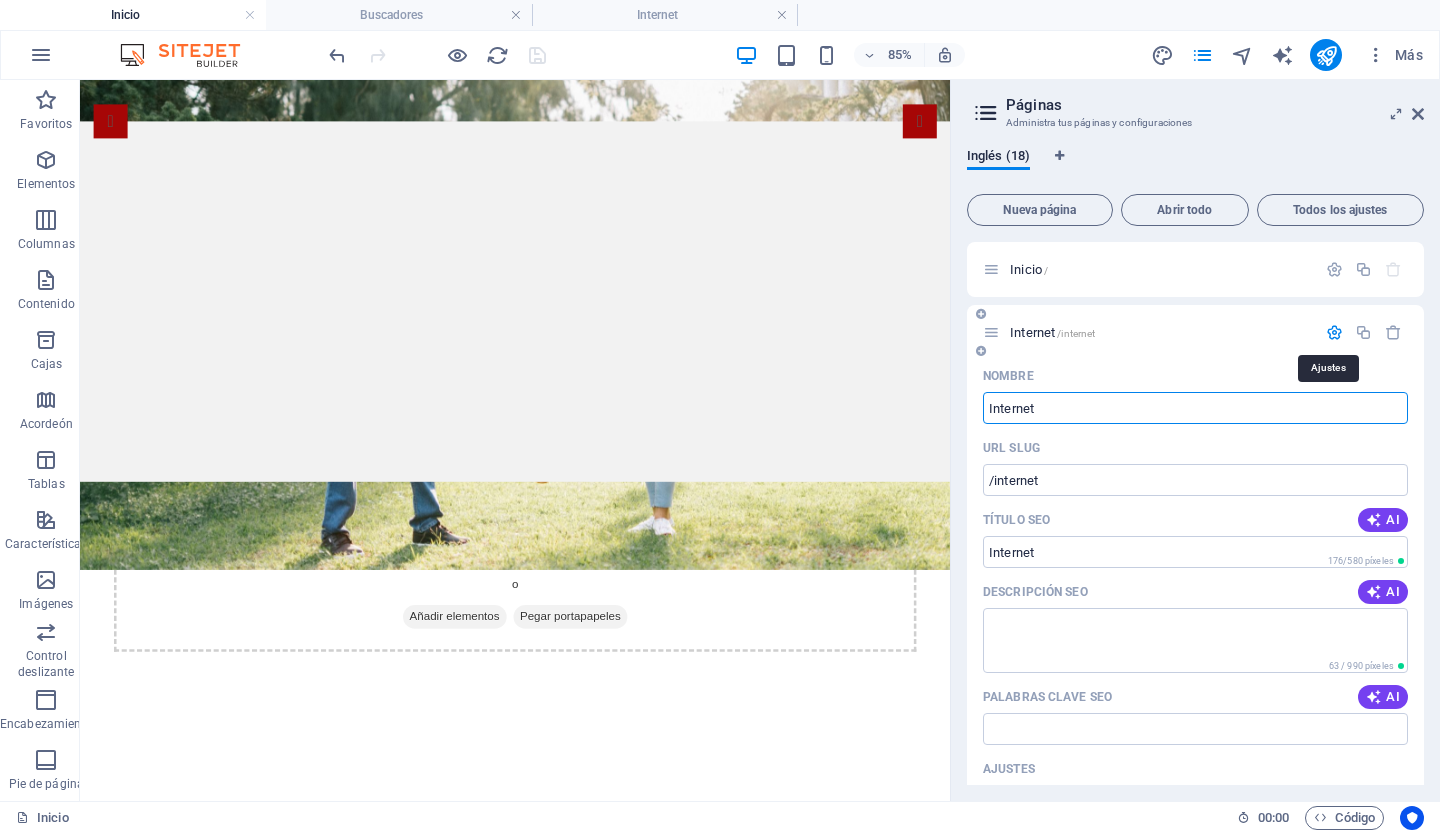scroll, scrollTop: 386, scrollLeft: 0, axis: vertical 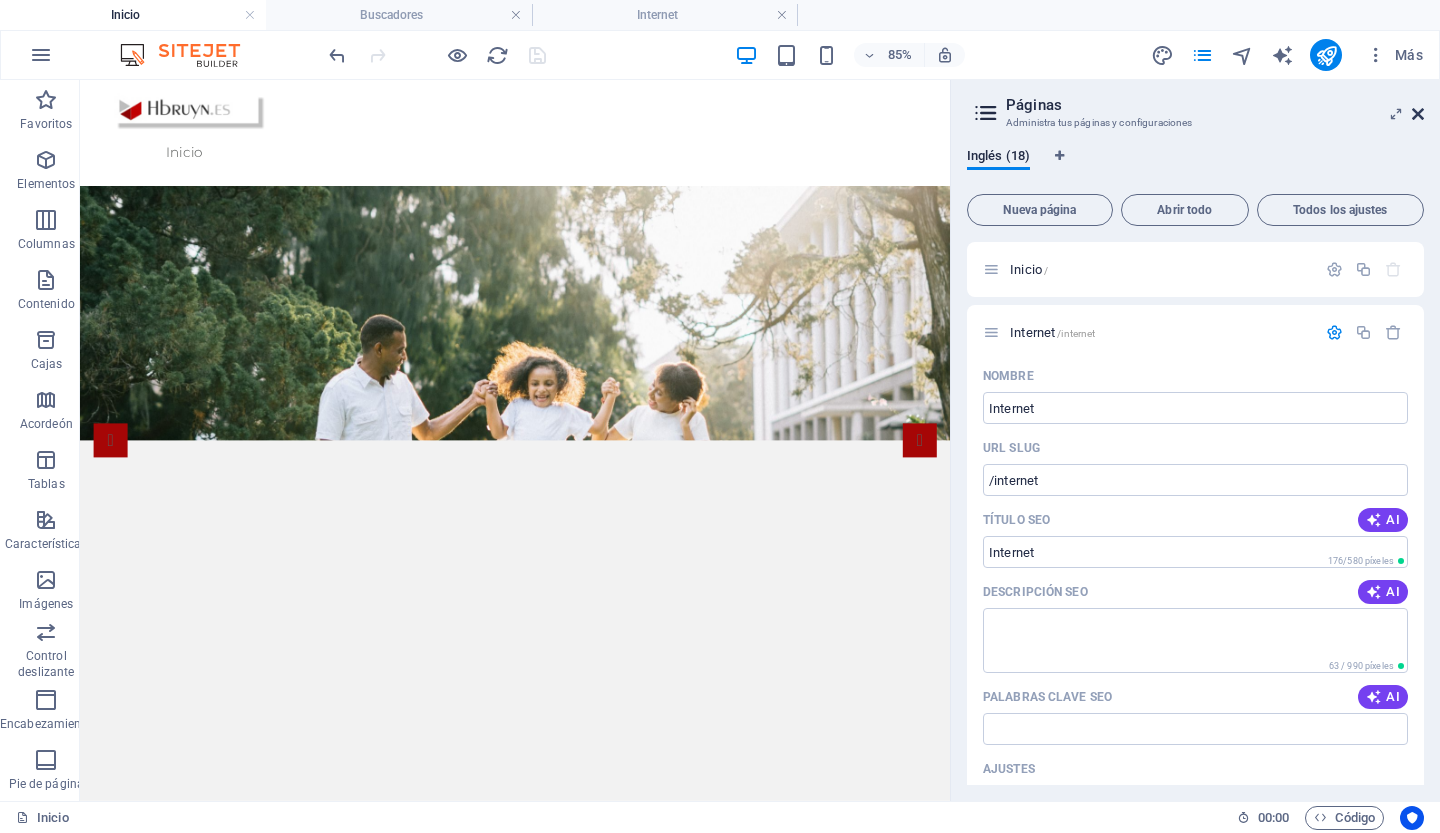 click at bounding box center [1418, 114] 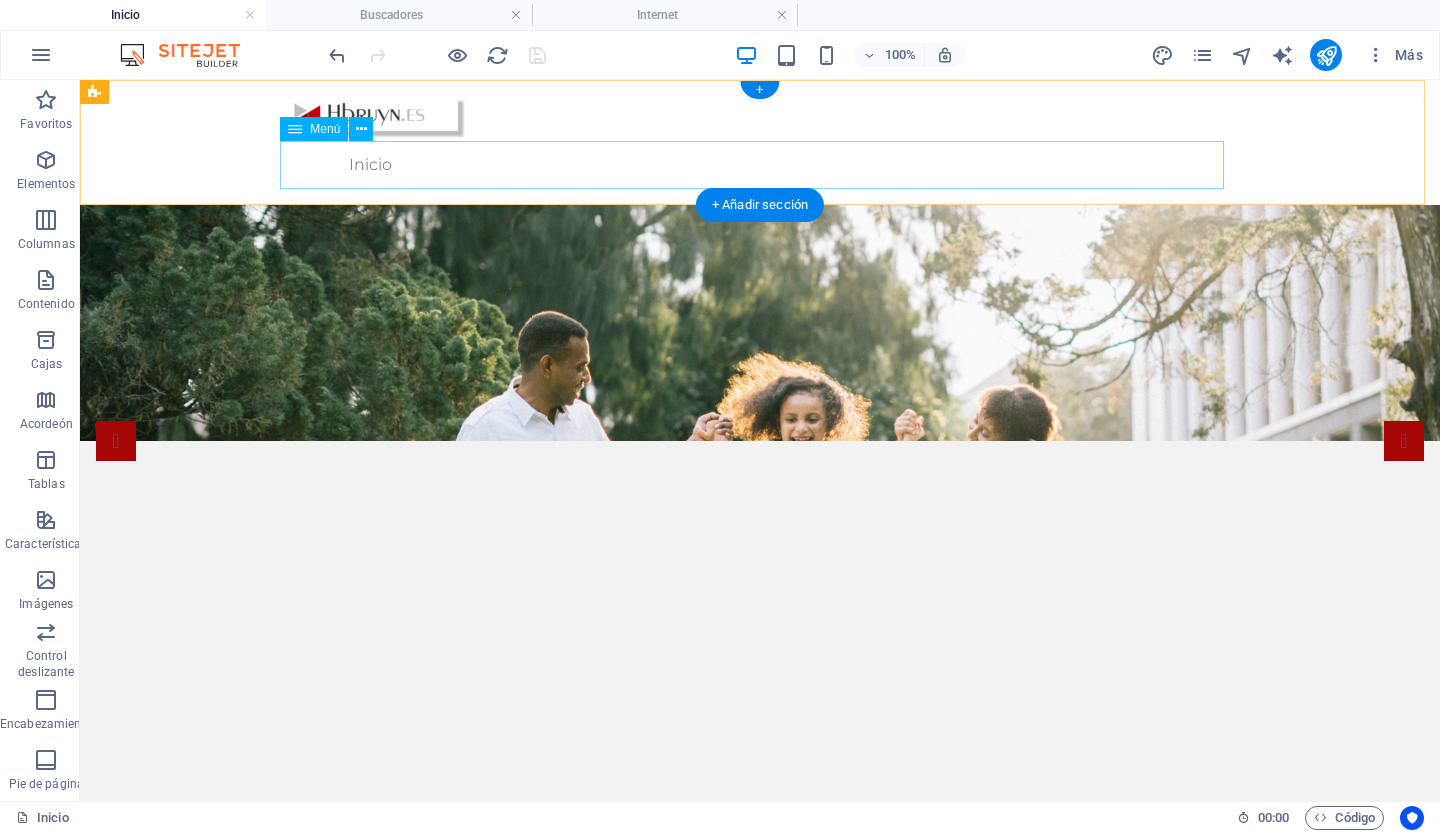 click on "Inicio Internet Buscadores Navegadores Datos curiosos web Redes Sociales Afirmar Obtenga una cotización Contacto" at bounding box center [760, 165] 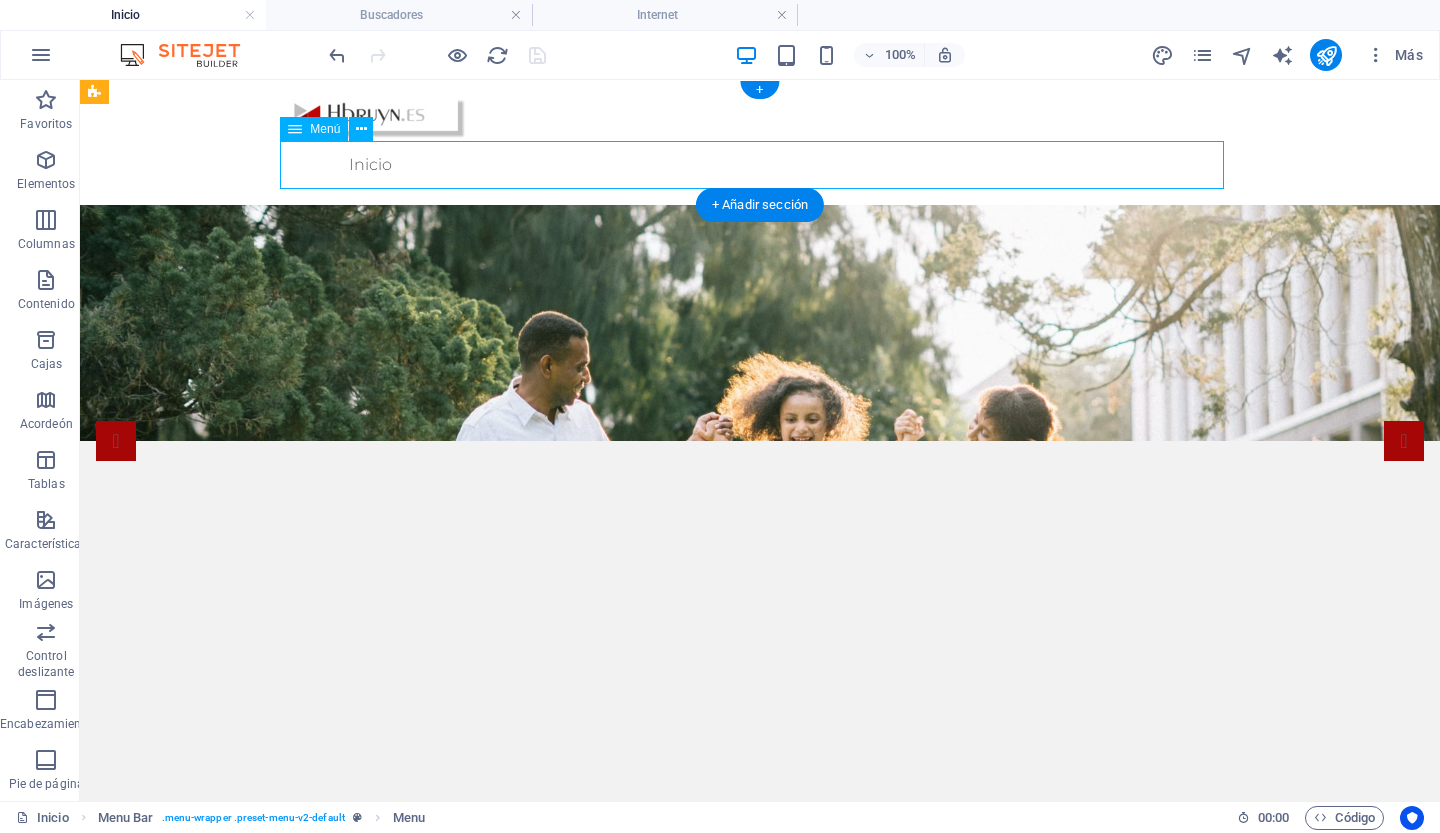 click on "Inicio Internet Buscadores Navegadores Datos curiosos web Redes Sociales Afirmar Obtenga una cotización Contacto" at bounding box center (760, 165) 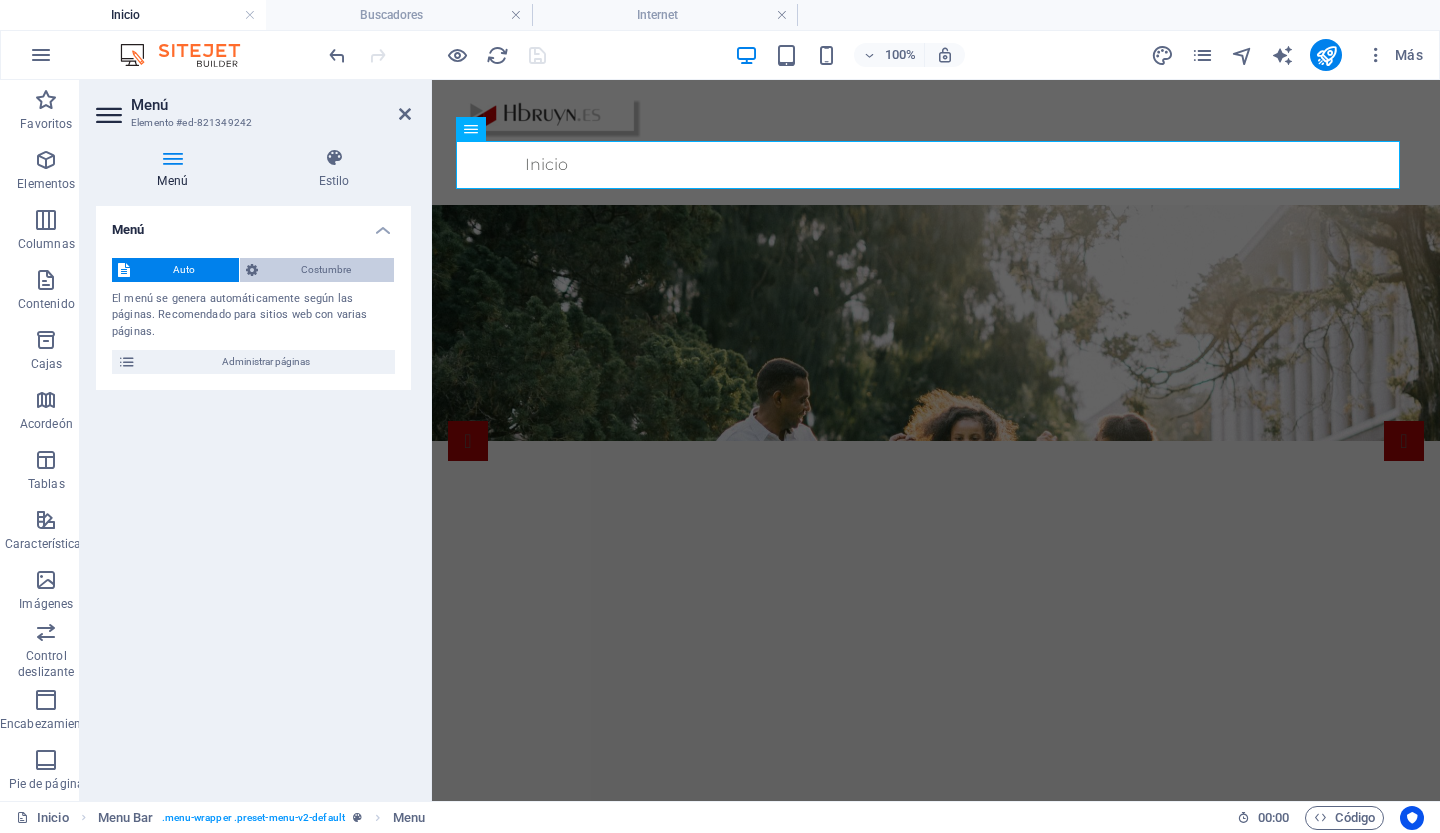 click on "Costumbre" at bounding box center [326, 269] 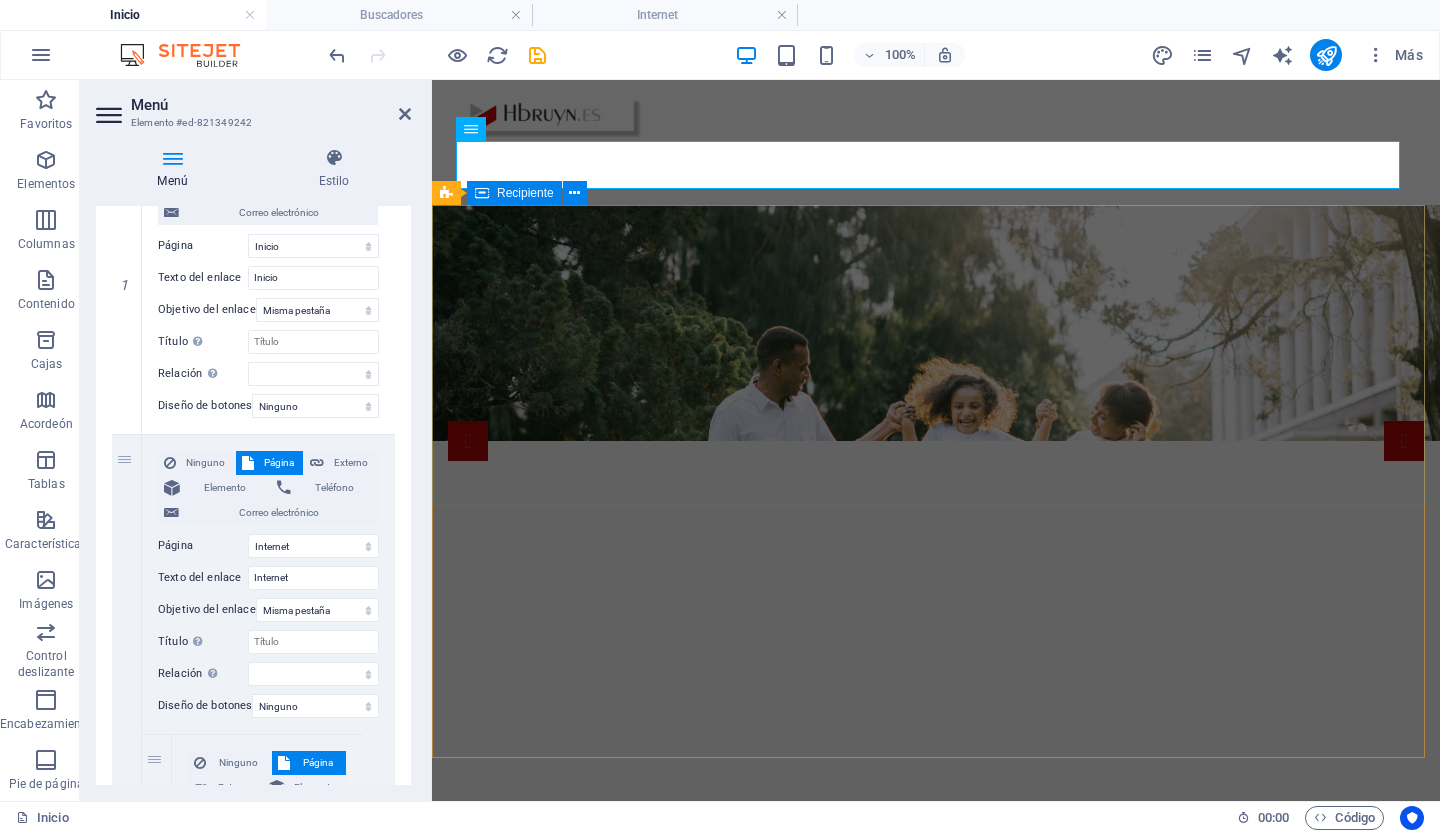 scroll, scrollTop: 0, scrollLeft: 0, axis: both 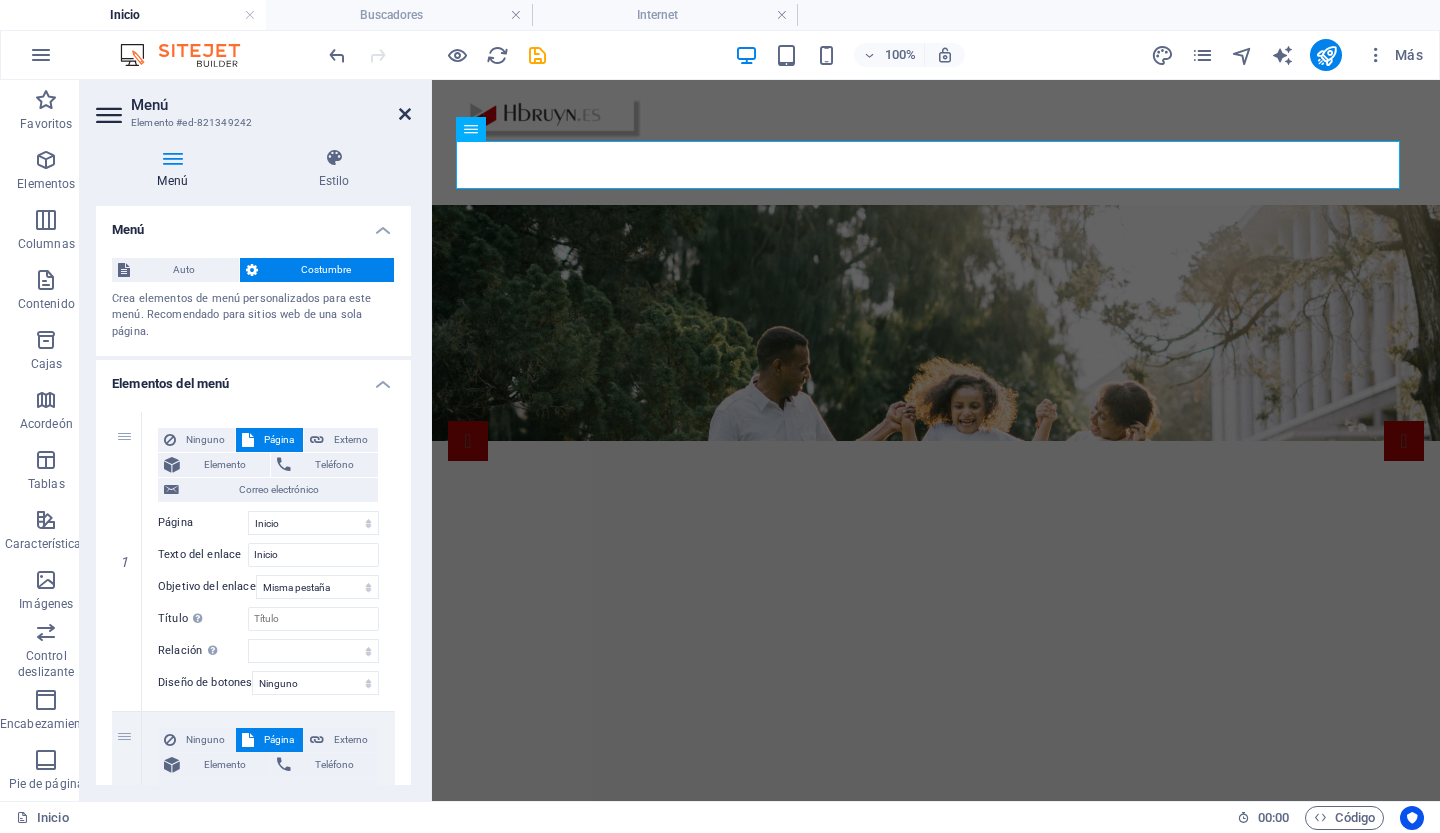 click at bounding box center (405, 114) 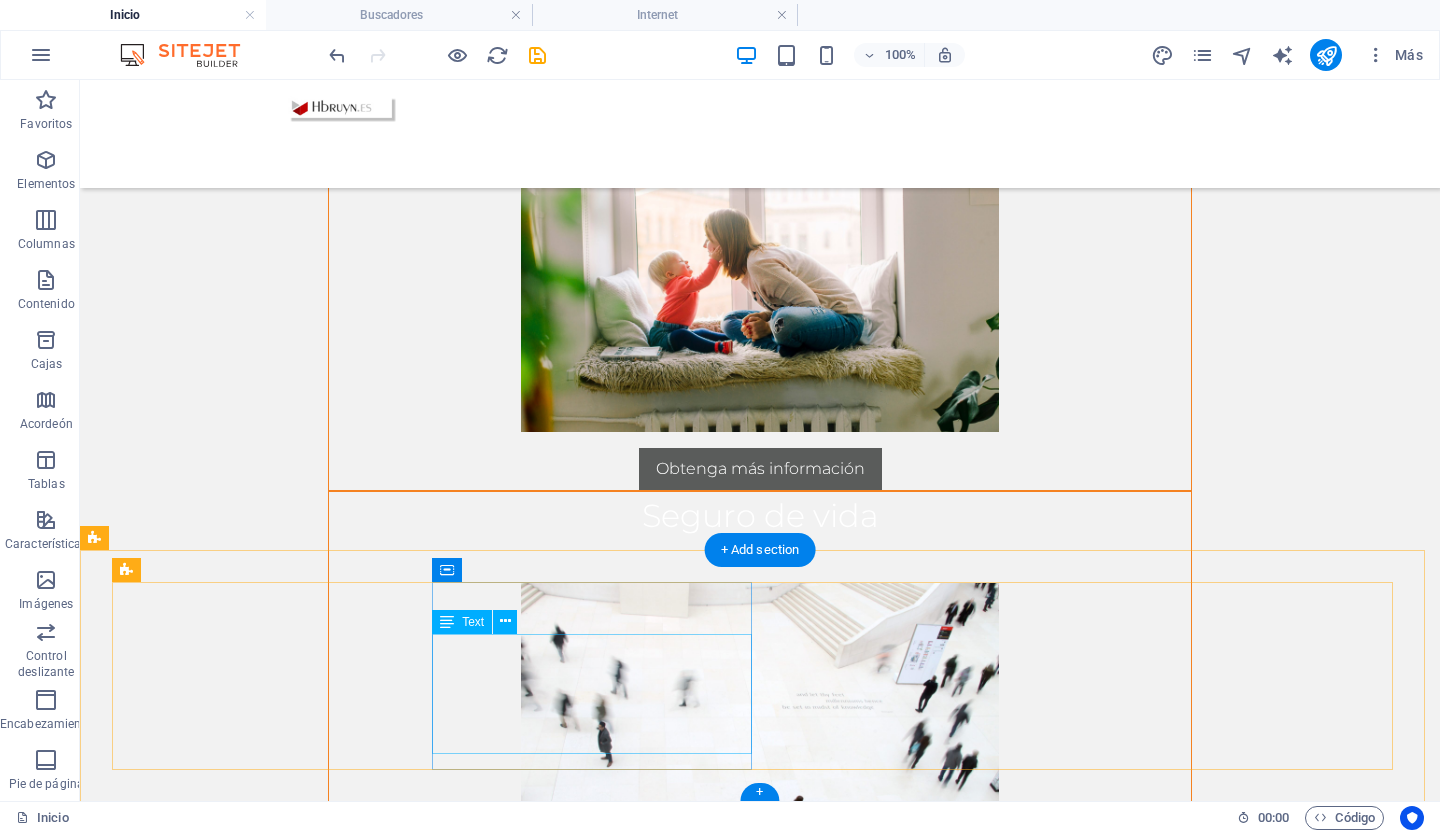 scroll, scrollTop: 2996, scrollLeft: 0, axis: vertical 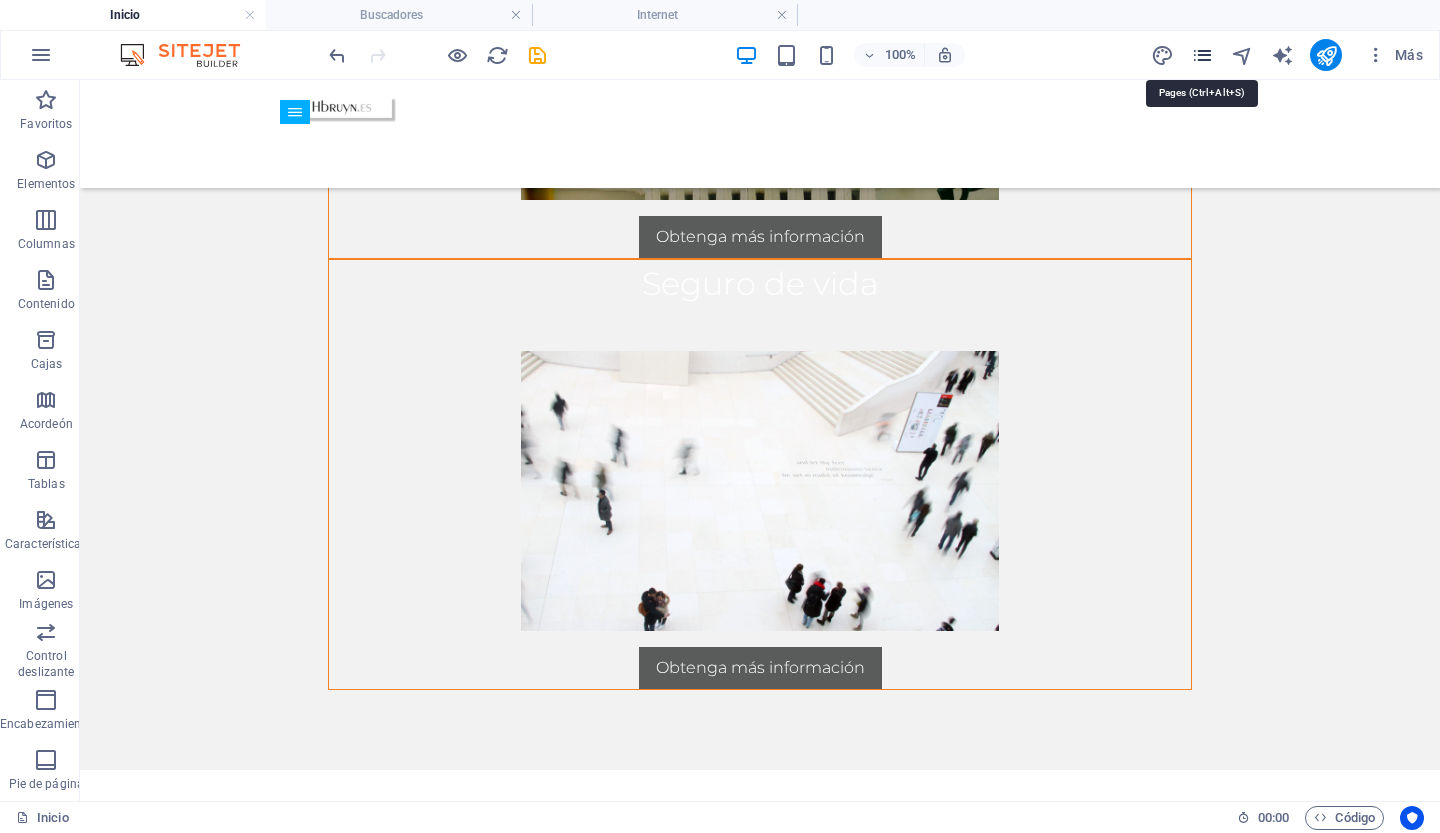 click at bounding box center (1202, 55) 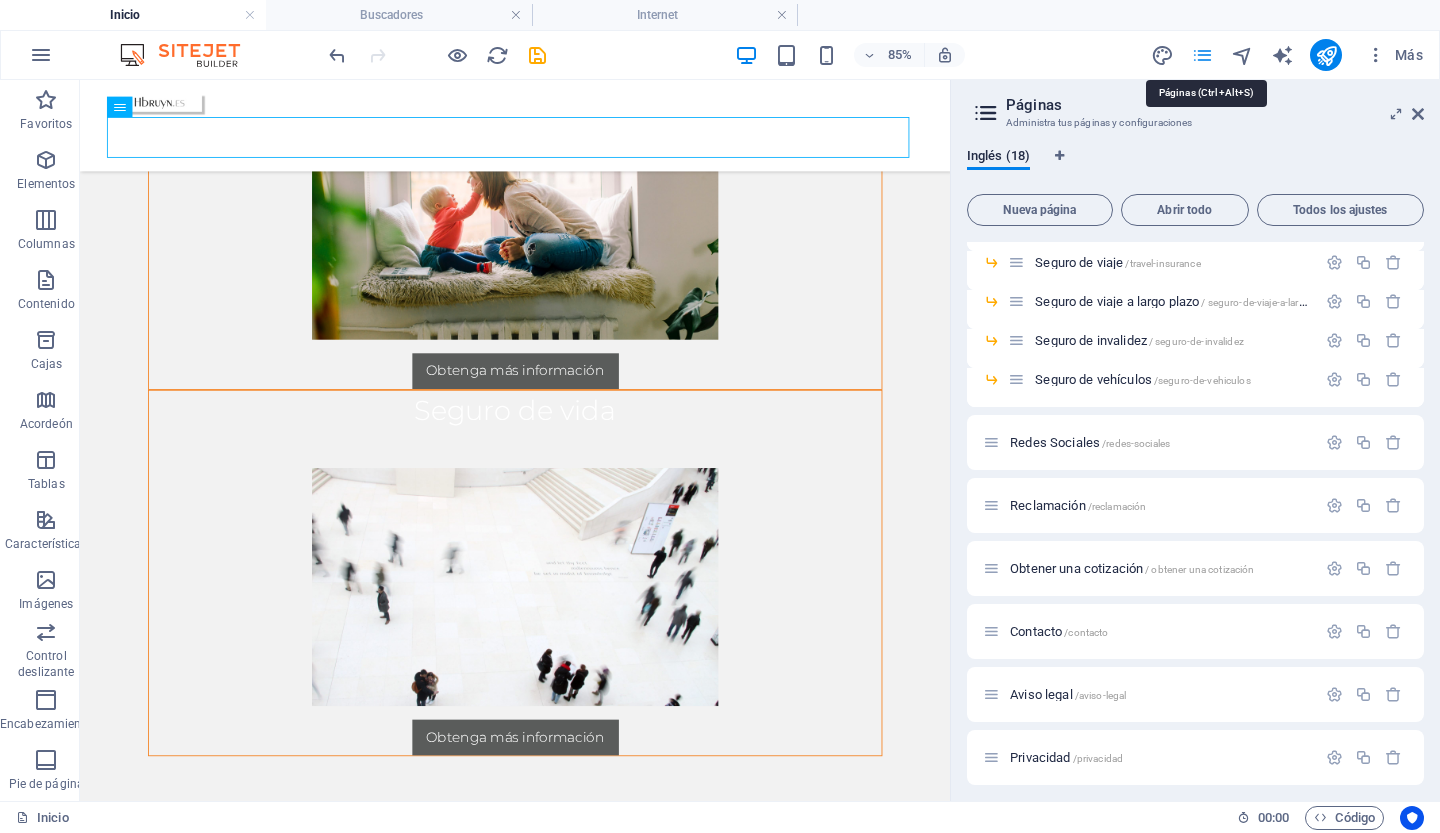 scroll, scrollTop: 350, scrollLeft: 0, axis: vertical 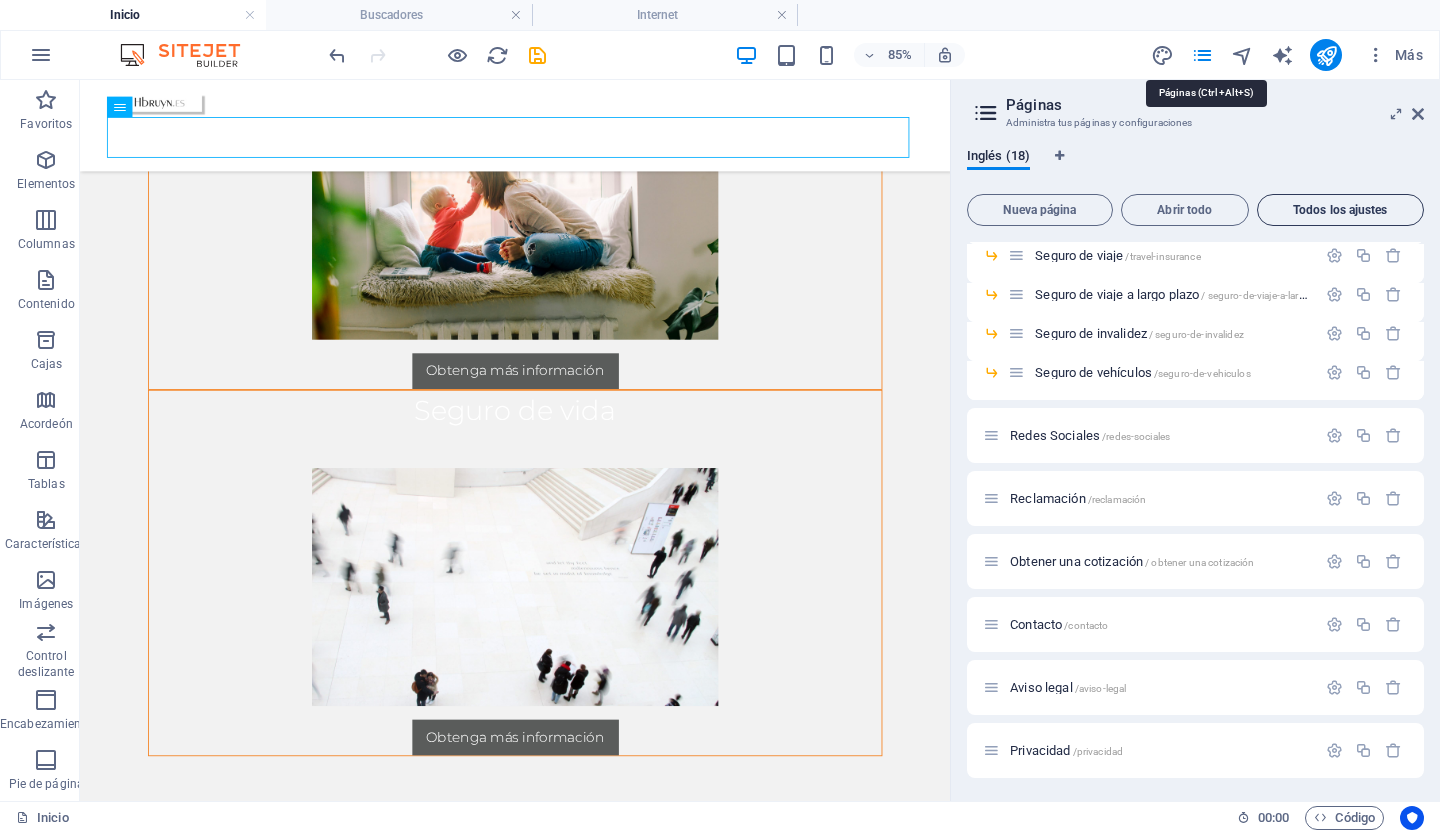 click on "Todos los ajustes" at bounding box center [1340, 210] 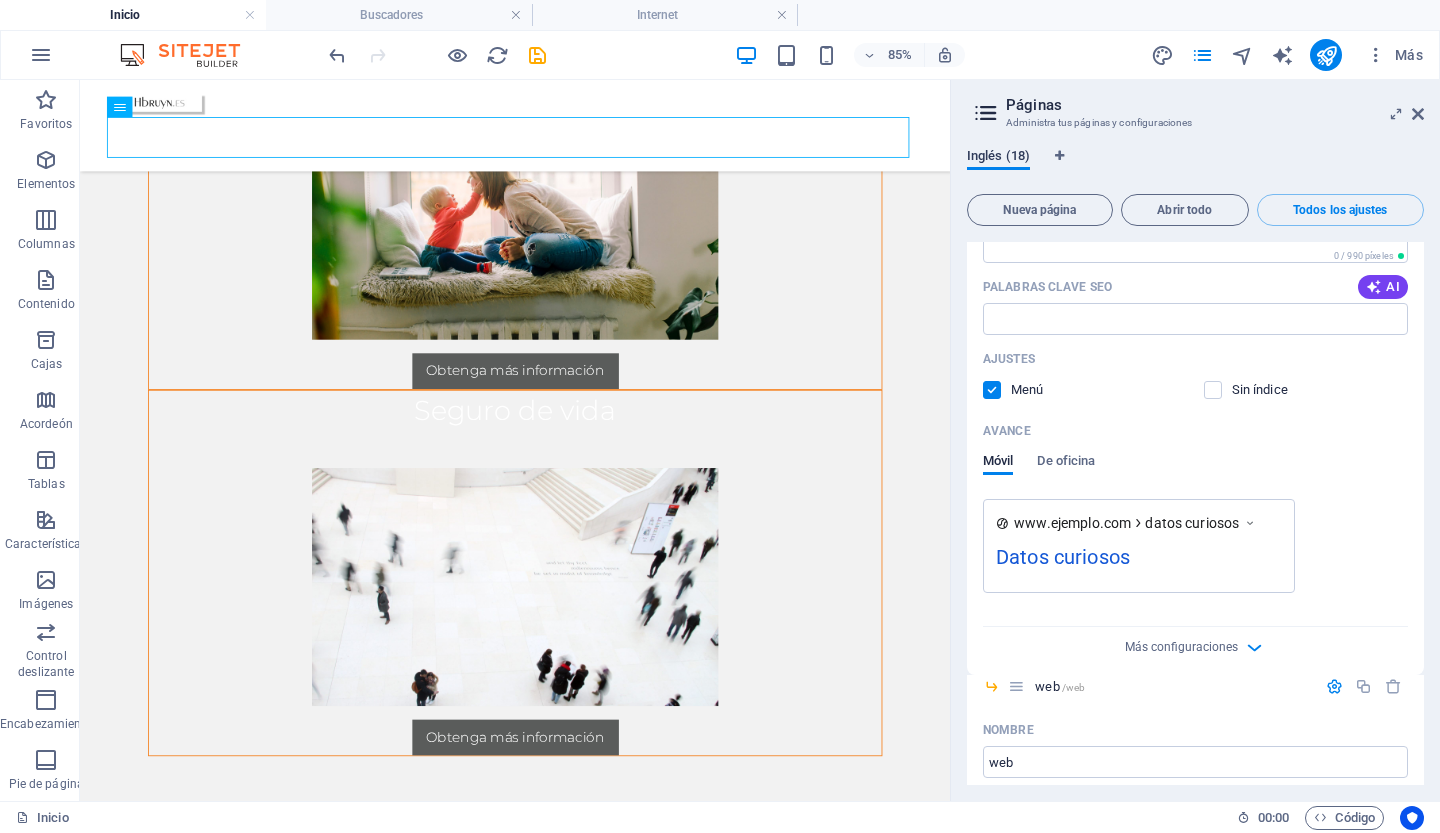 scroll, scrollTop: 3468, scrollLeft: 0, axis: vertical 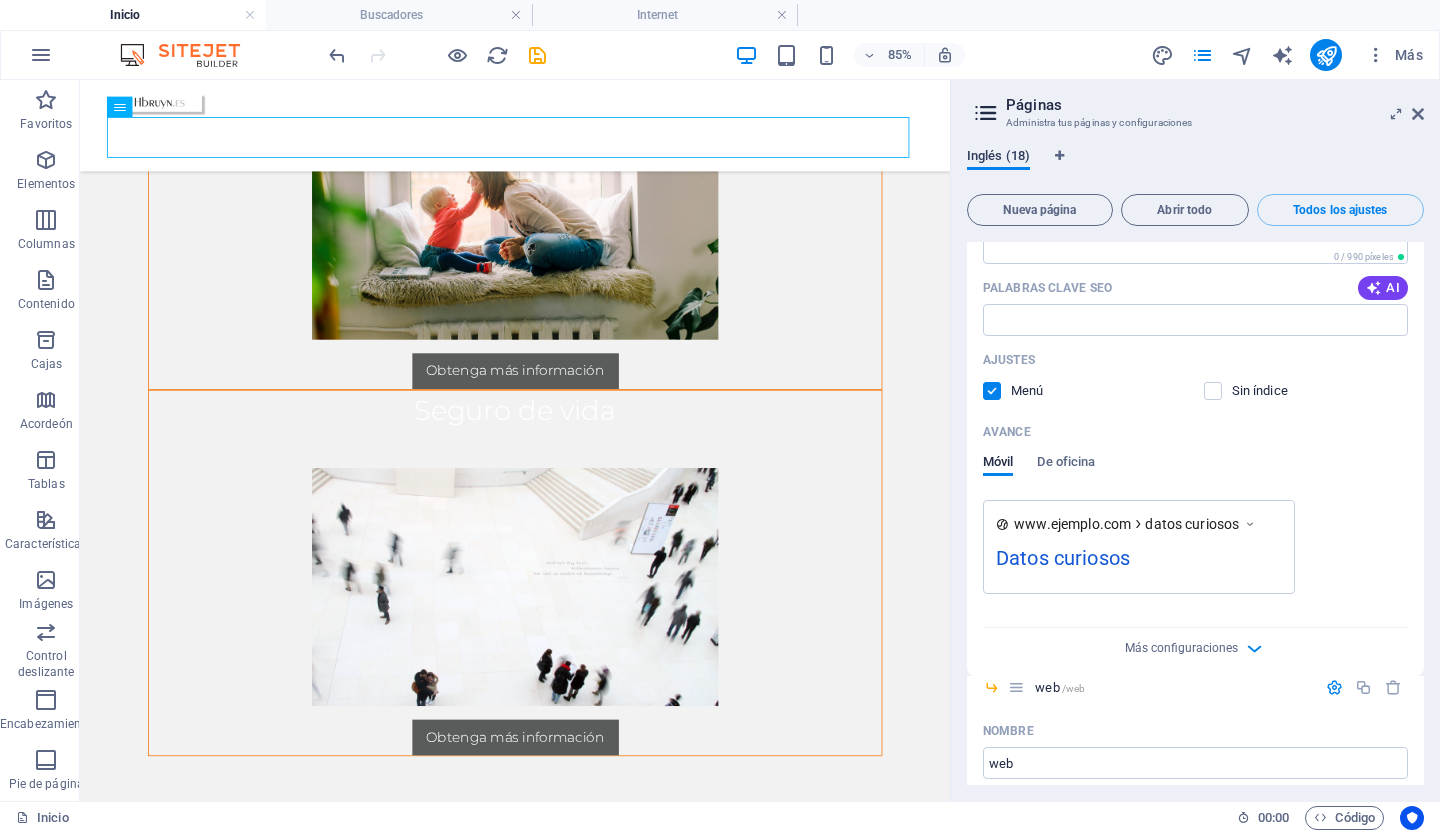 click on "Inglés (18)" at bounding box center [998, 155] 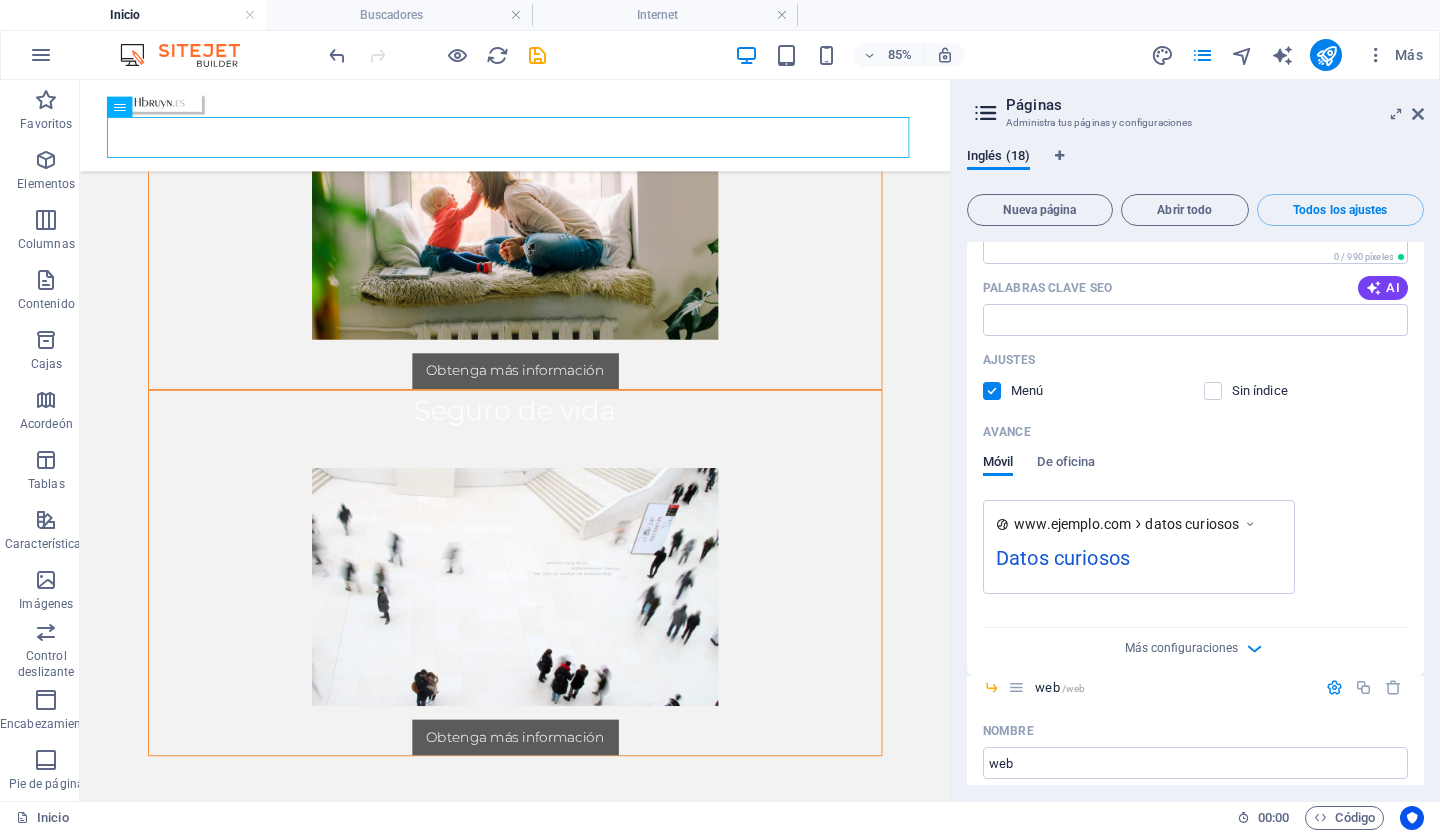 click at bounding box center [986, 113] 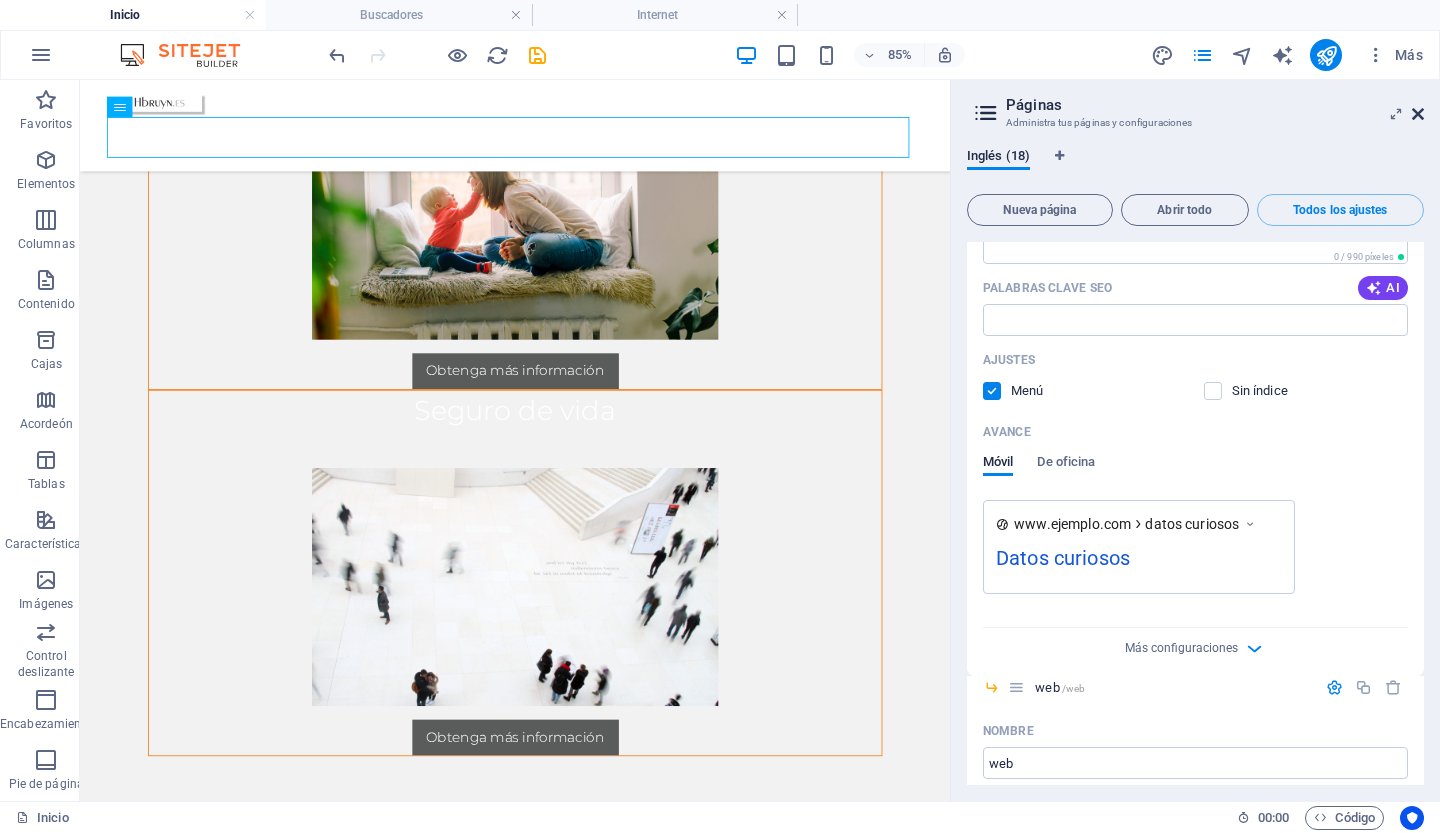 click on "Páginas Administra tus páginas y configuraciones Inglés (18) Nueva página Abrir todo Todos los ajustes Inicio  / Nombre Inicio ​ URL SLUG / ​ Título SEO AI ​ 89/580 píxeles Descripción SEO AI ​ 63 / 990 píxeles Palabras clave SEO AI ​ Ajustes Menú Sin índice Avance Móvil De oficina www.ejemplo.com hbruyn.es hbruyn.es Metaetiquetas ​ Imagen de vista previa (Open Graph) Arrastre los archivos aquí, haga clic para elegir los archivos o Seleccione archivos de Archivos o nuestras fotos y videos de archivo gratuitos Más configuraciones Internet  /internet Nombre Internet ​ URL SLUG /internet ​ Título SEO AI Internet ​ 176/580 píxeles Descripción SEO AI ​ 63 / 990 píxeles Palabras clave SEO AI ​ Ajustes Menú Sin índice Avance Móvil De oficina www.ejemplo.com Internet Internet - hbruyn.es hbruyn.es Metaetiquetas ​ Imagen de vista previa (Open Graph) Arrastre los archivos aquí, haga clic para elegir los archivos o Más configuraciones Buscadores ​ Nombre Buscadores ​ ​" at bounding box center (1195, 440) 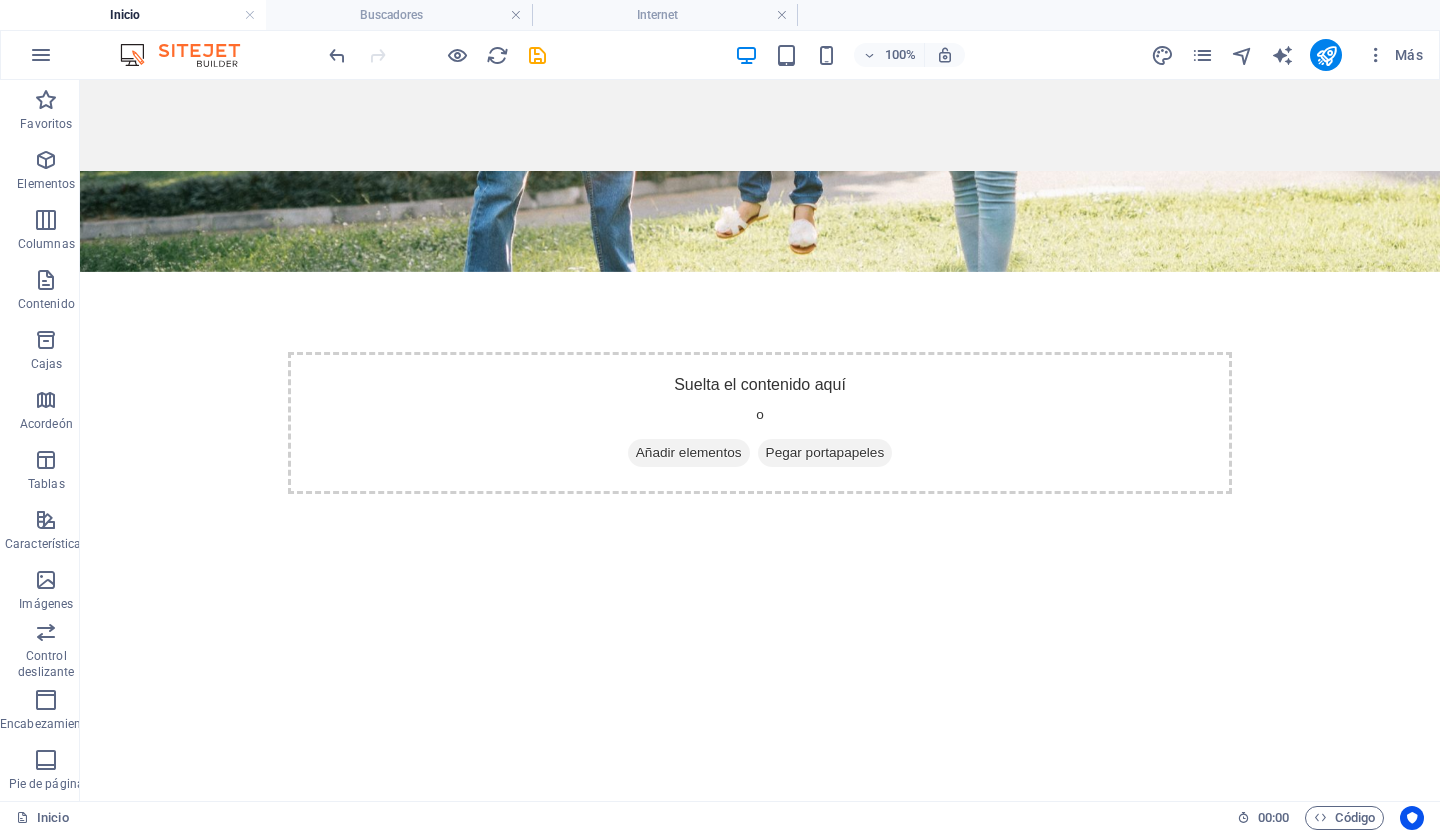 scroll, scrollTop: 0, scrollLeft: 0, axis: both 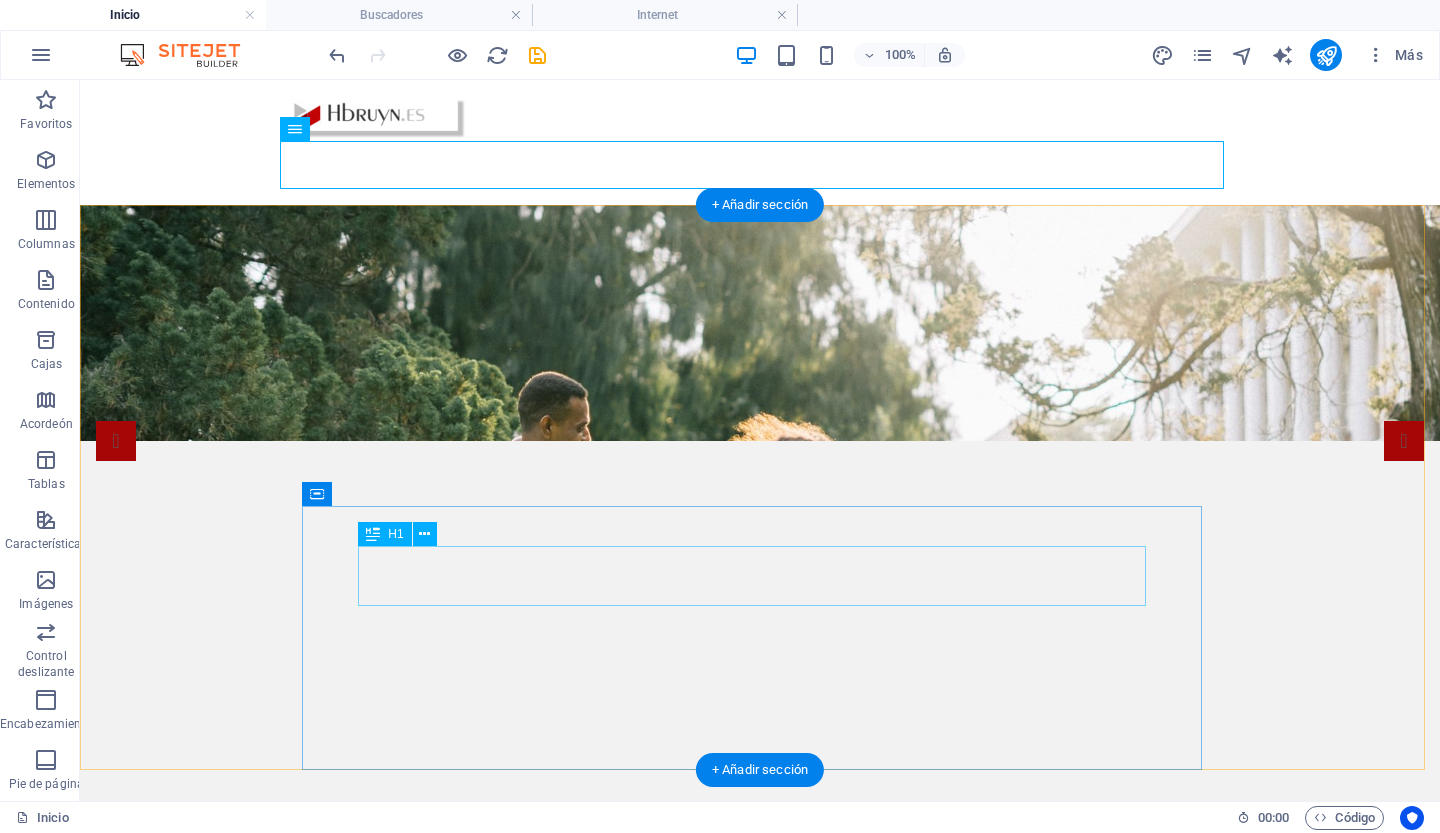 click on "[WEBSITE]" at bounding box center (760, 1274) 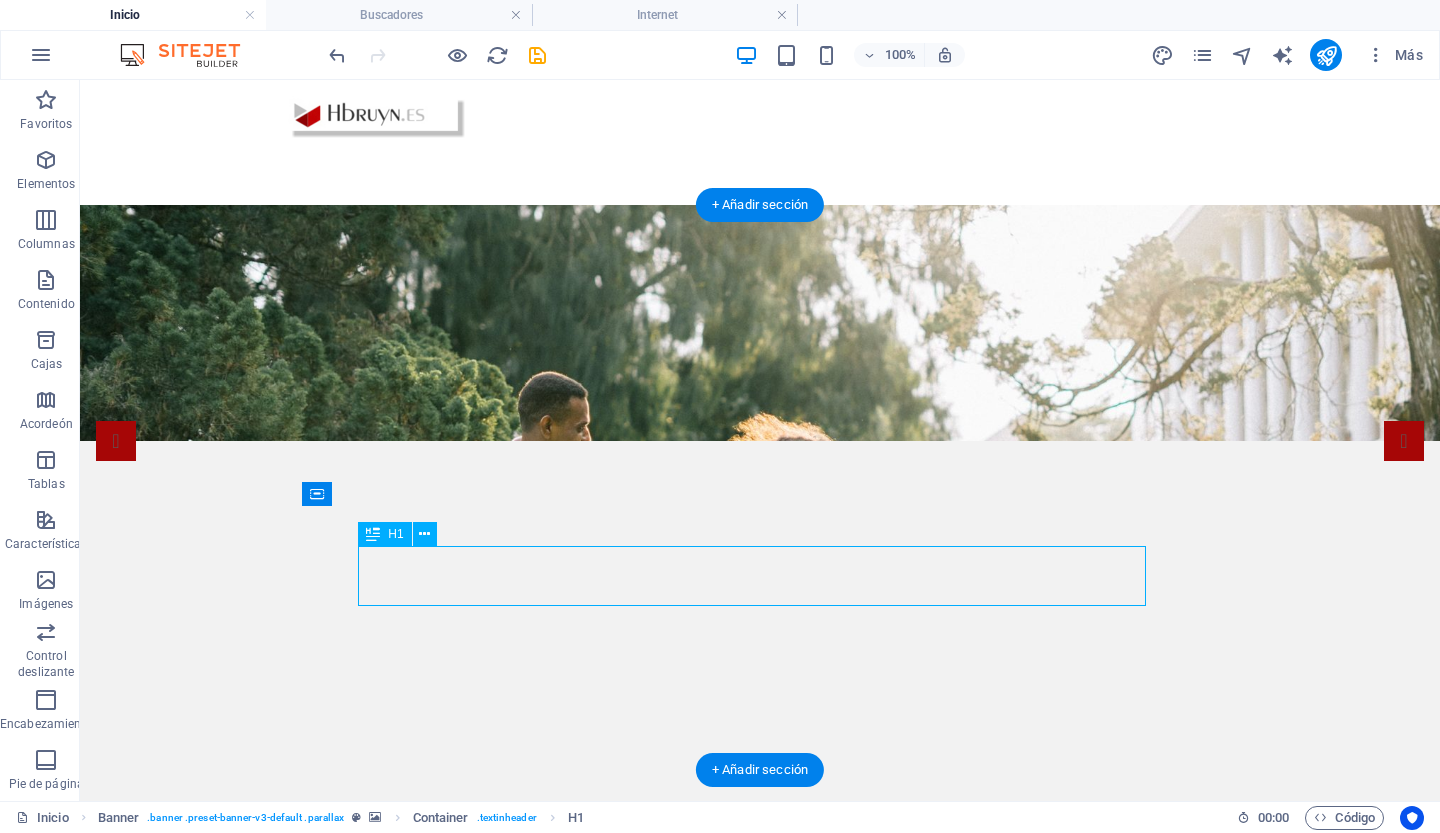 click on "[WEBSITE]" at bounding box center (760, 1274) 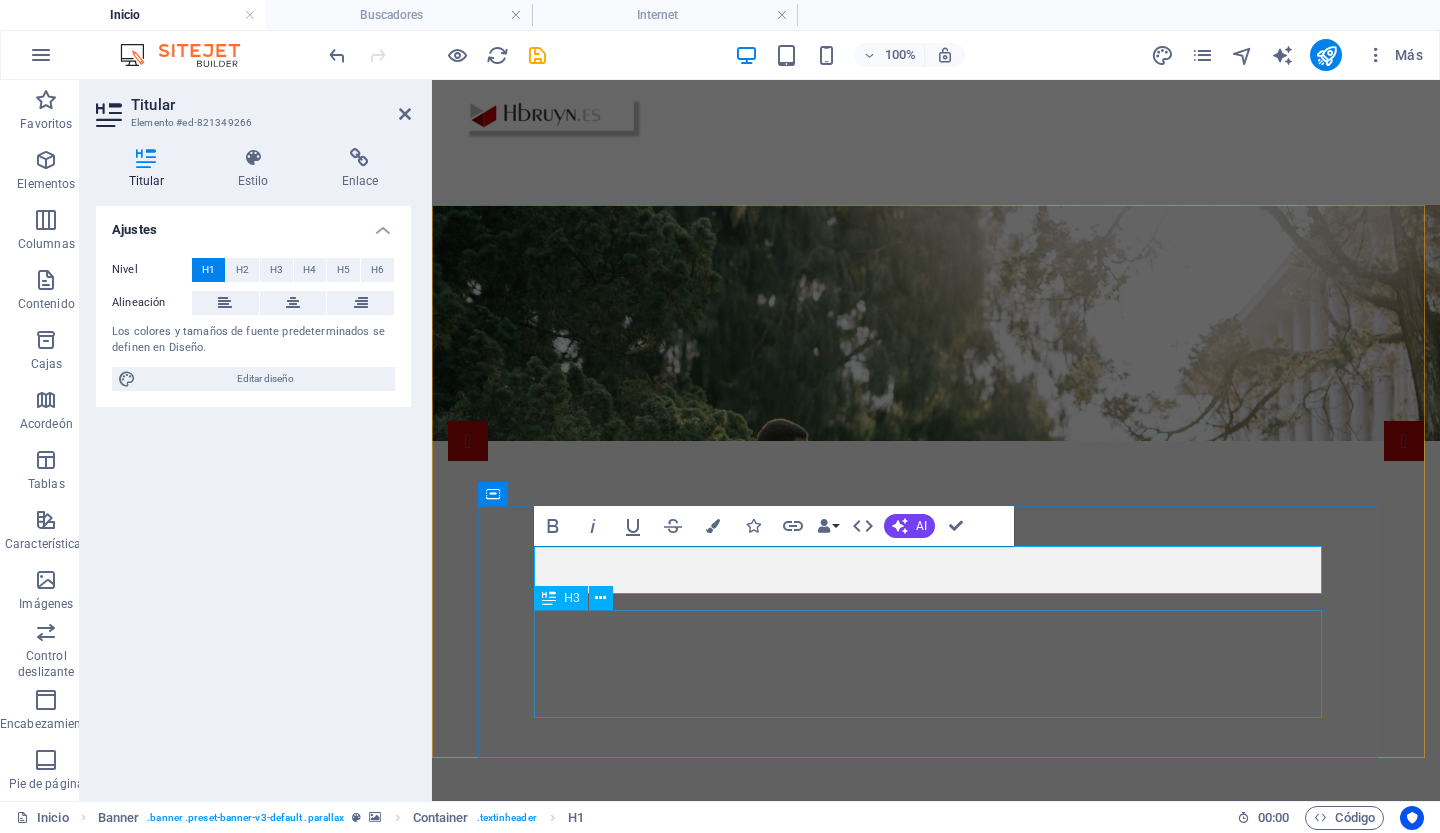 click on "Bienvenidos a mi página web personal, donde compartiré conceptos básicos y sencillos sobre la red, las redes sociales, el software, etc. Espero que disfruteis de mi sitio web. ¡Bienvenidos!" at bounding box center (936, 1362) 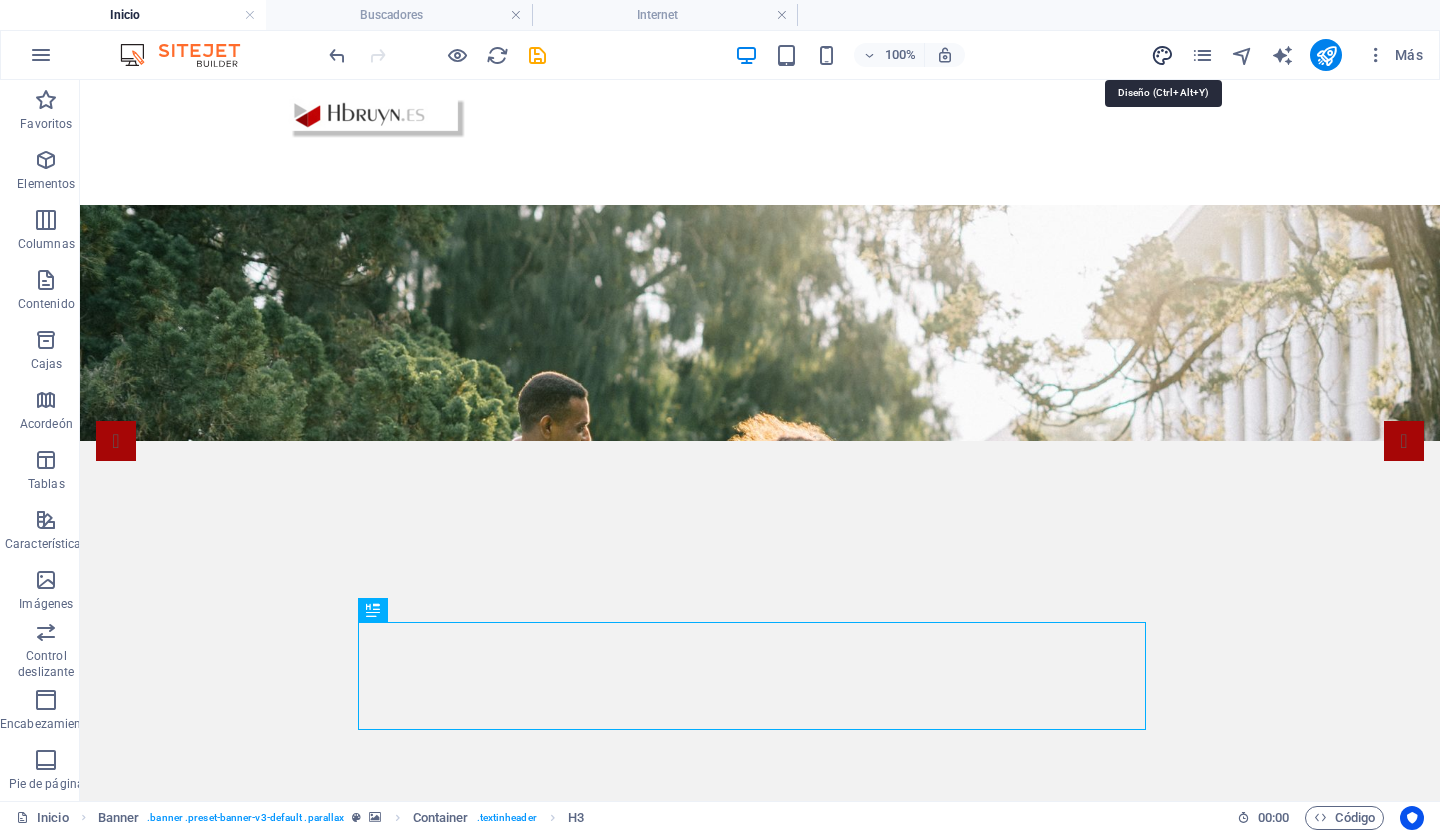 click at bounding box center [1162, 55] 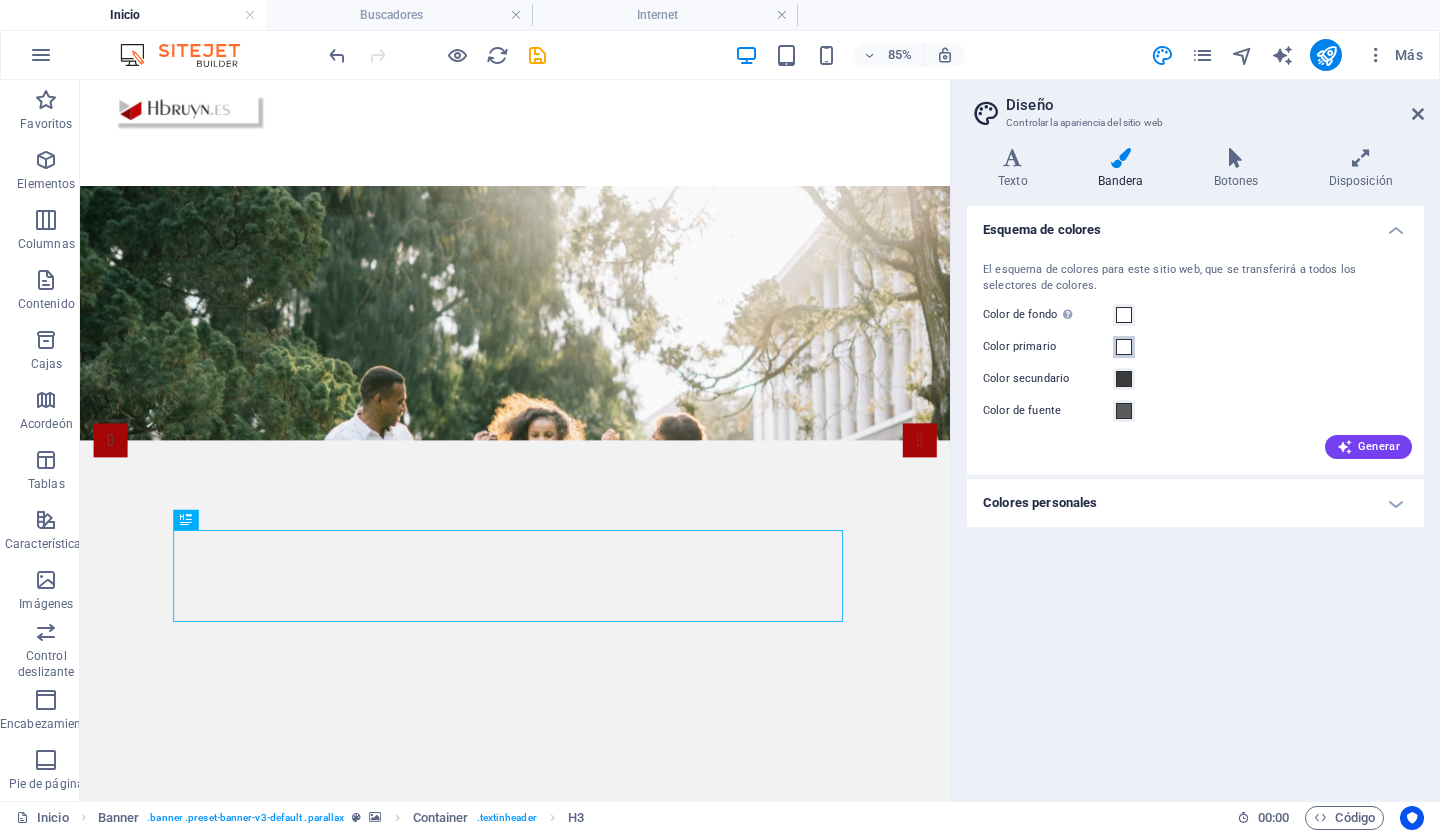 click at bounding box center (1124, 347) 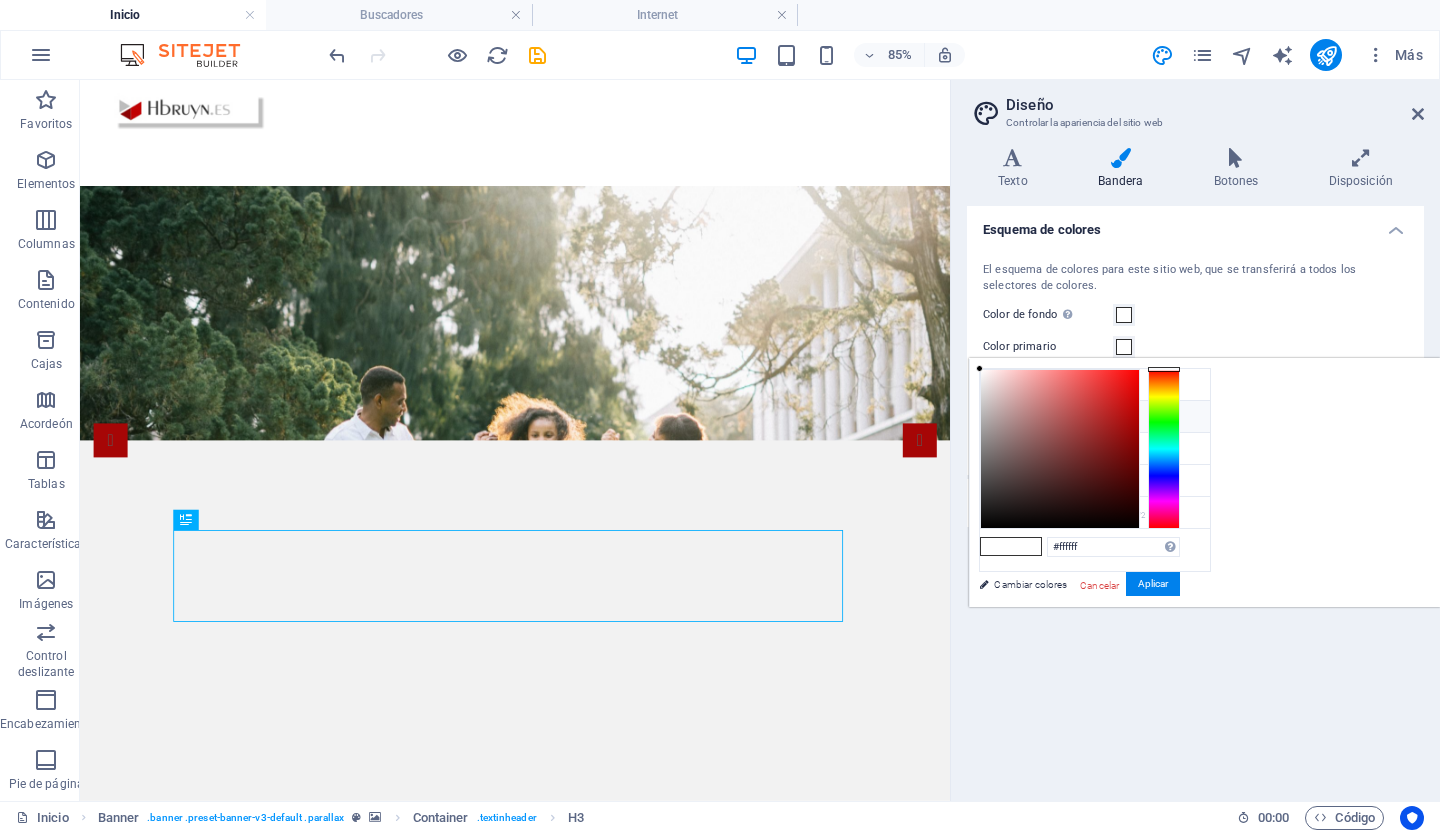 click on "#ffffff" at bounding box center [1095, 419] 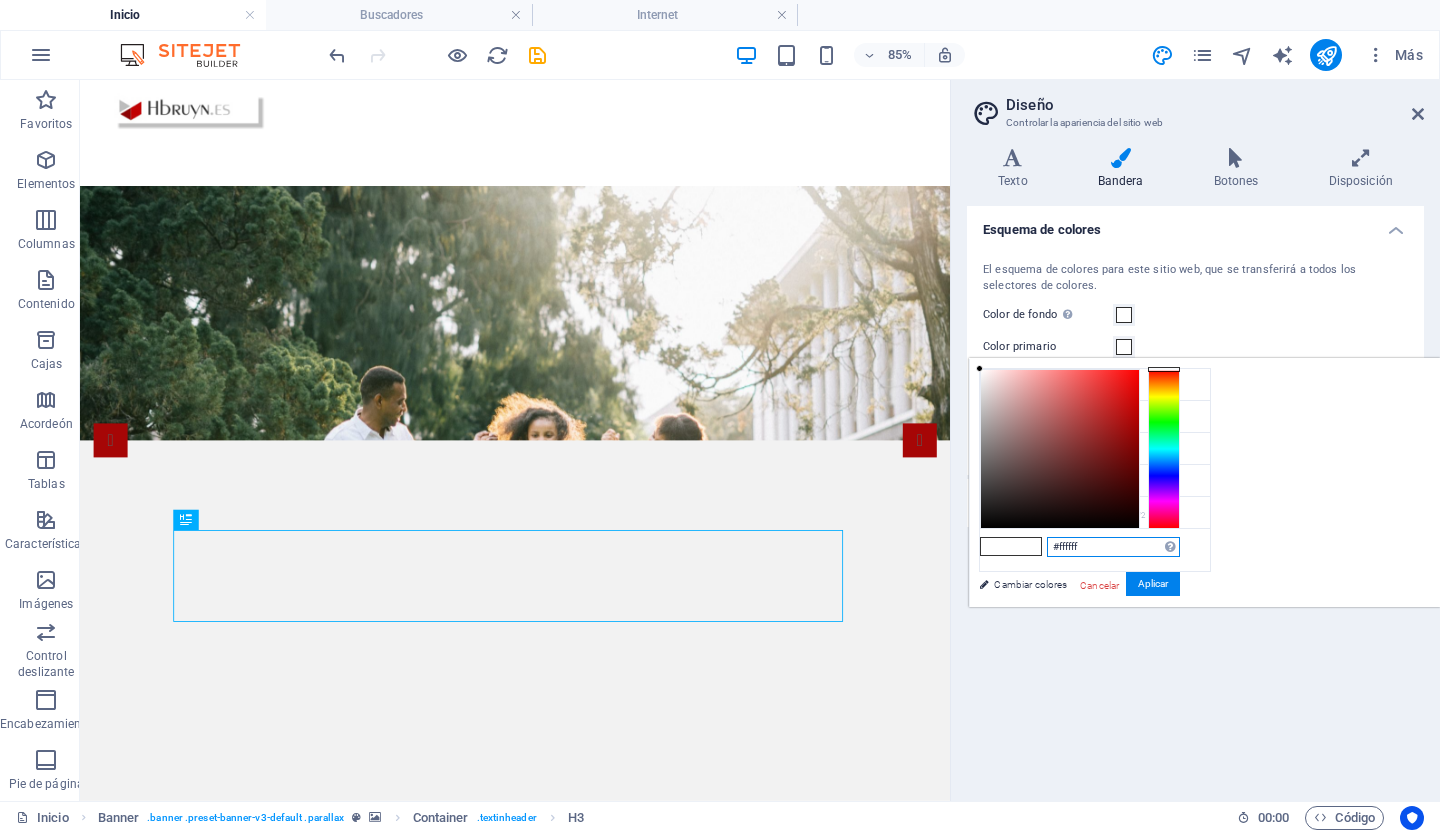 click on "#ffffff" at bounding box center (1113, 547) 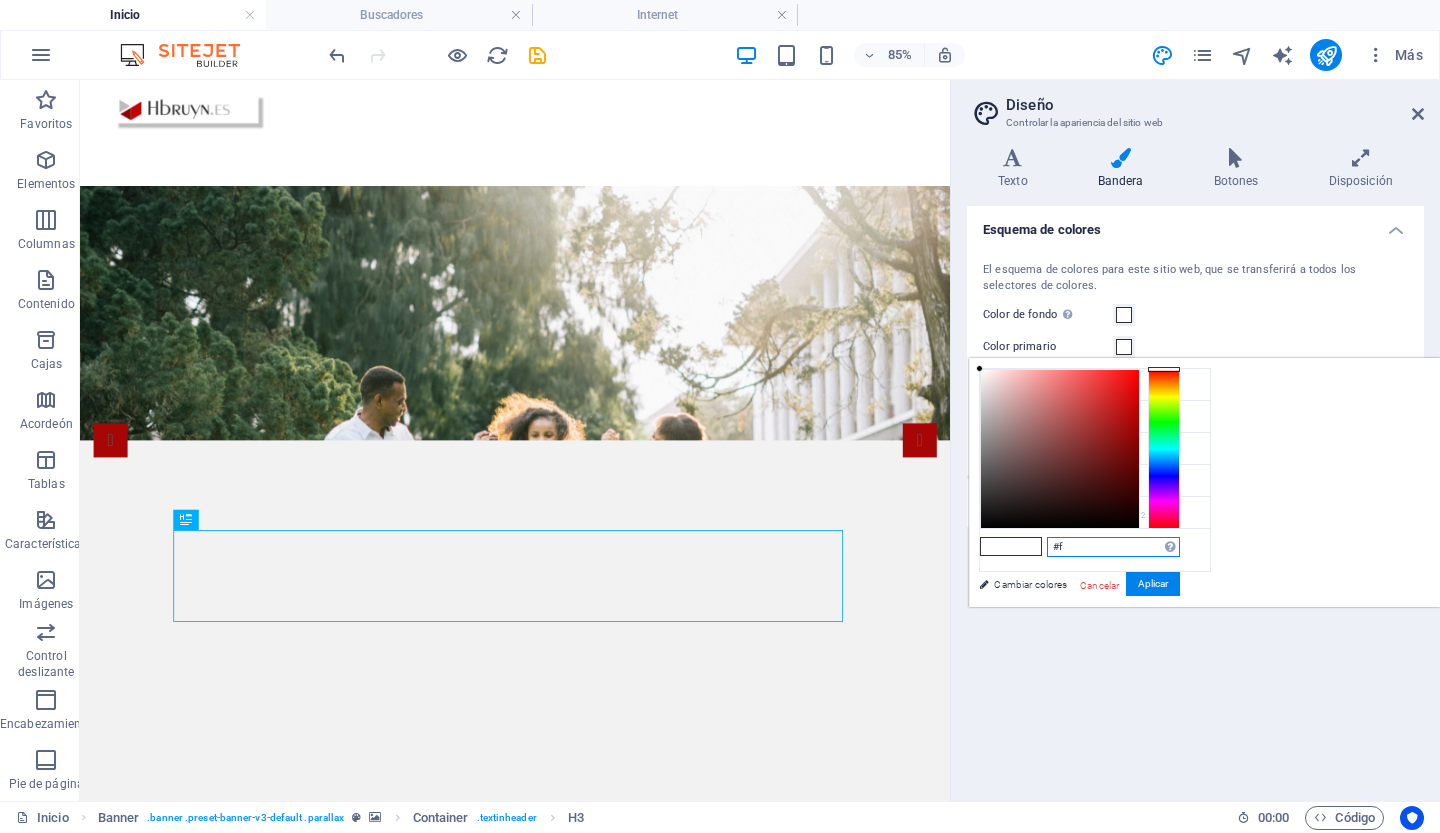 type on "#" 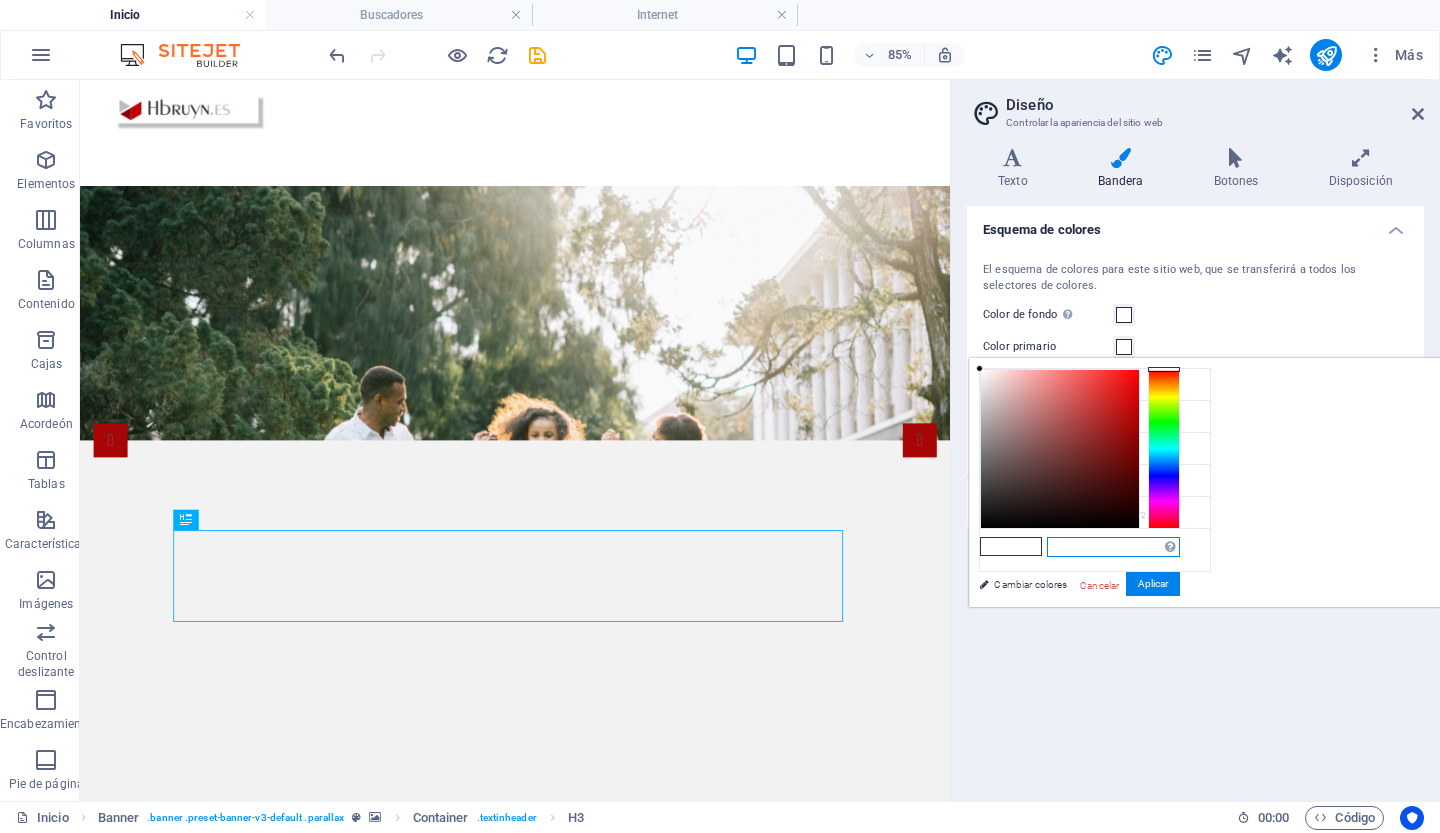 paste on "#a60606" 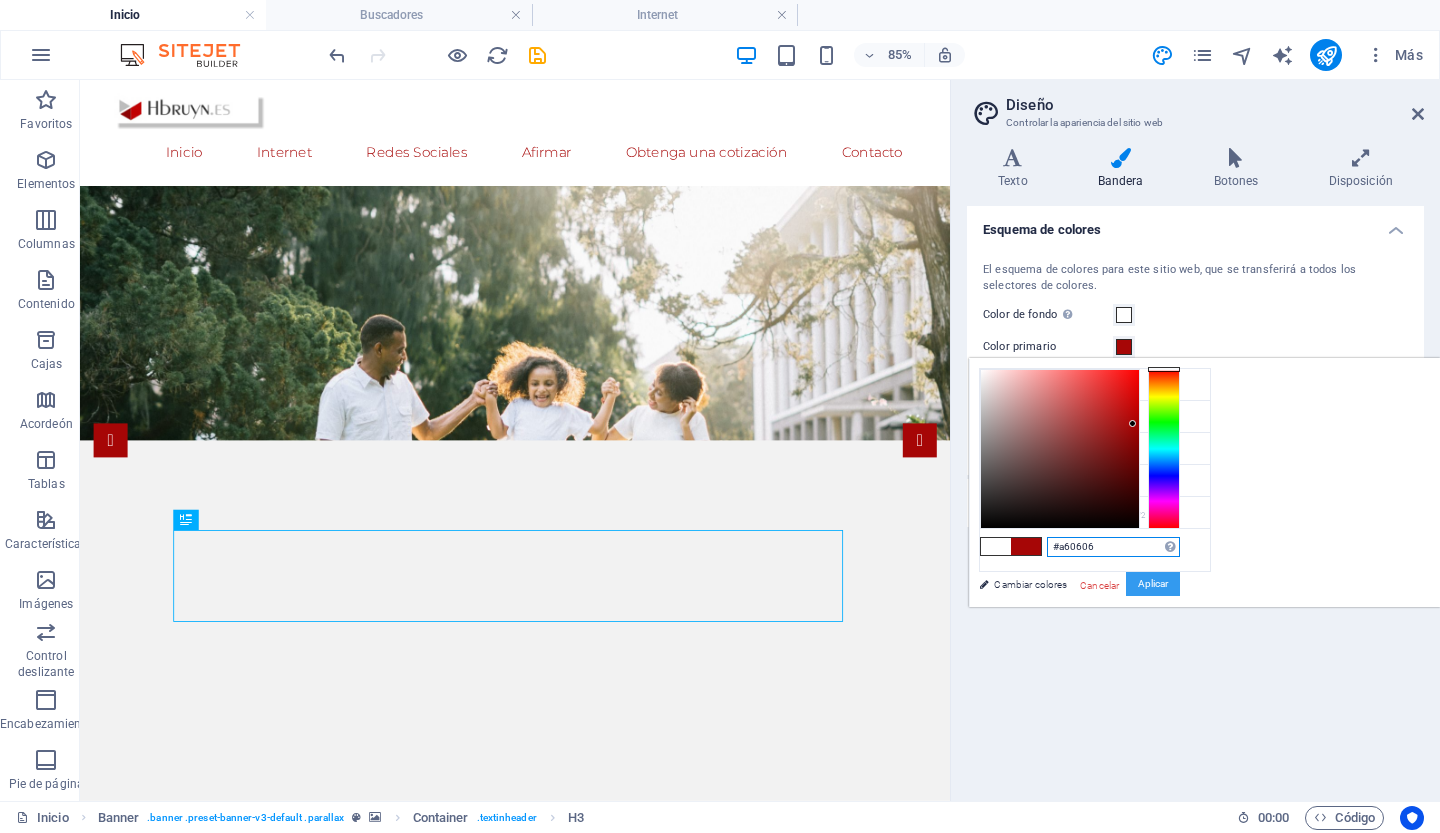 type on "#a60606" 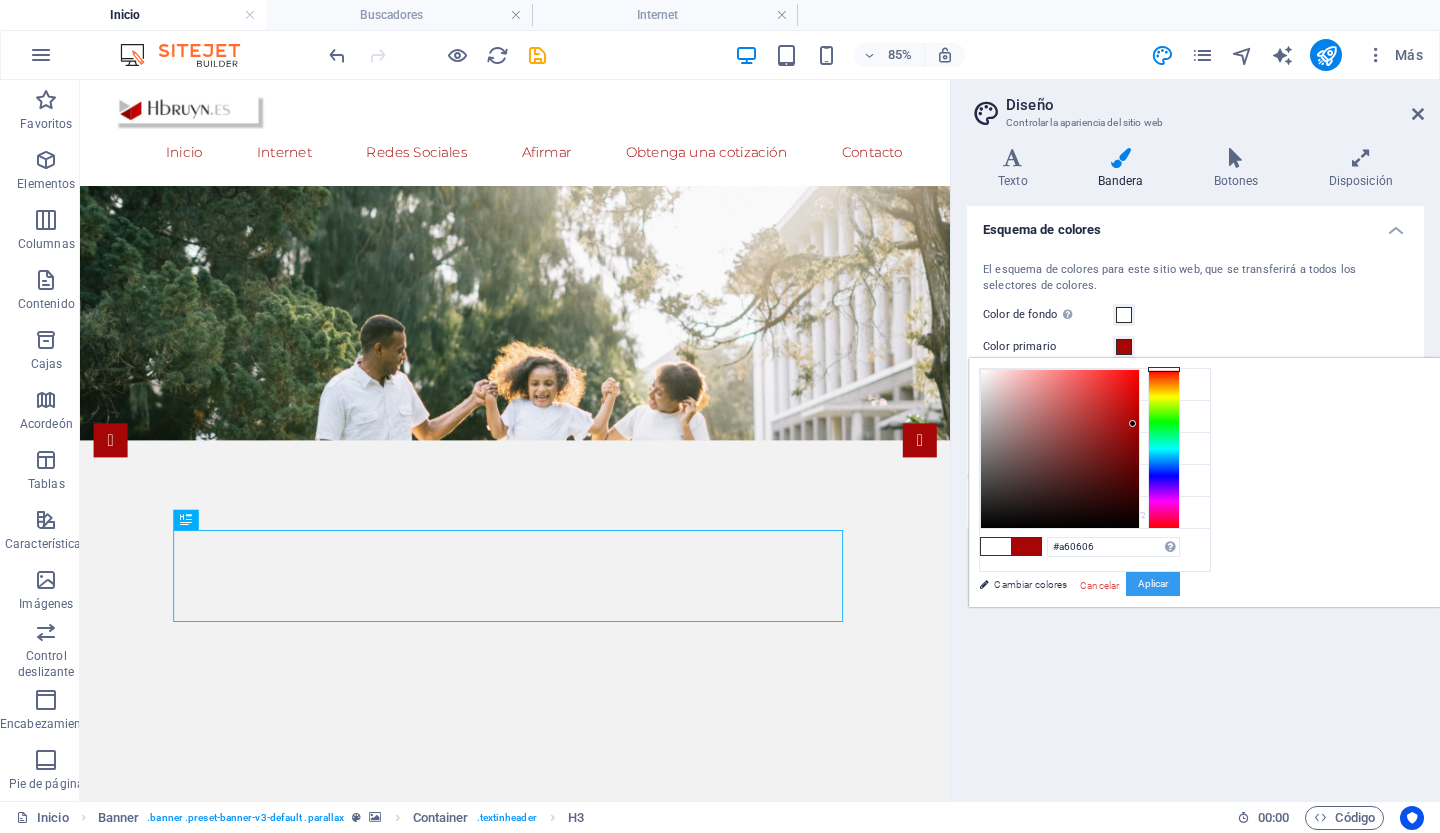 click on "Aplicar" at bounding box center (1153, 583) 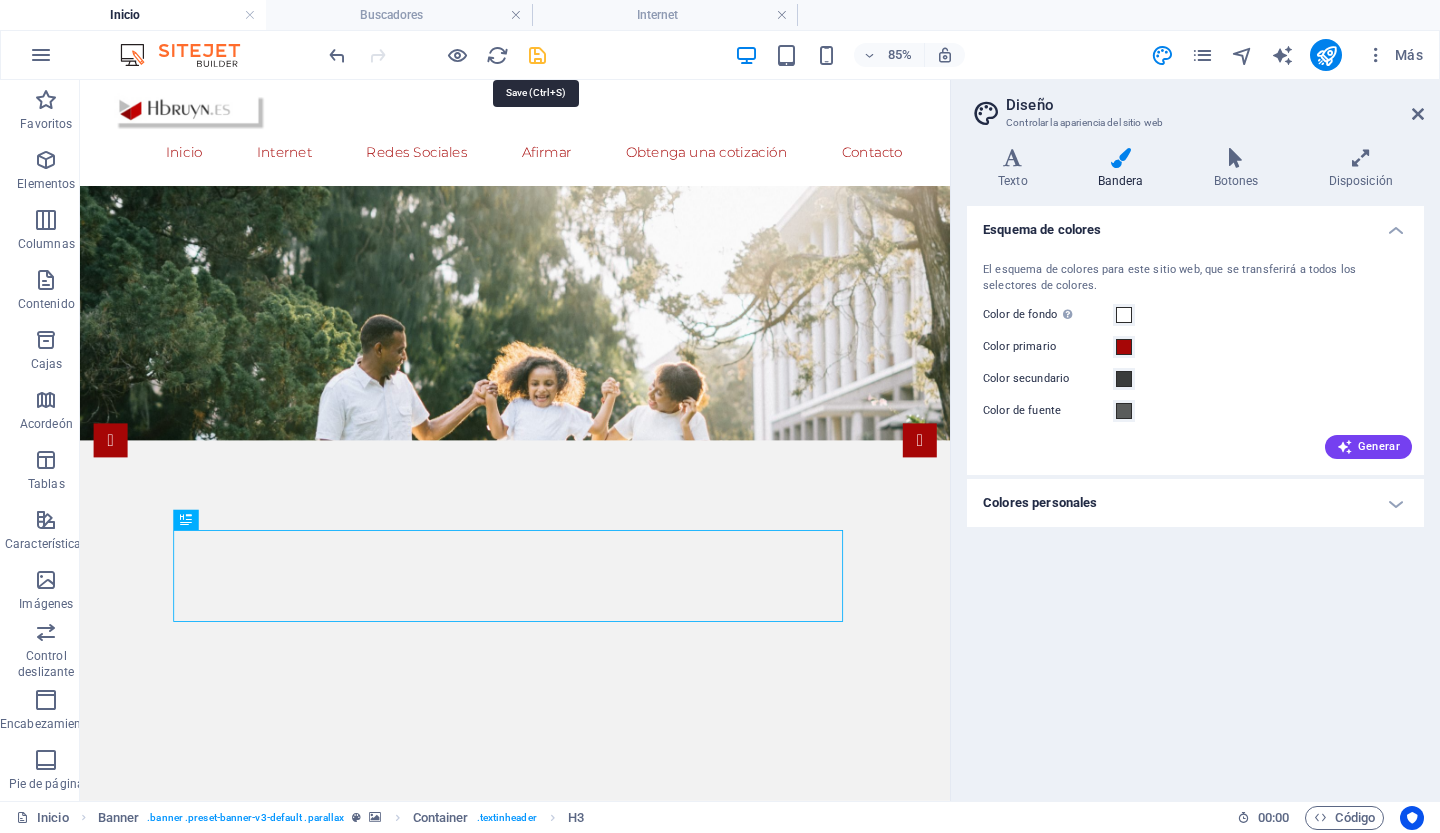 click at bounding box center (537, 55) 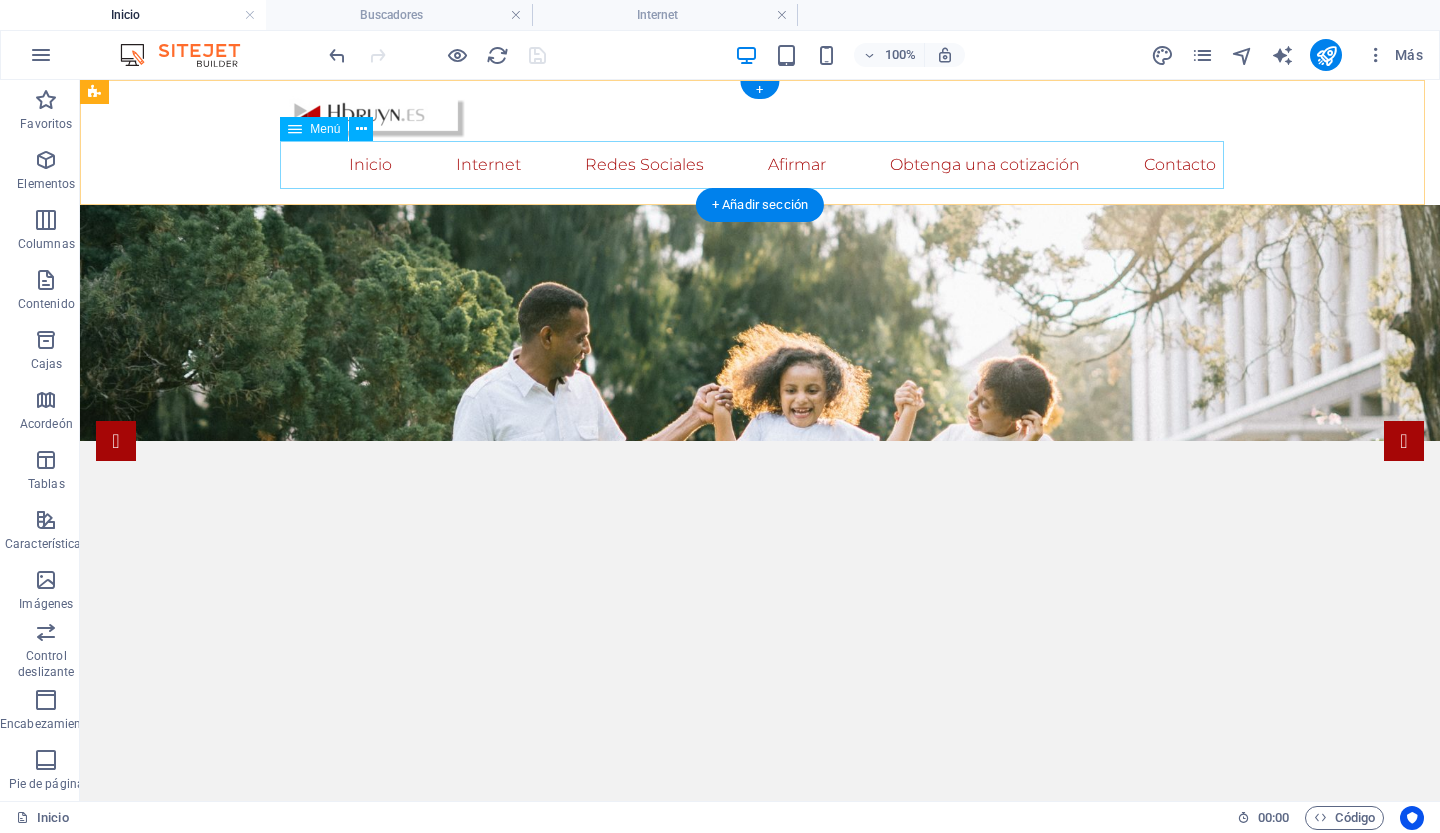 click on "Inicio Internet Buscadores Navegadores Datos curiosos web Redes Sociales Afirmar Obtenga una cotización Contacto" at bounding box center [760, 165] 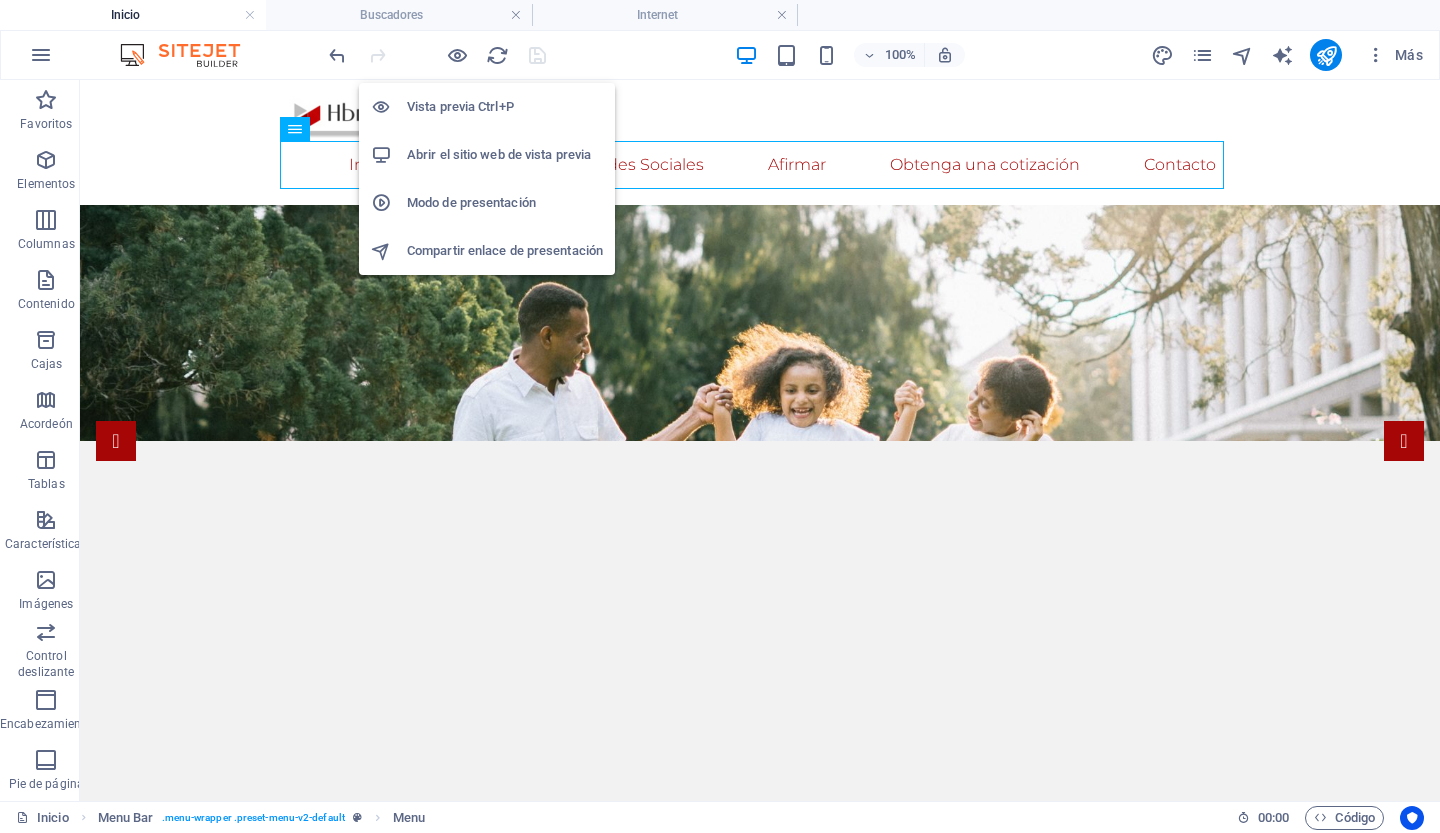 click on "Vista previa Ctrl+P" at bounding box center [460, 106] 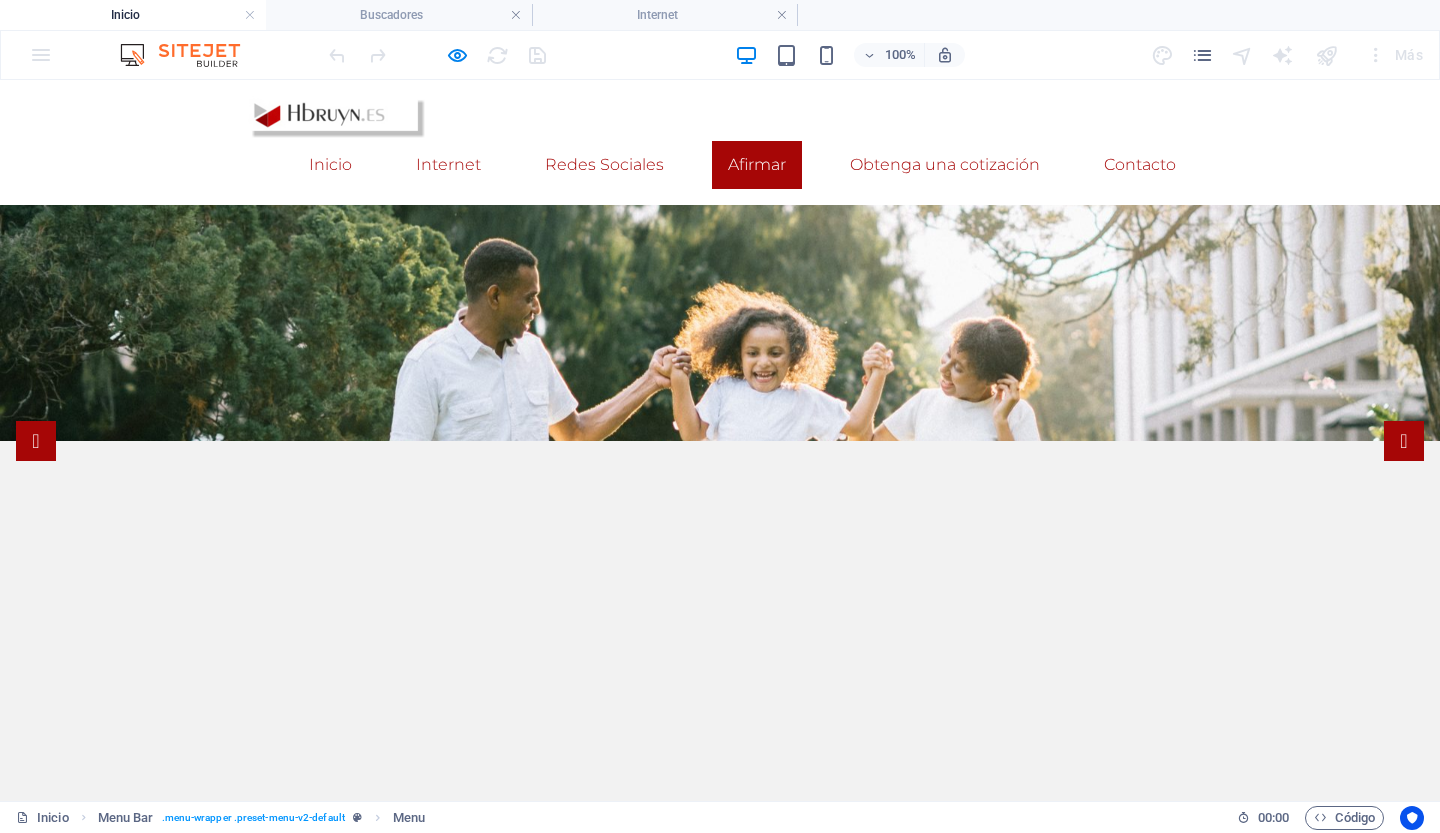 click on "Afirmar" at bounding box center [757, 164] 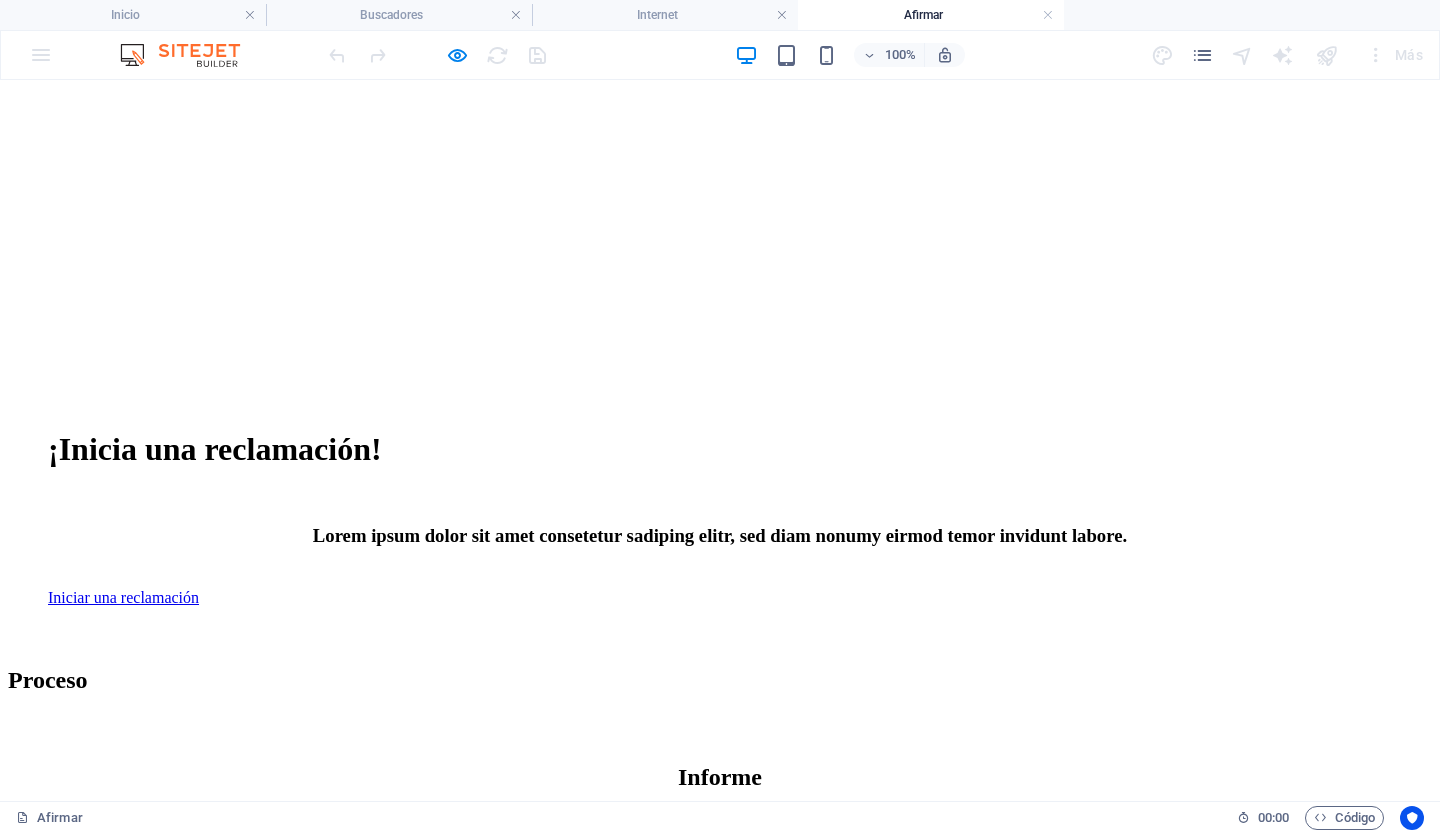 scroll, scrollTop: 0, scrollLeft: 0, axis: both 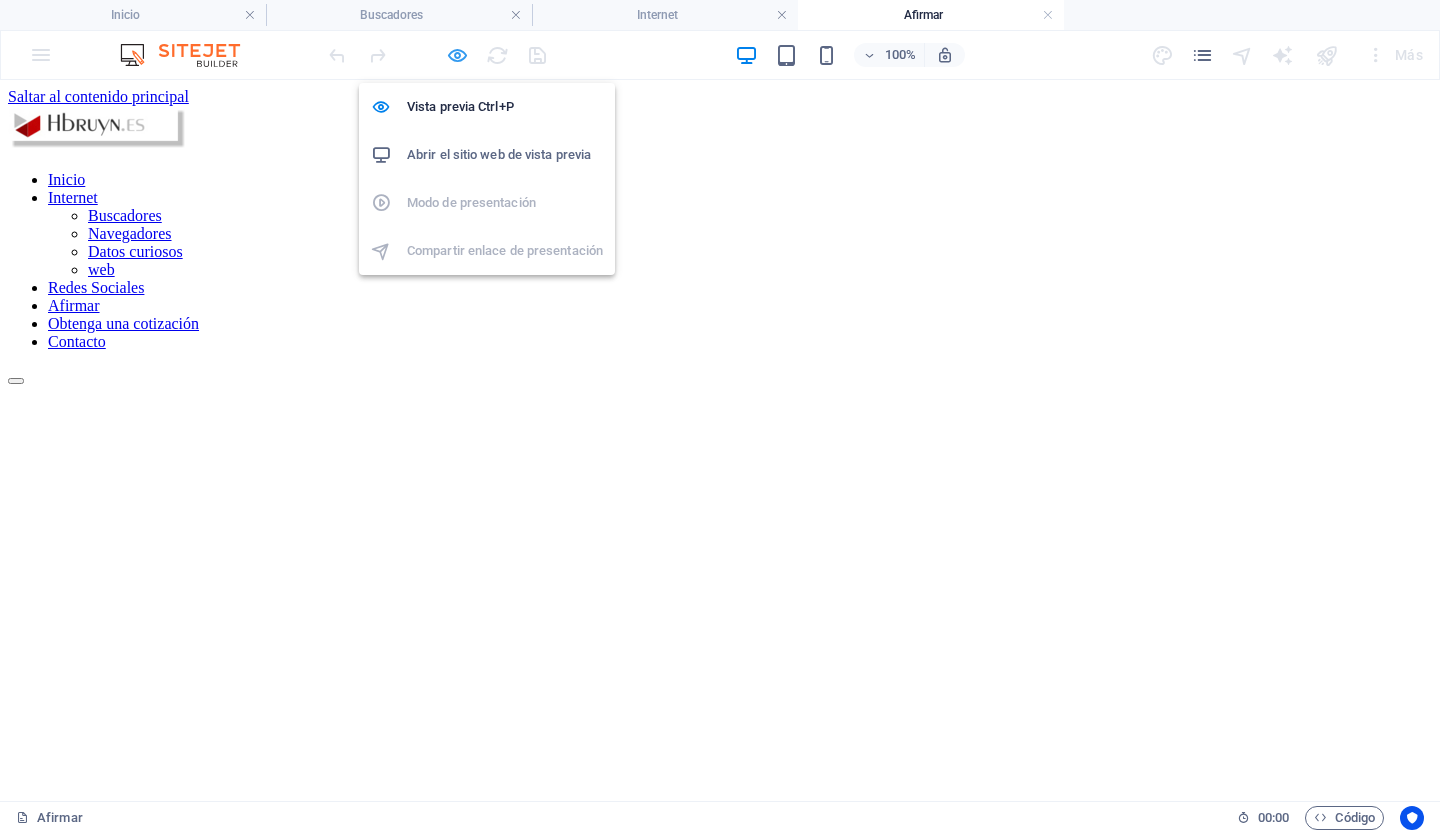 click at bounding box center [457, 55] 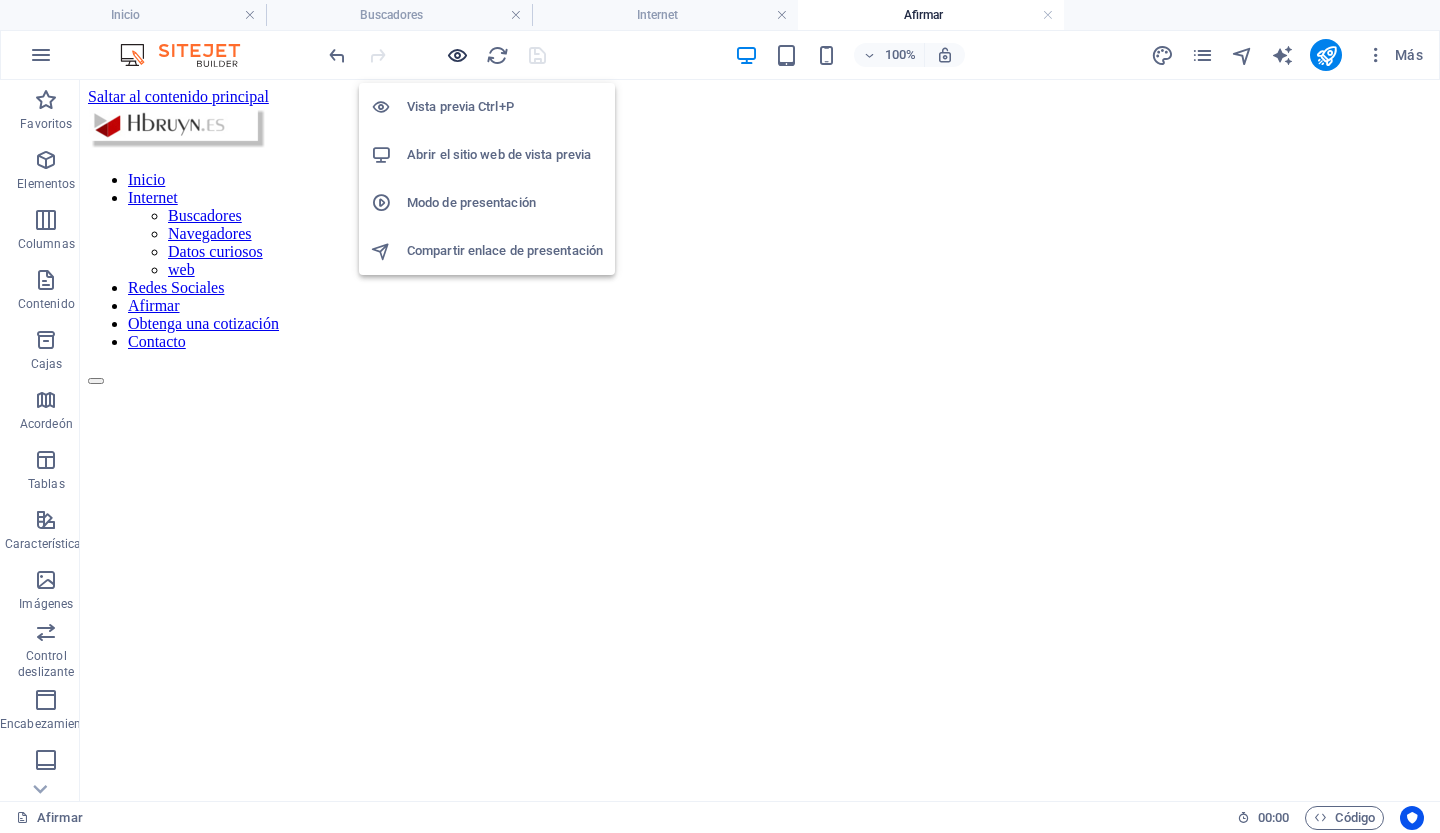 click at bounding box center [457, 55] 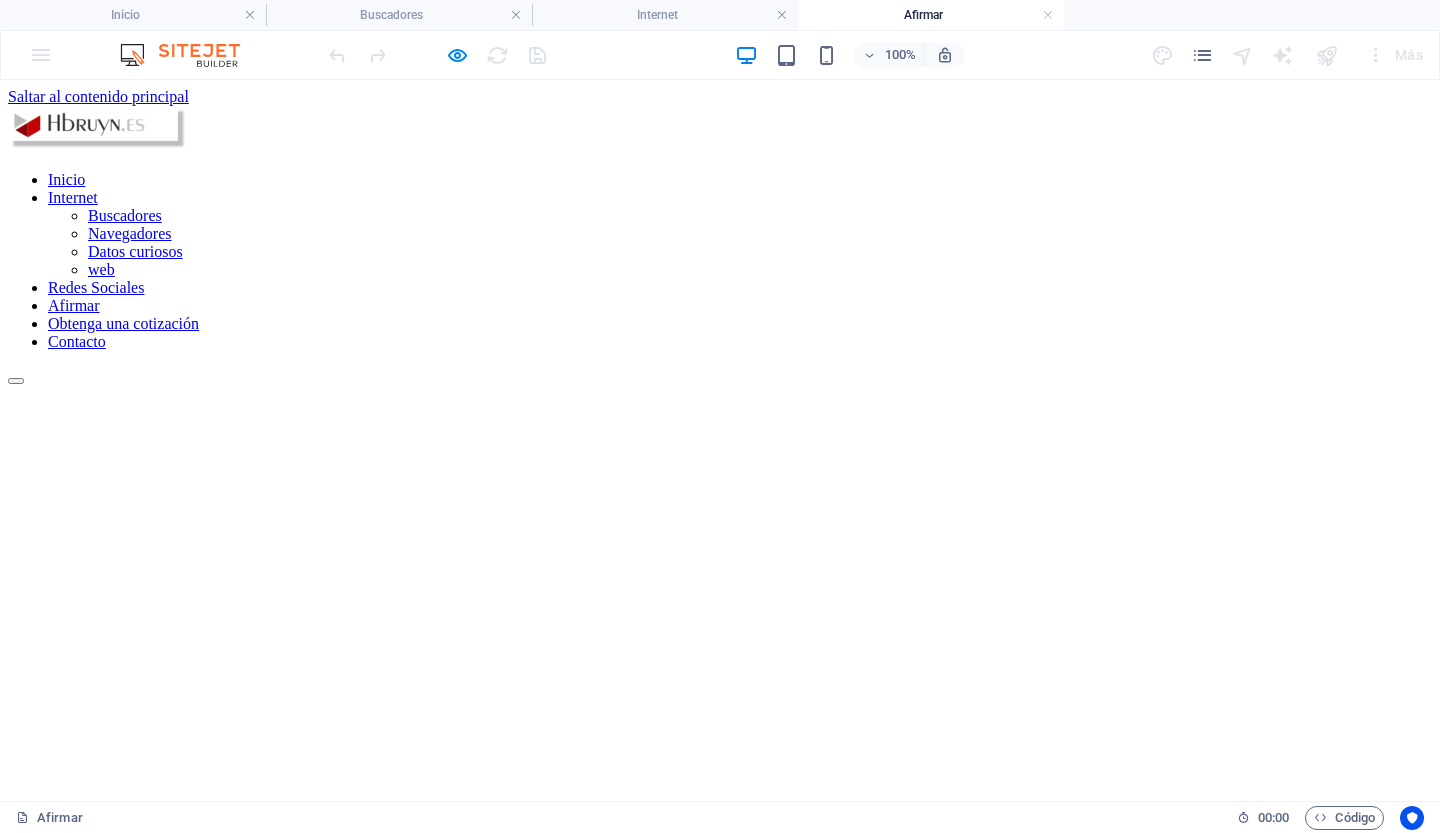 click on "Redes Sociales" at bounding box center [96, 287] 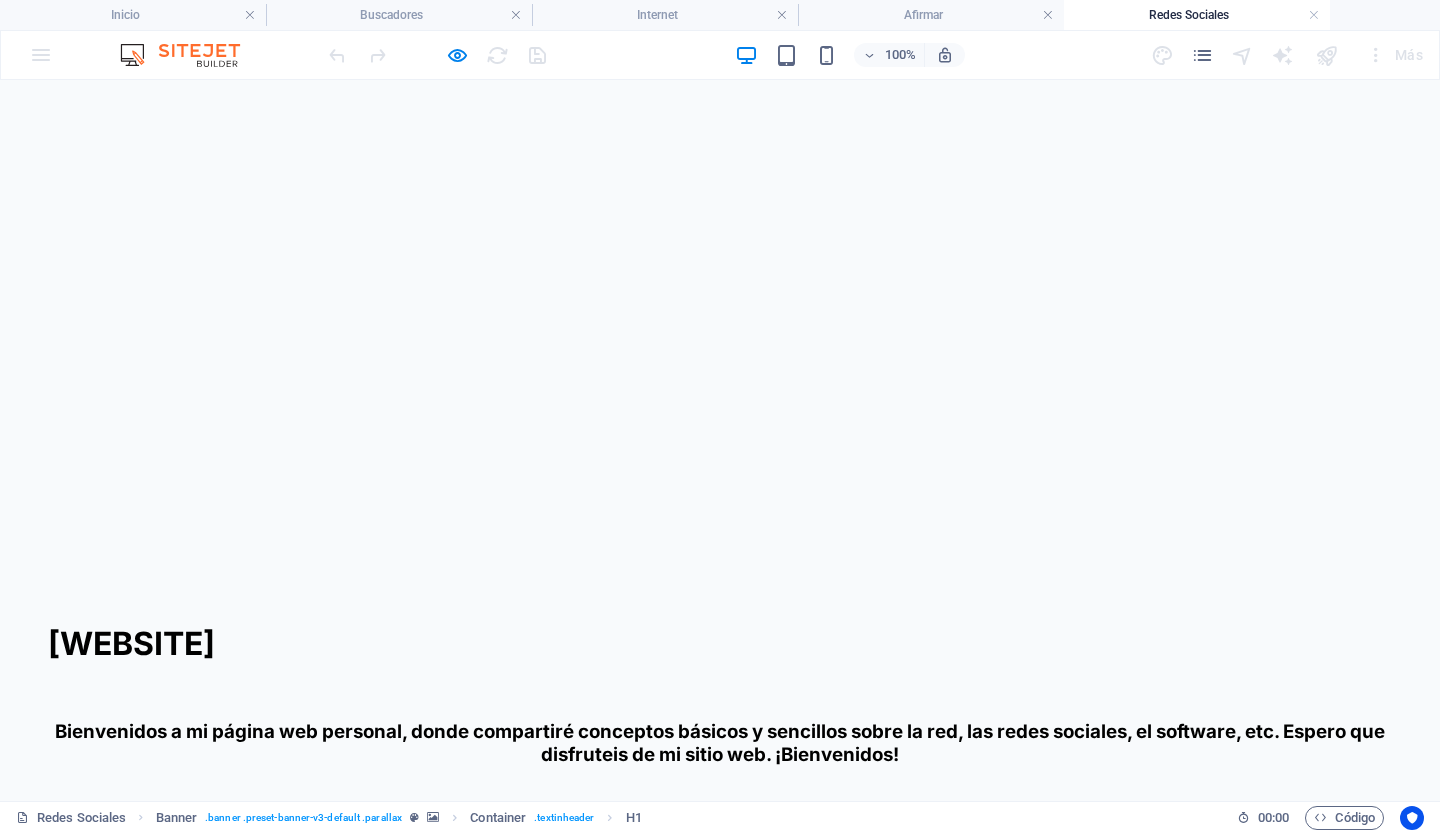scroll, scrollTop: 468, scrollLeft: 0, axis: vertical 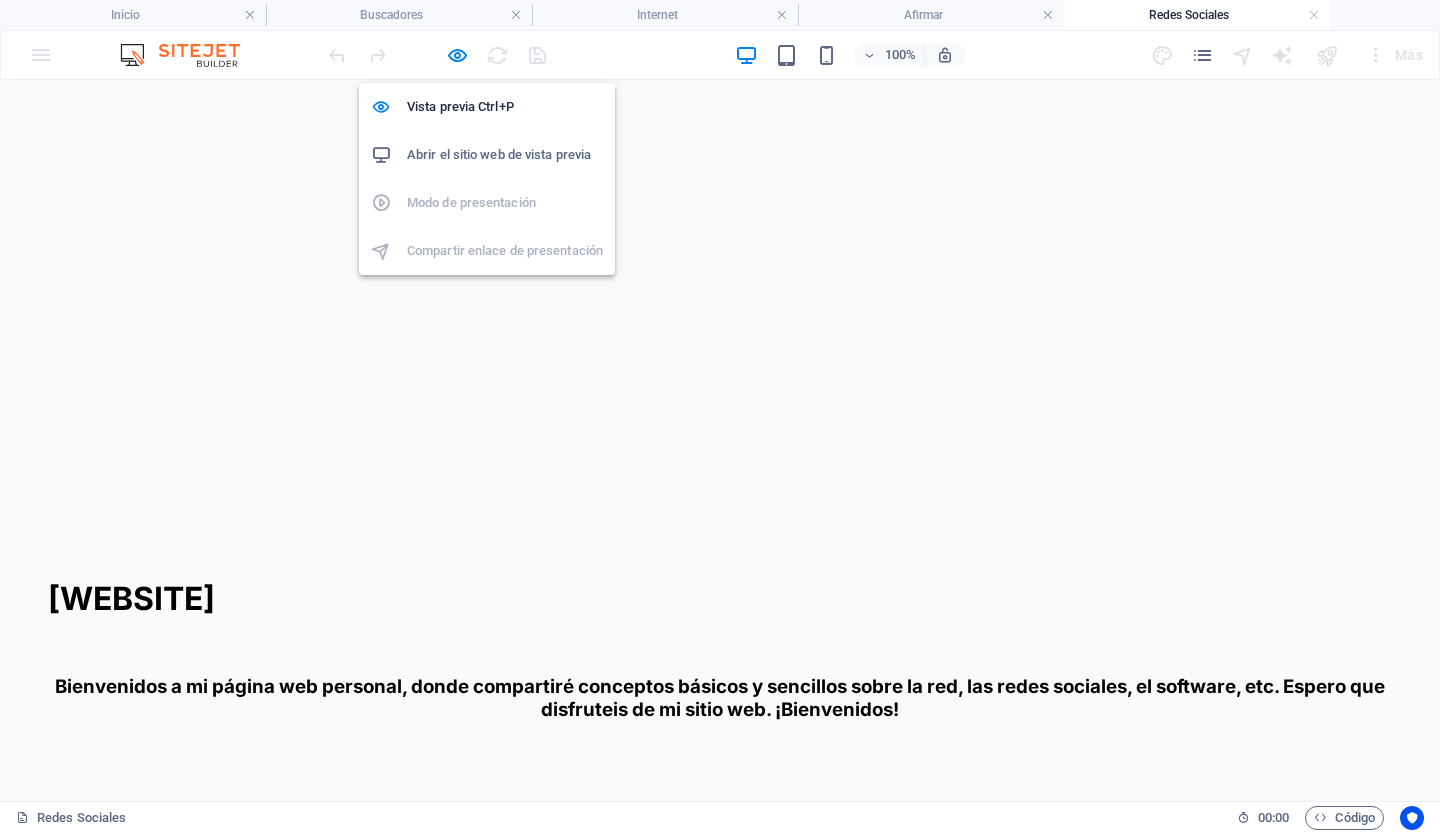 click on "Abrir el sitio web de vista previa" at bounding box center [499, 154] 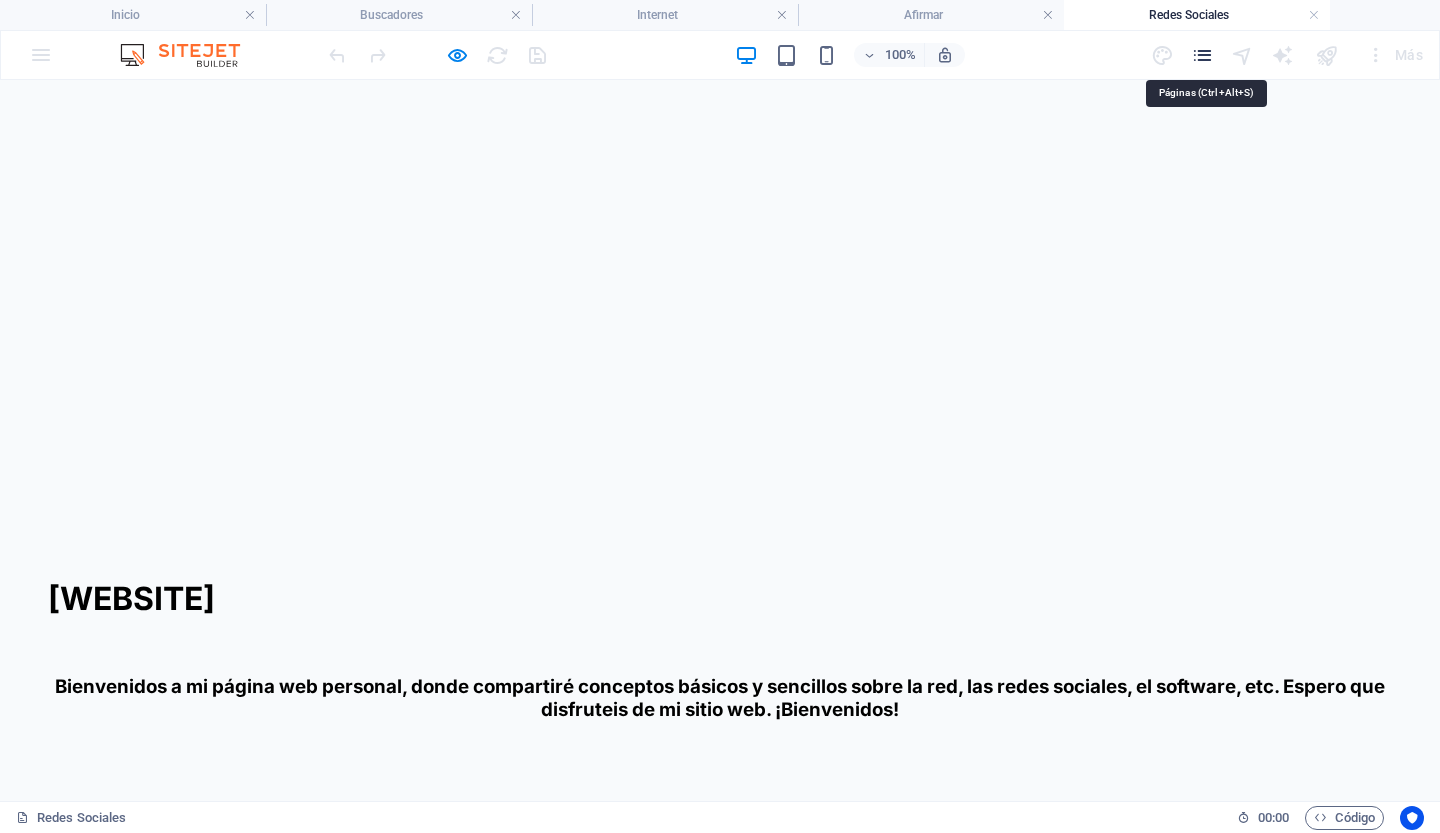 click at bounding box center (1202, 55) 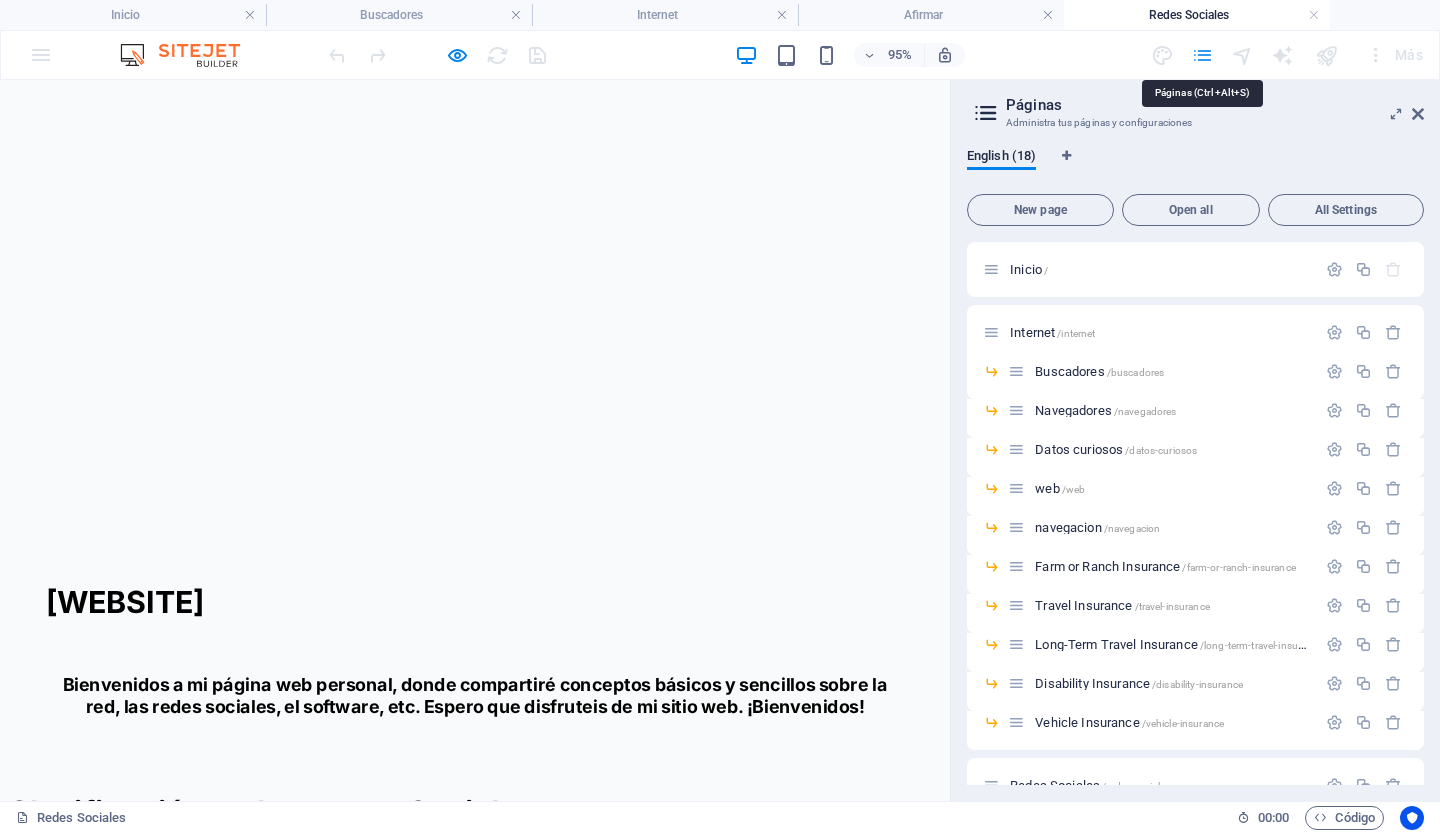 scroll, scrollTop: 453, scrollLeft: 0, axis: vertical 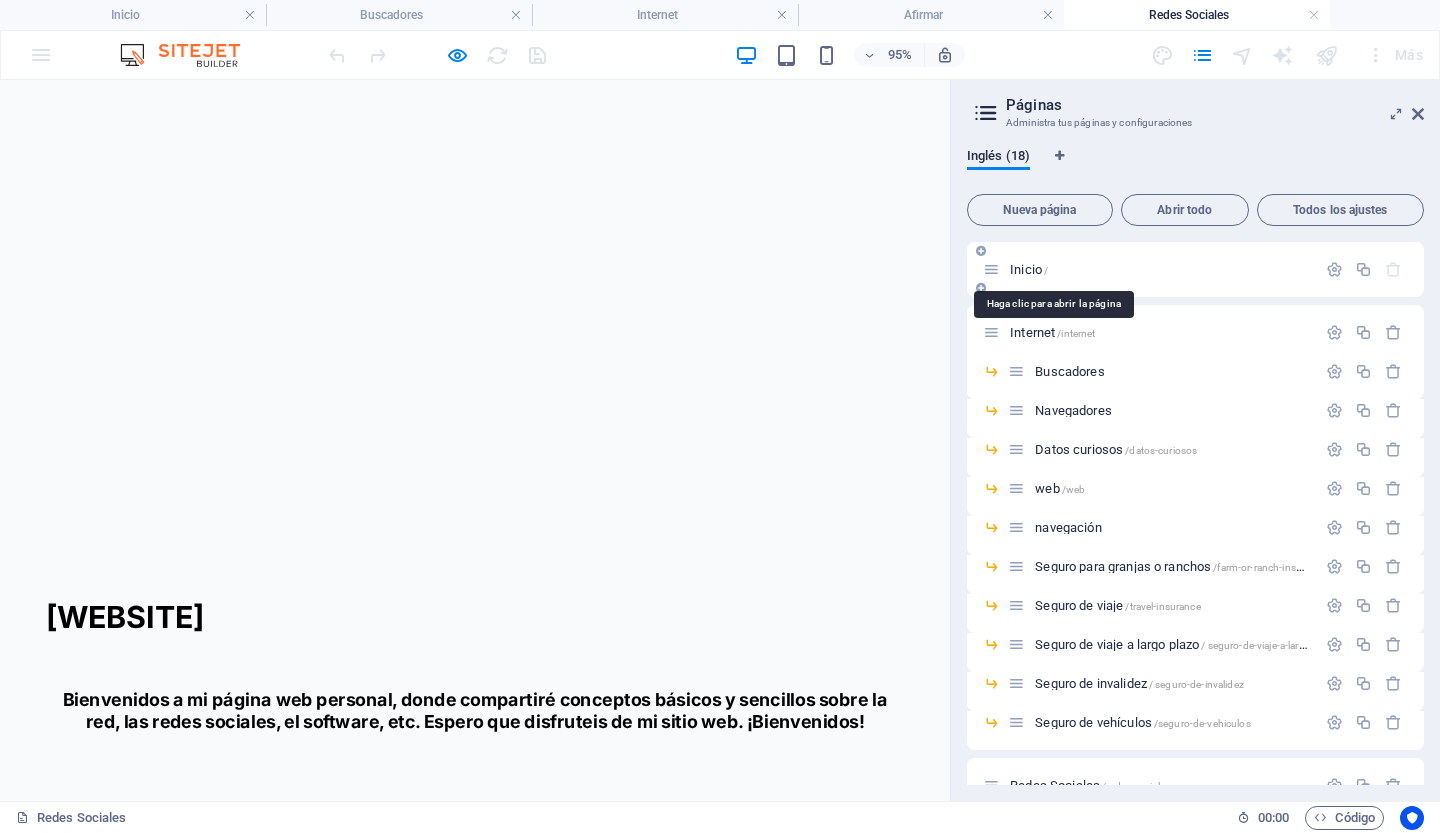 click on "Inicio" at bounding box center [1026, 269] 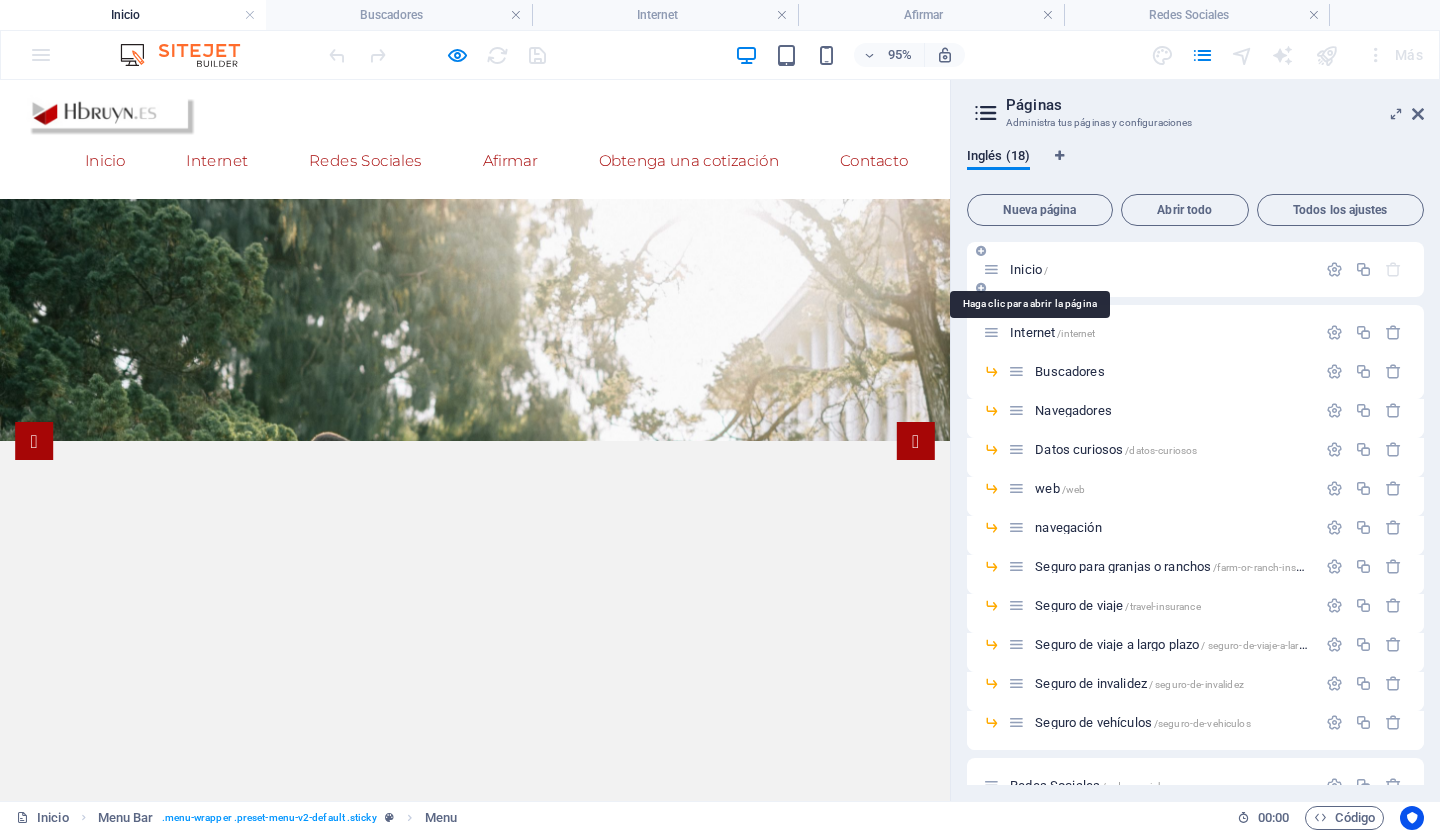 scroll, scrollTop: 0, scrollLeft: 0, axis: both 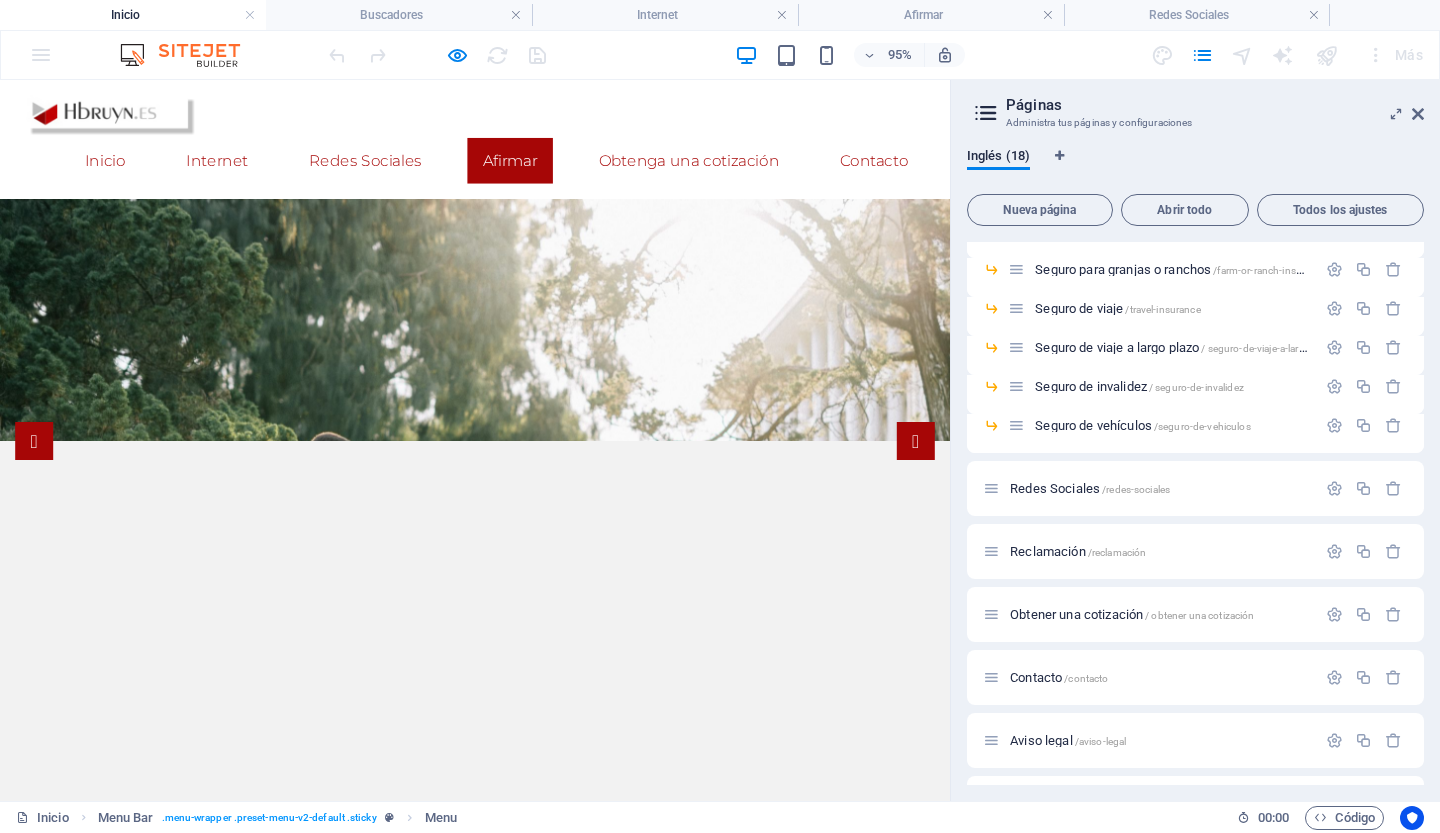 click on "Afirmar" at bounding box center (537, 164) 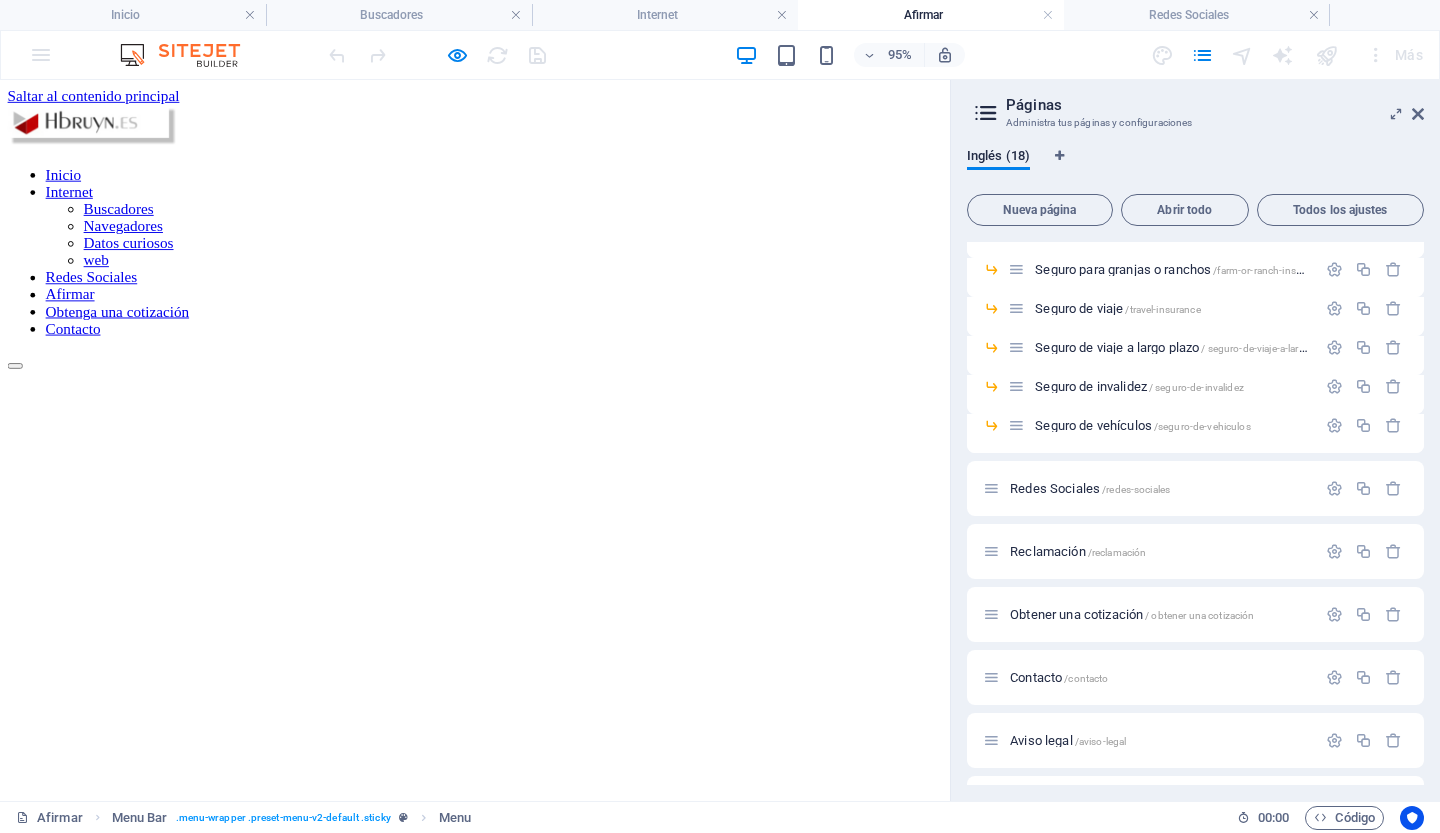 click on "Afirmar" at bounding box center [74, 305] 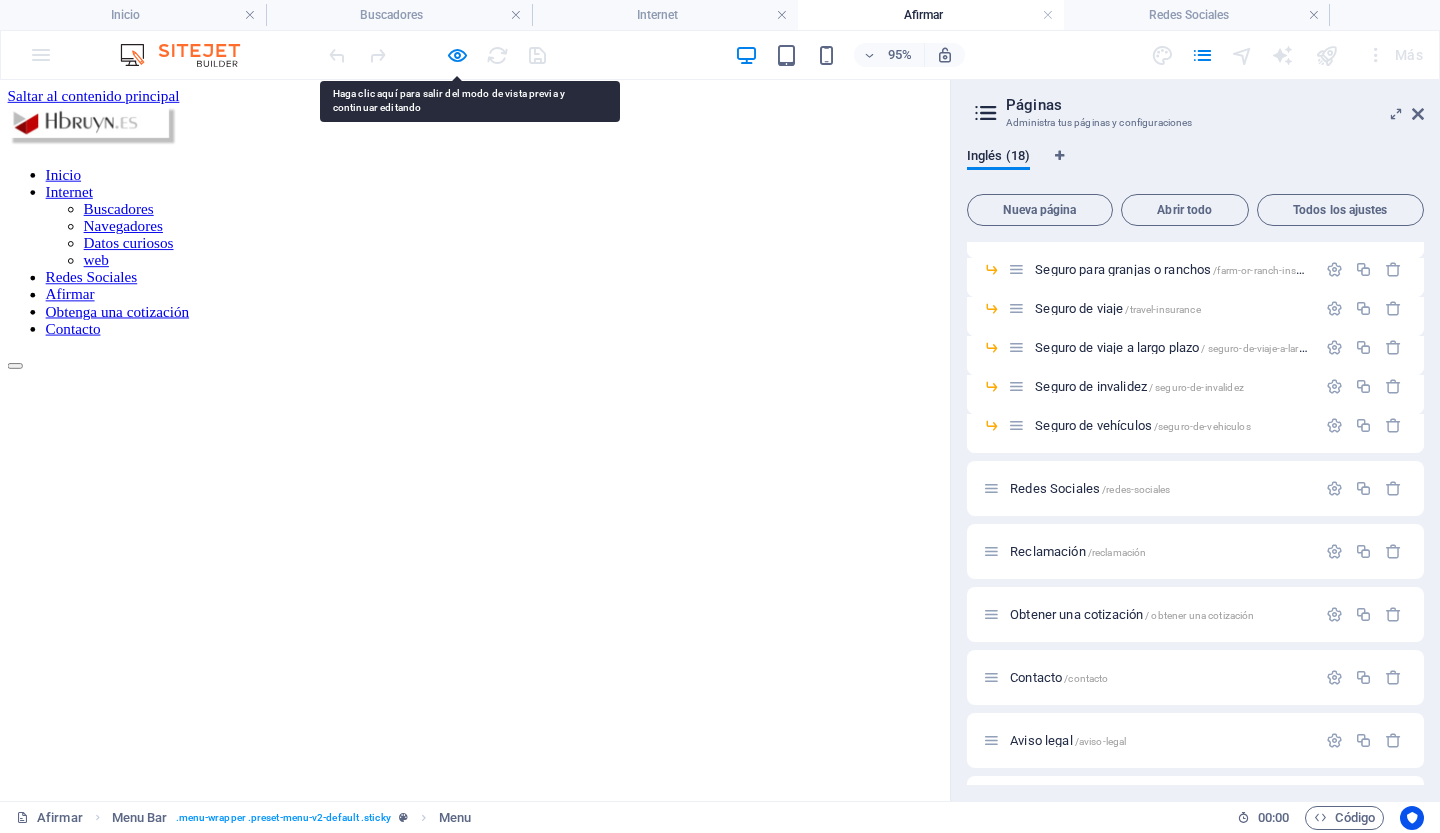 click on "Afirmar" at bounding box center [74, 305] 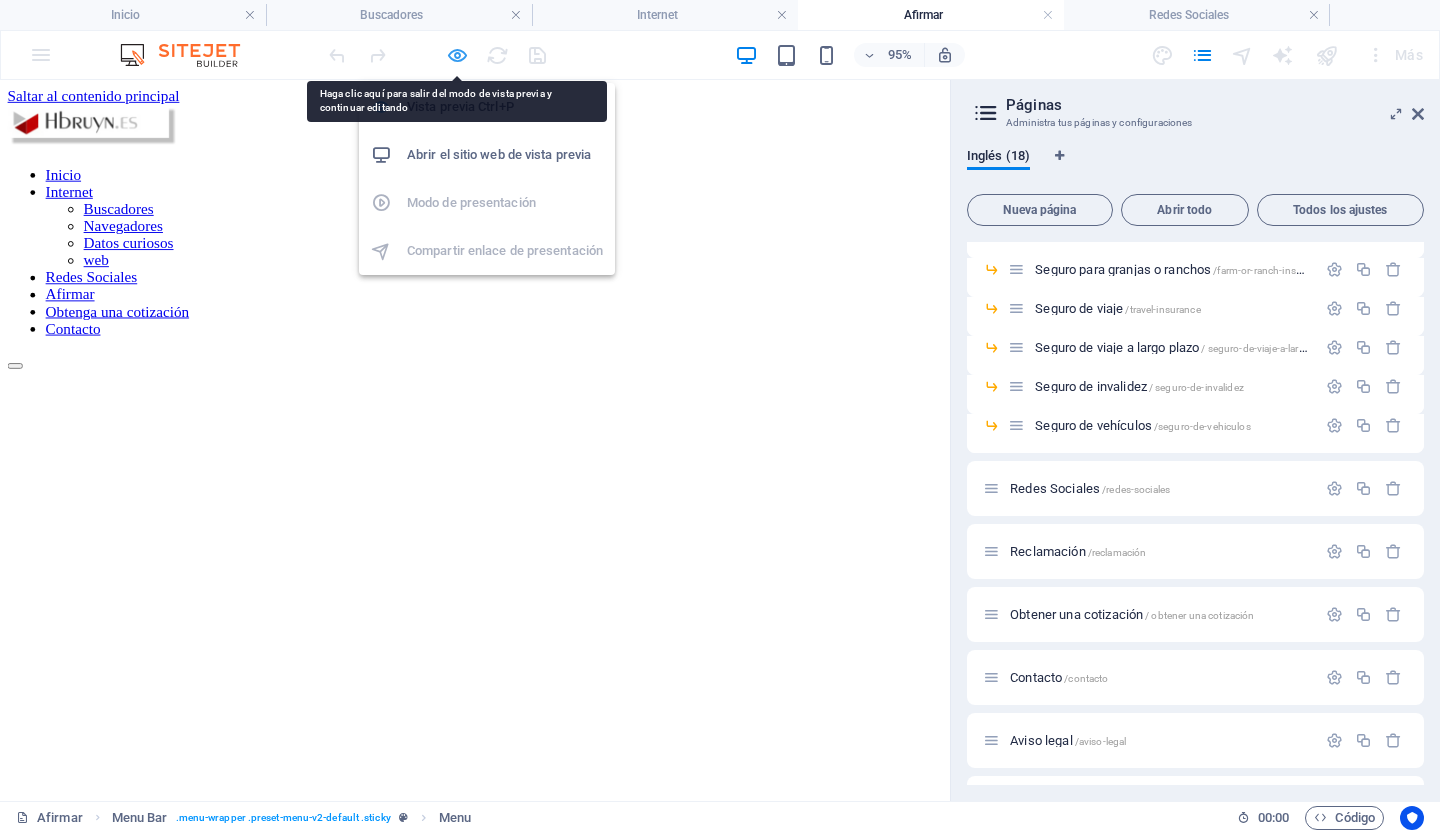 click at bounding box center (457, 55) 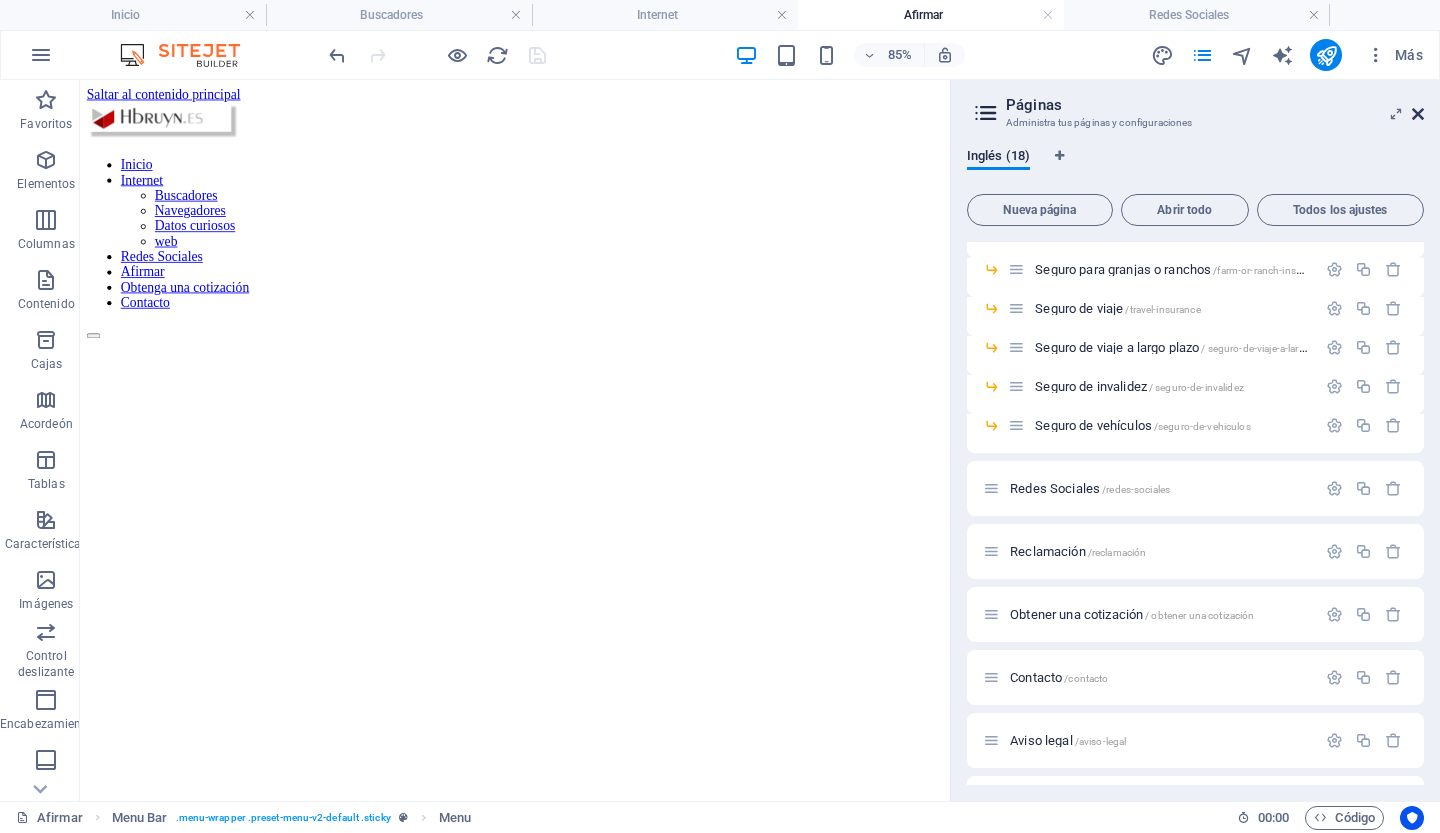 click at bounding box center (1418, 114) 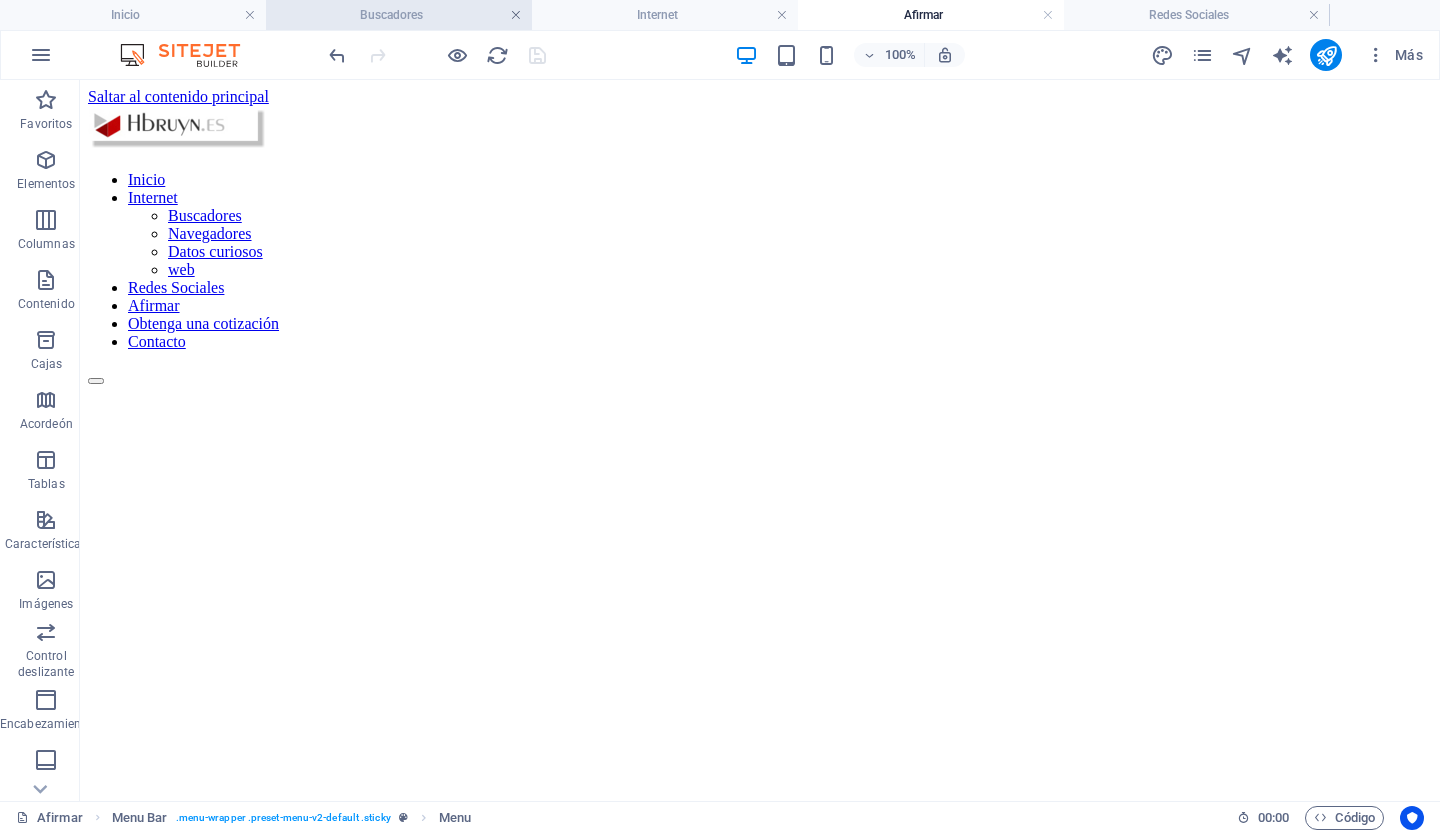 click at bounding box center (516, 15) 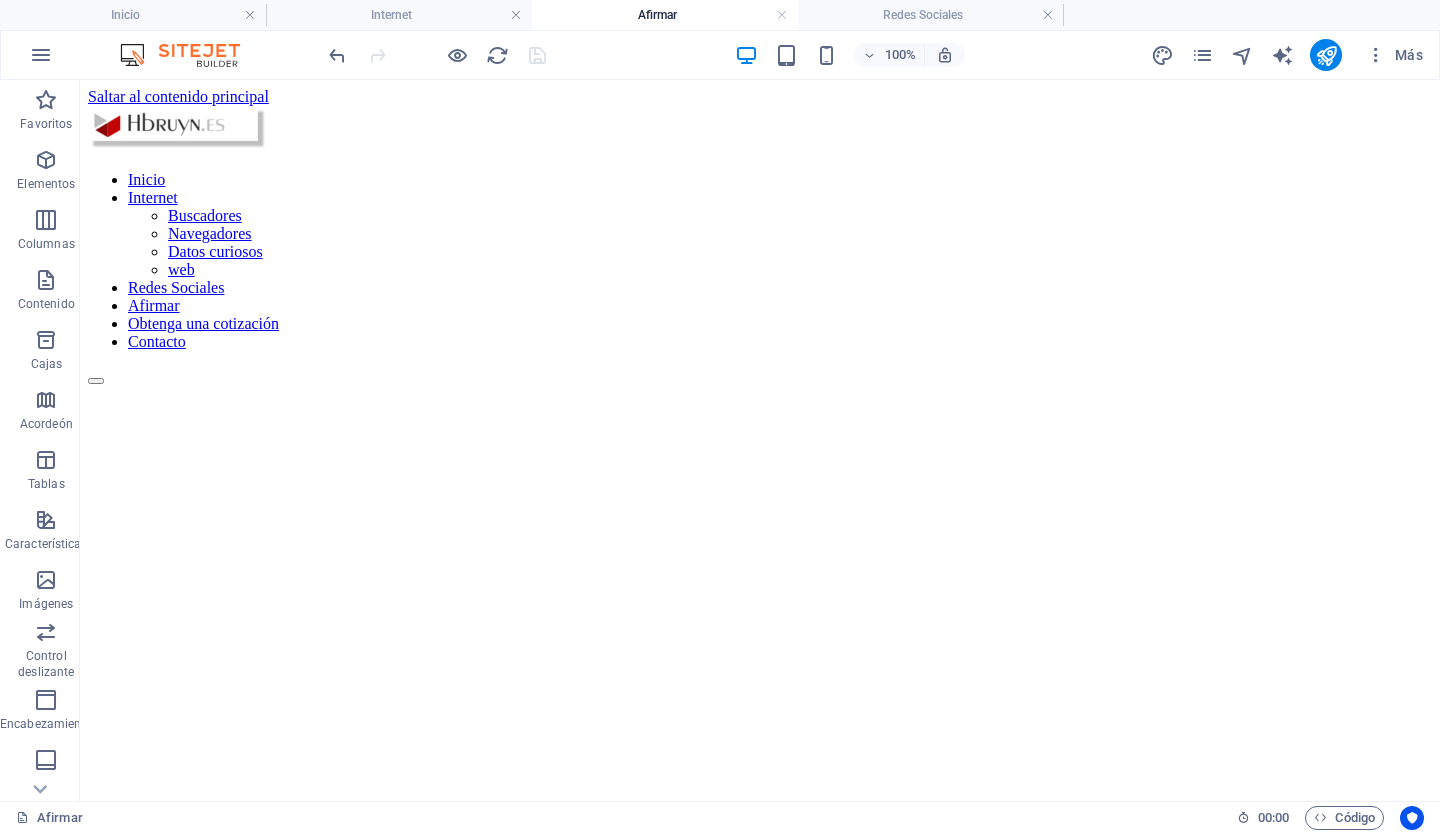 click at bounding box center [516, 15] 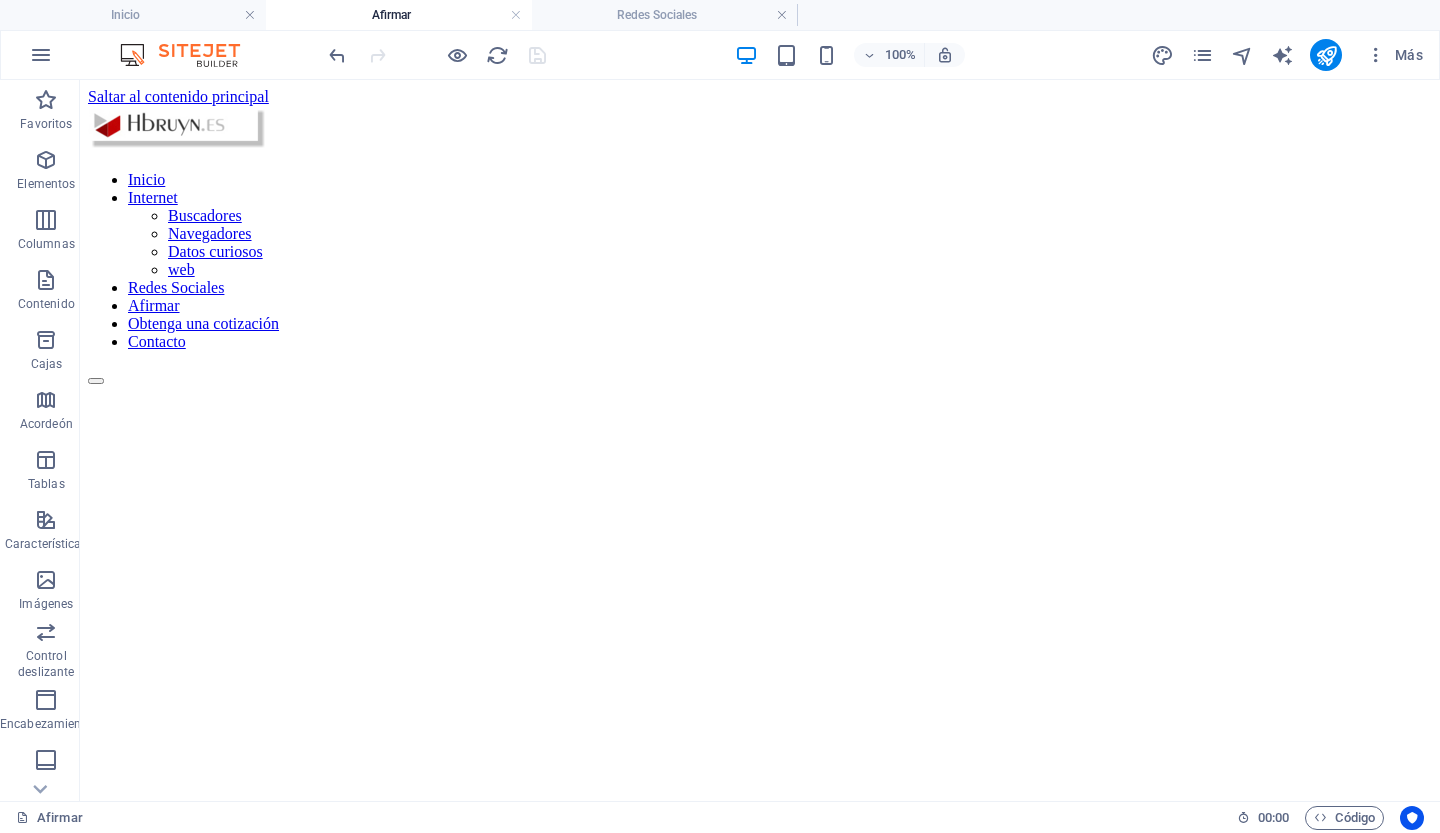 click at bounding box center [516, 15] 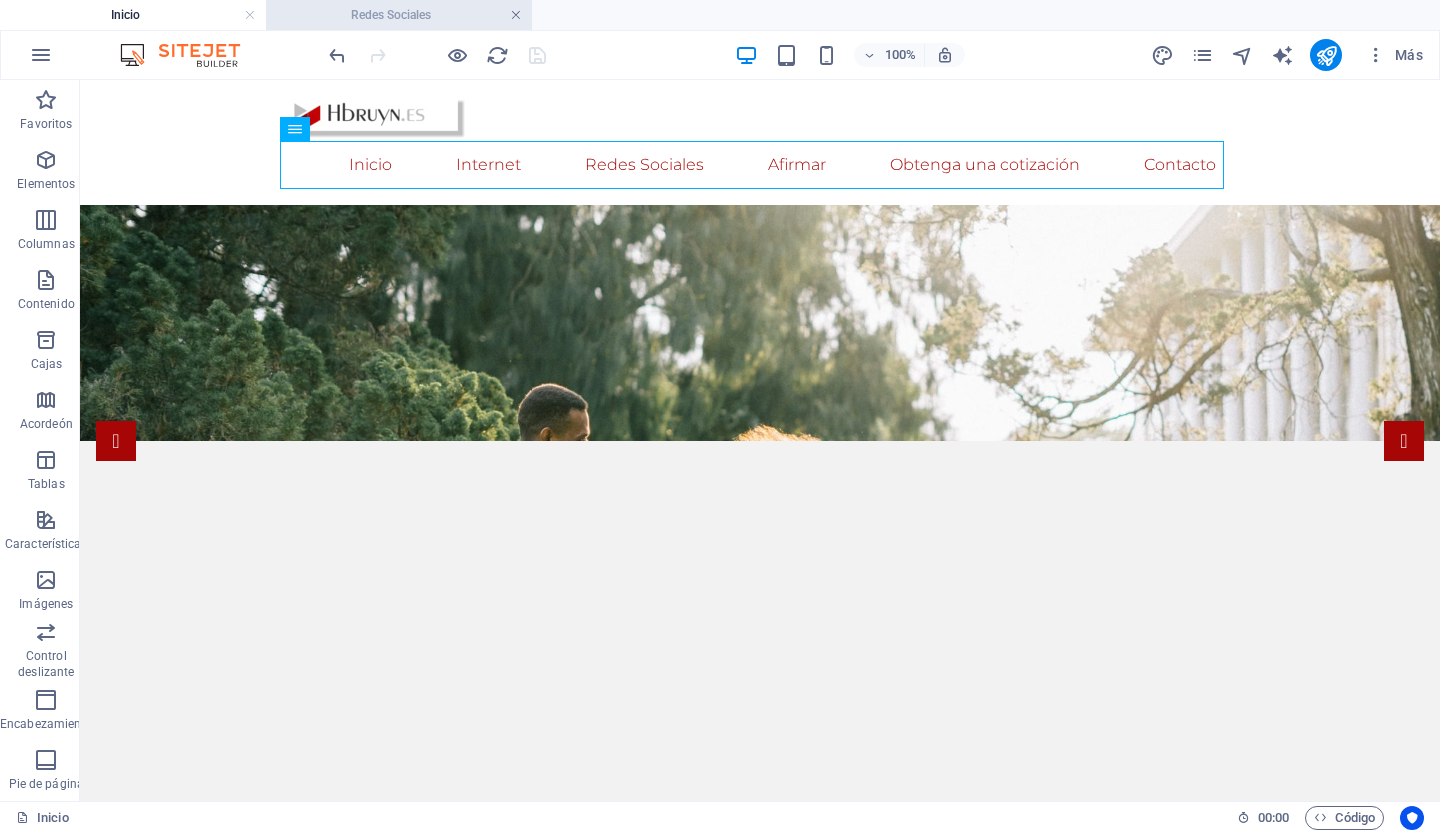 click at bounding box center [516, 15] 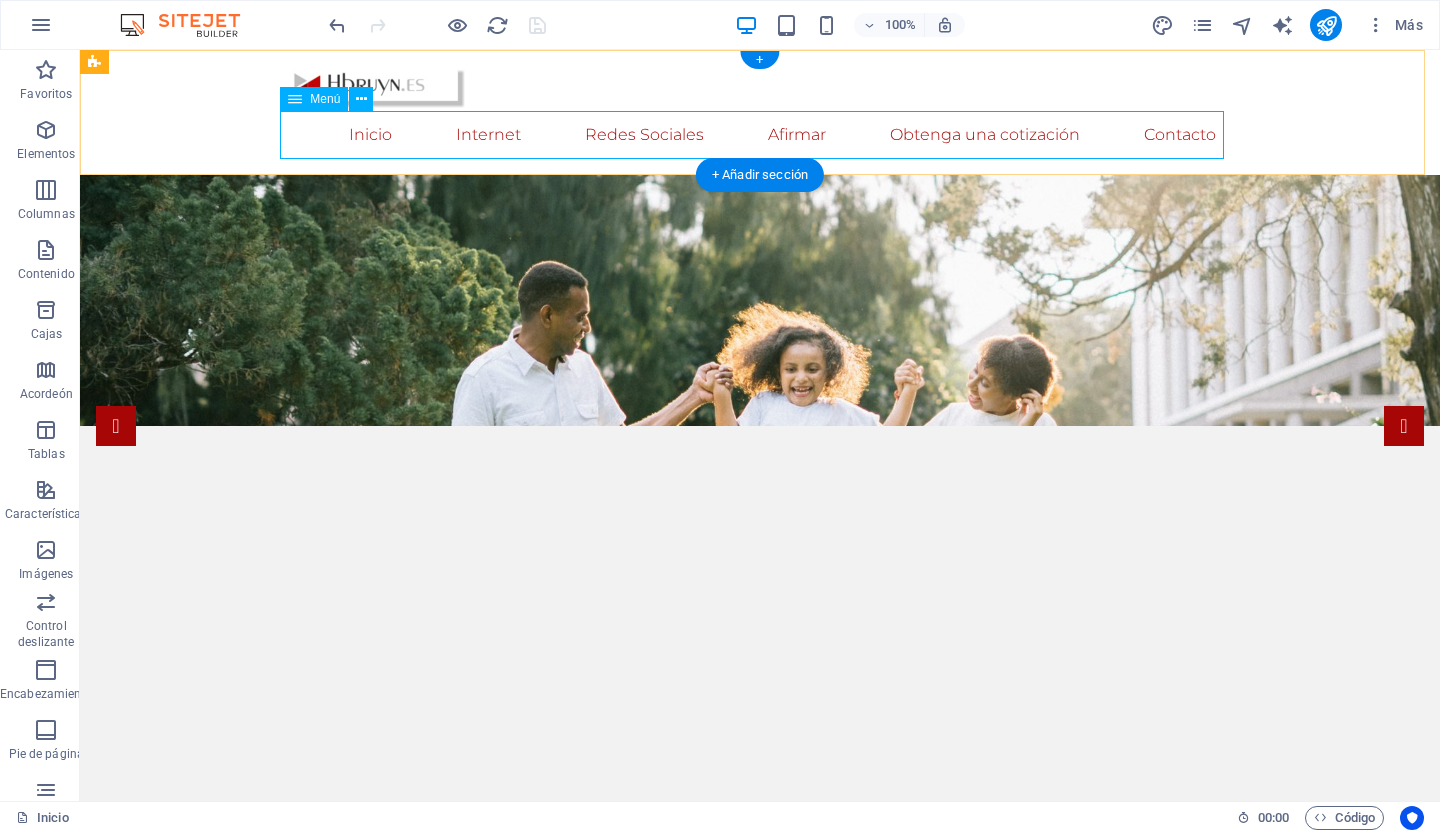click on "Inicio Internet Buscadores Navegadores Datos curiosos web Redes Sociales Afirmar Obtenga una cotización Contacto" at bounding box center (760, 135) 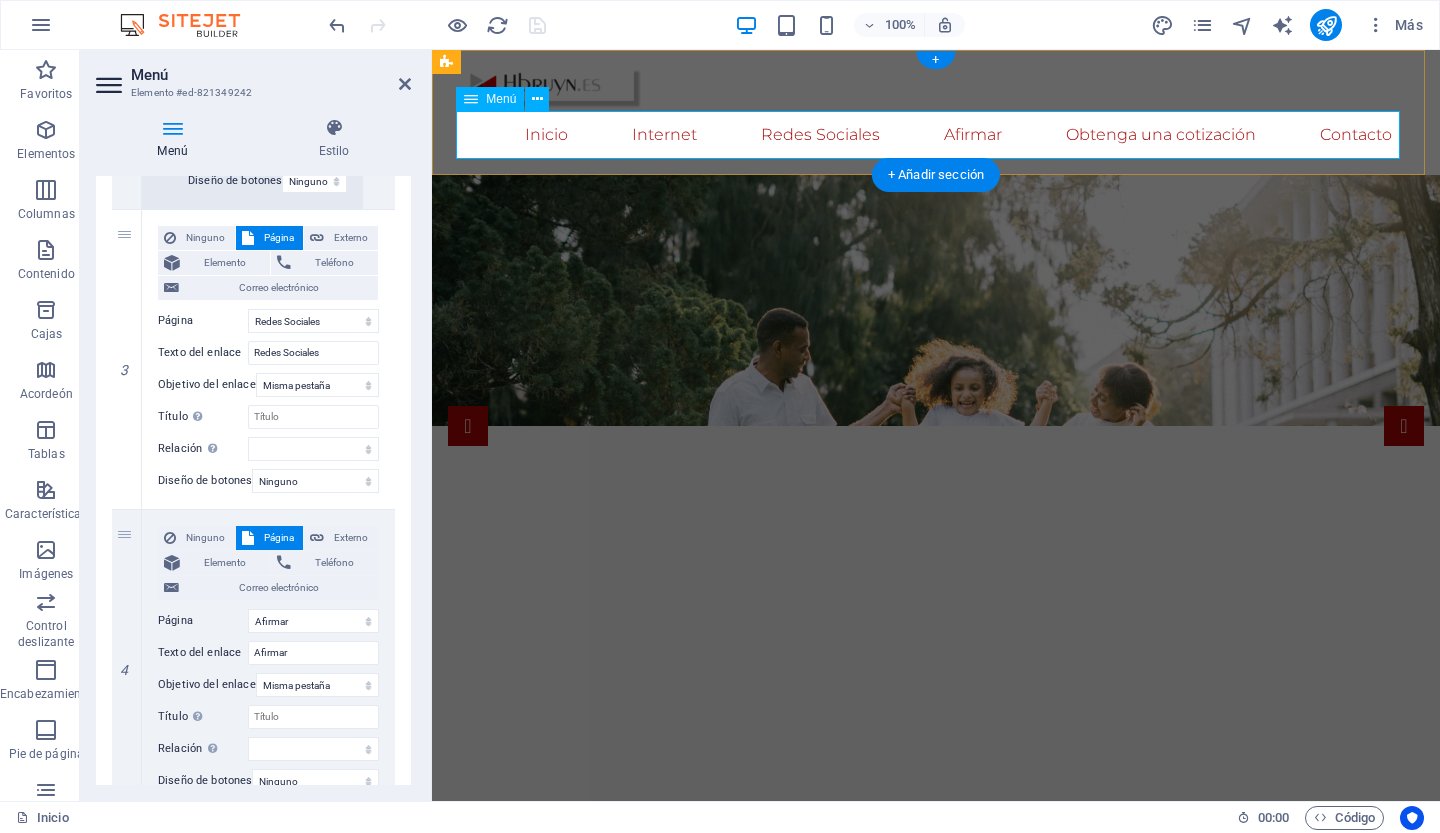 scroll, scrollTop: 2078, scrollLeft: 0, axis: vertical 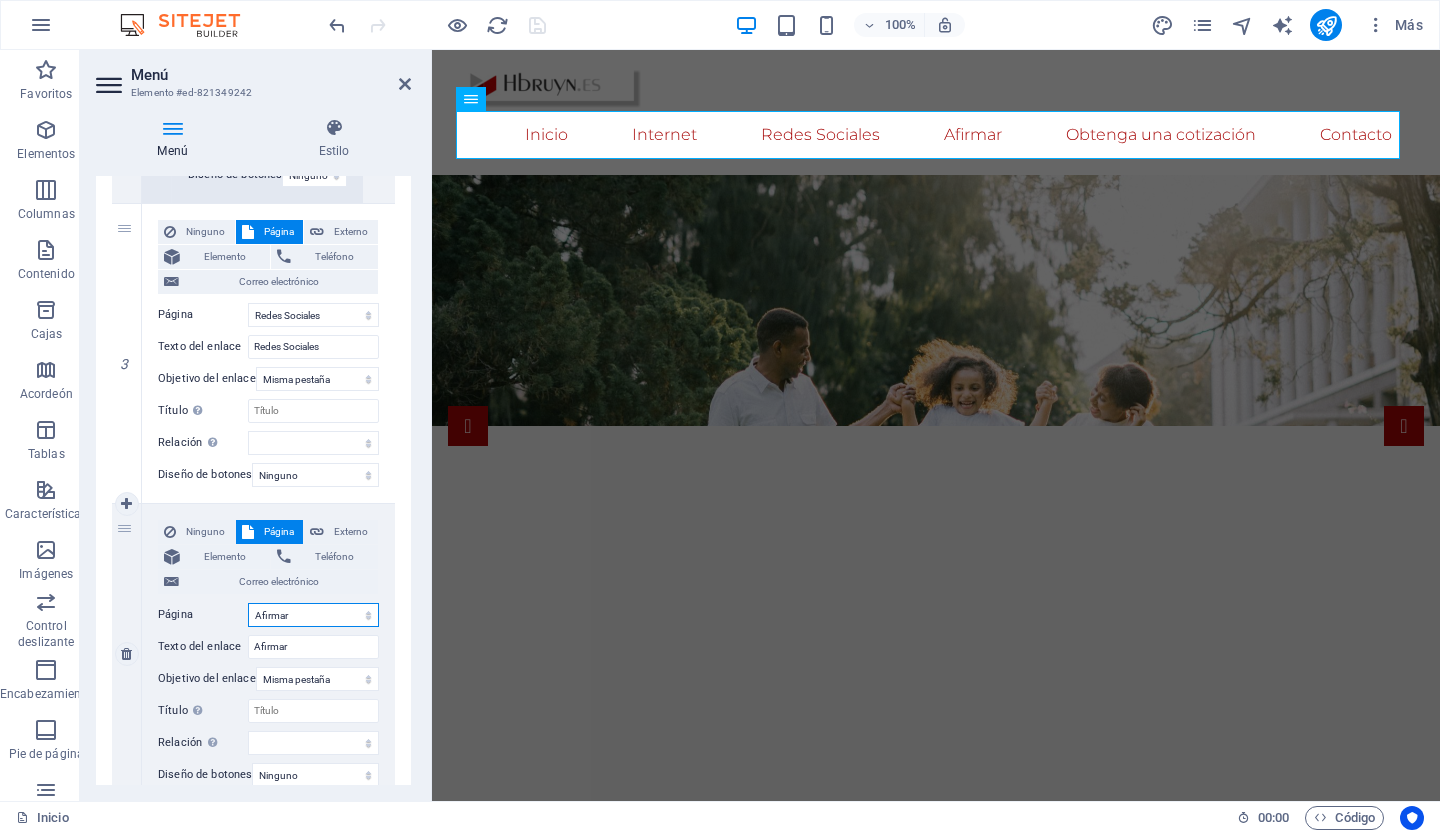 click on "Inicio Internet -- Buscadores -- Navegadores -- Datos curiosos -- web -- navegación -- Seguro de granja o rancho -- Seguro de viaje -- Seguro de viaje a largo plazo -- Seguro de Incapacidad -- Seguro de vehículos Redes Sociales Afirmar Obtenga una cotización Contacto Aviso legal Privacidad" at bounding box center [313, 615] 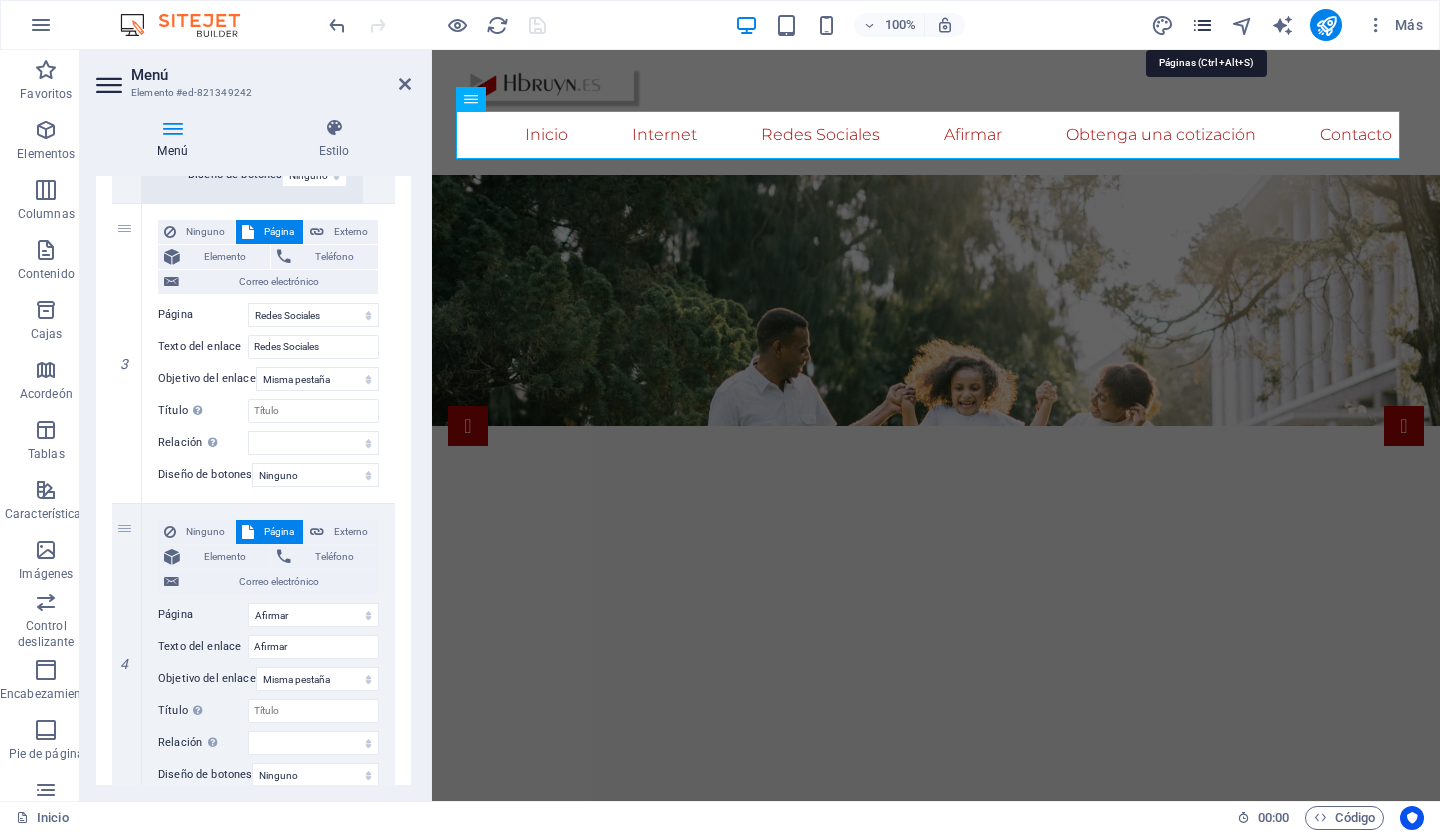 click at bounding box center (1202, 25) 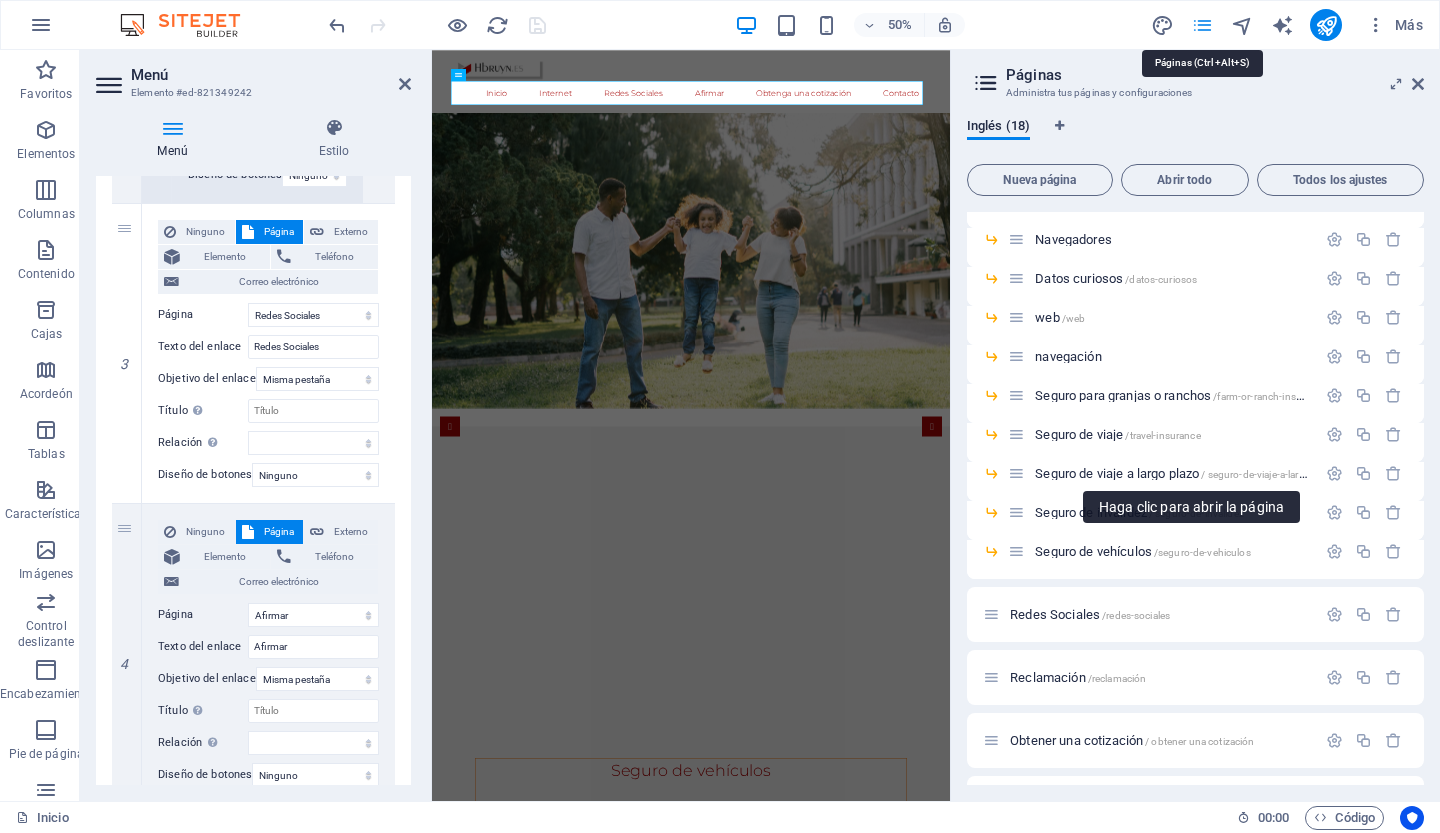 scroll, scrollTop: 168, scrollLeft: 0, axis: vertical 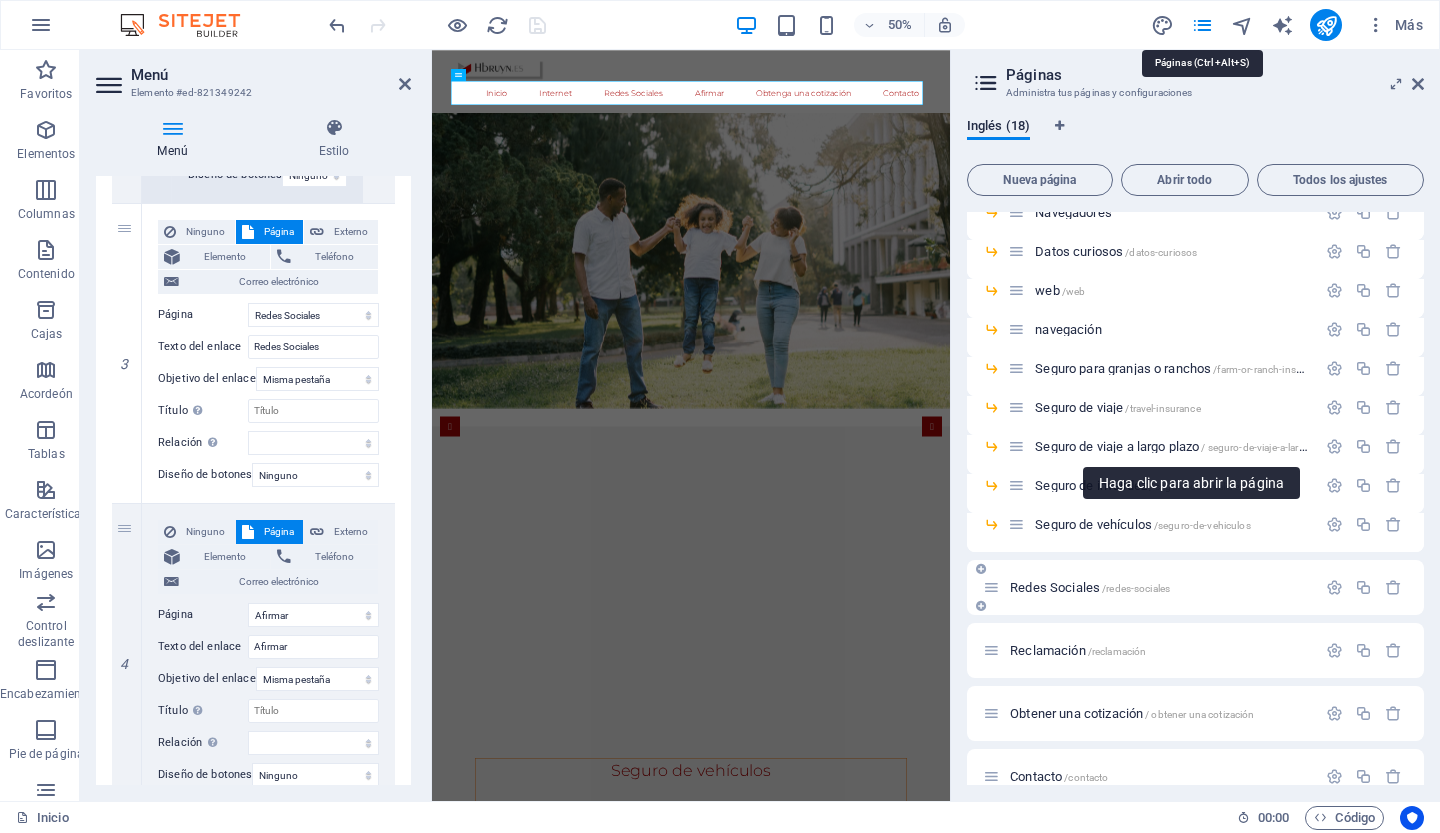 click at bounding box center [991, 587] 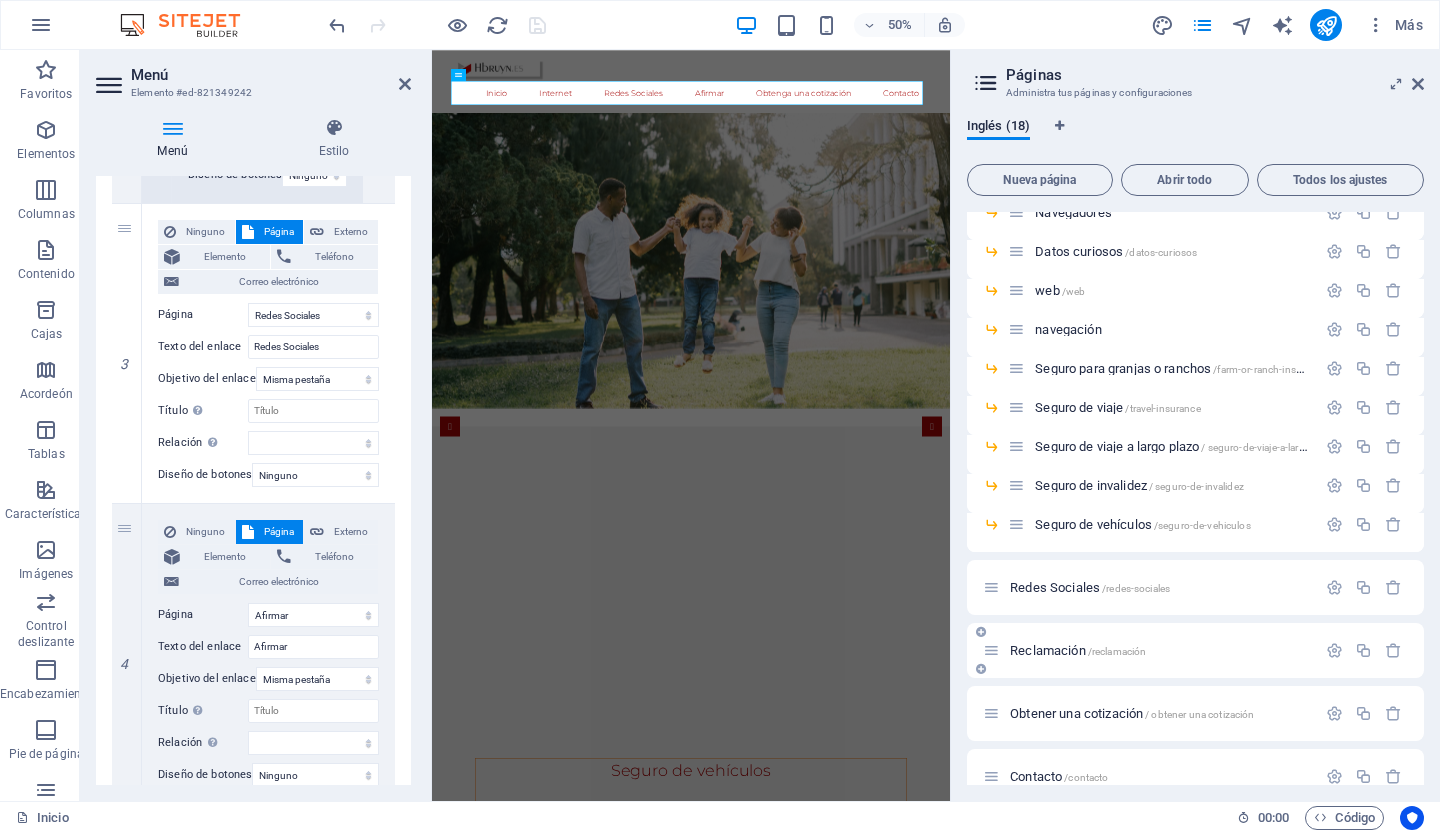 click on "Reclamación" at bounding box center (1048, 650) 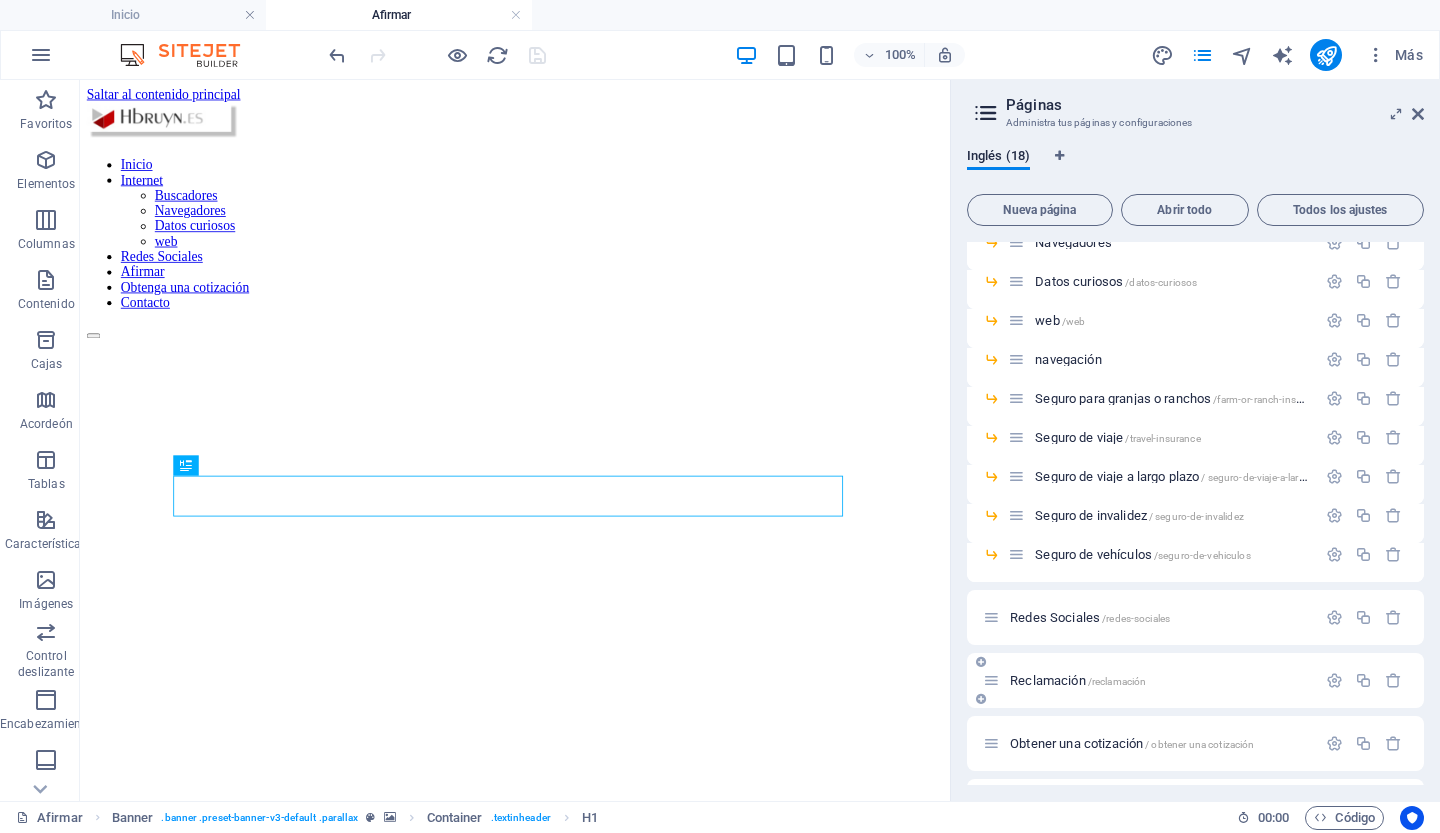 scroll, scrollTop: 0, scrollLeft: 0, axis: both 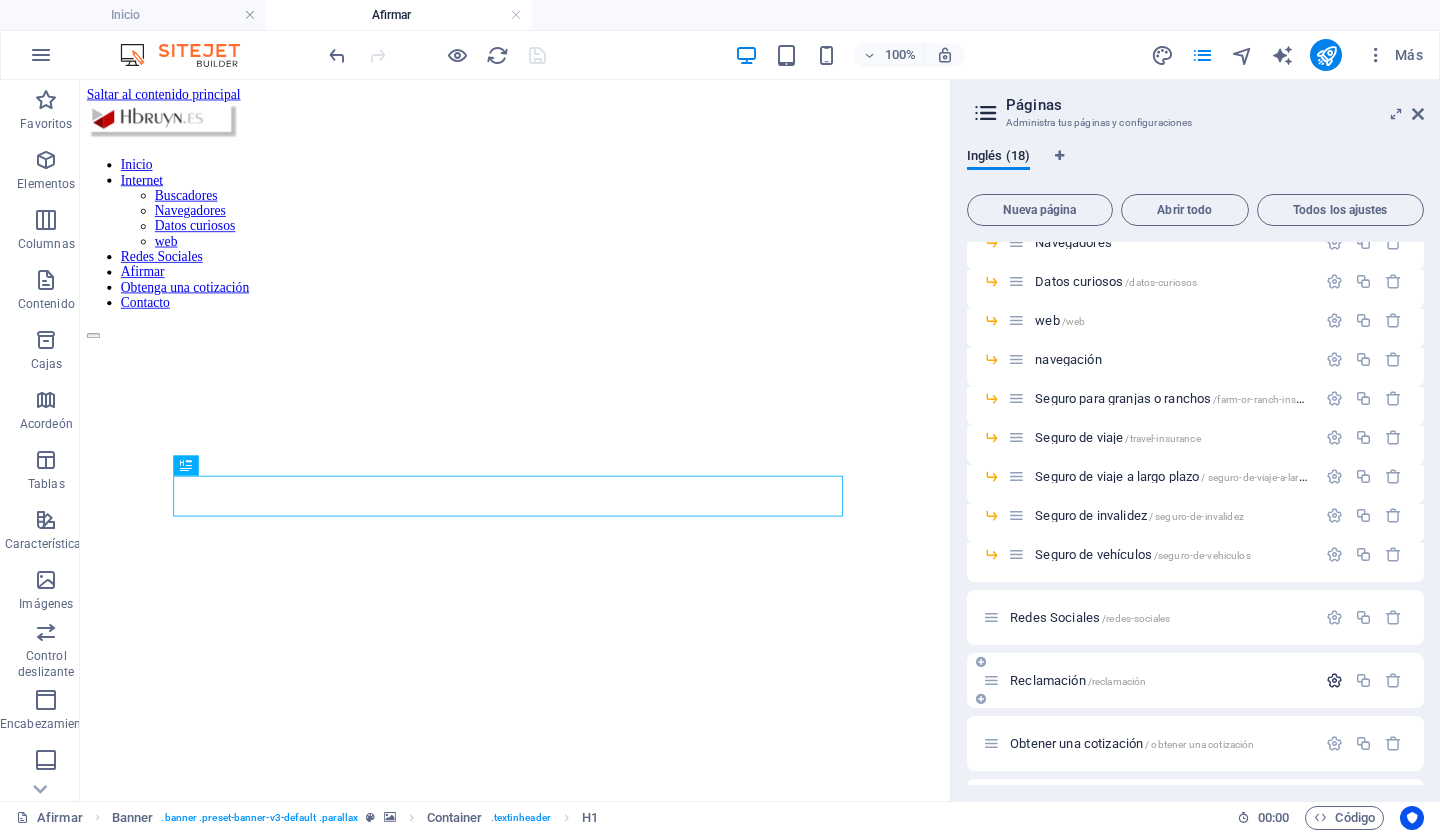 click at bounding box center [1334, 680] 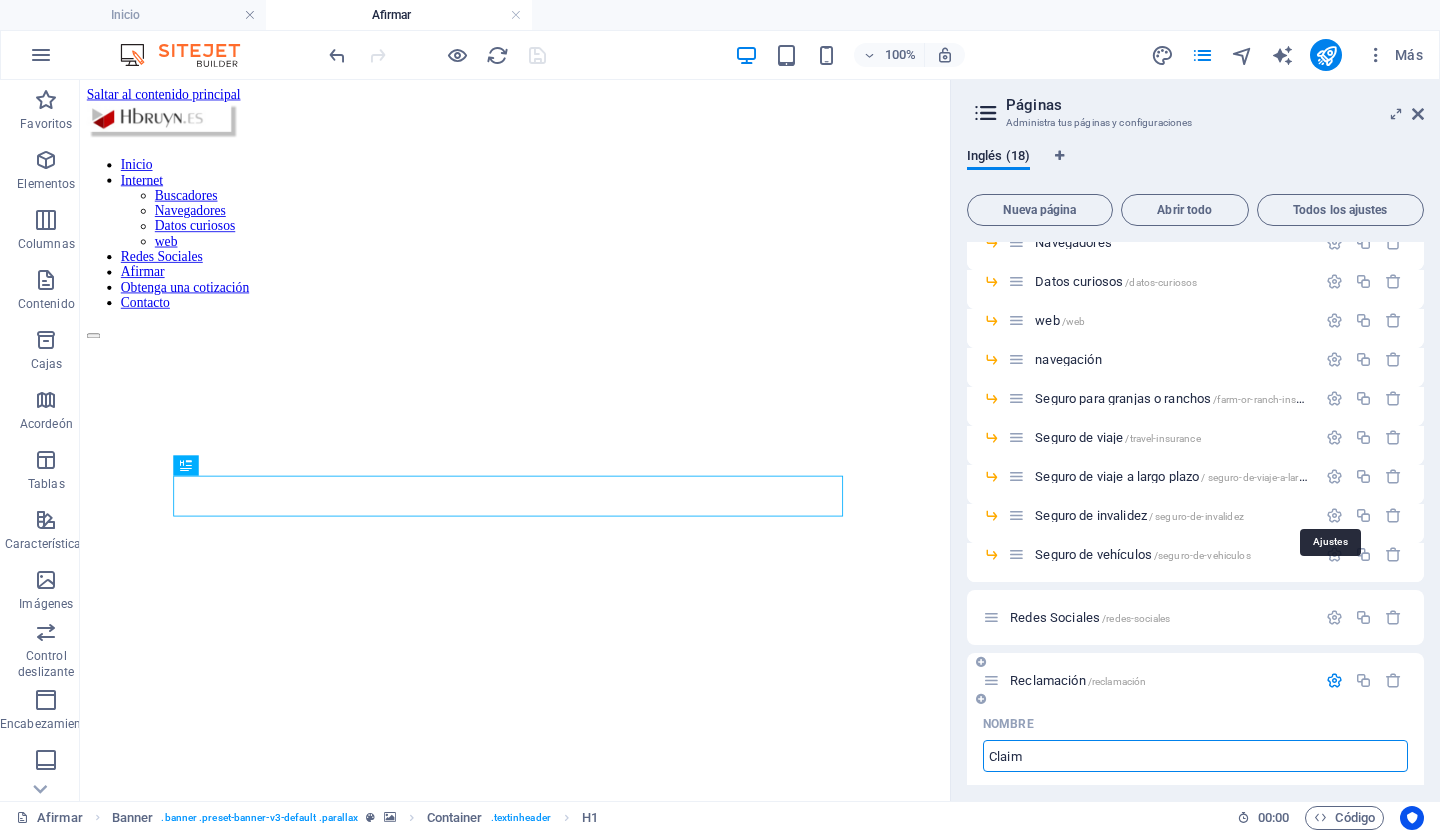 scroll, scrollTop: 343, scrollLeft: 0, axis: vertical 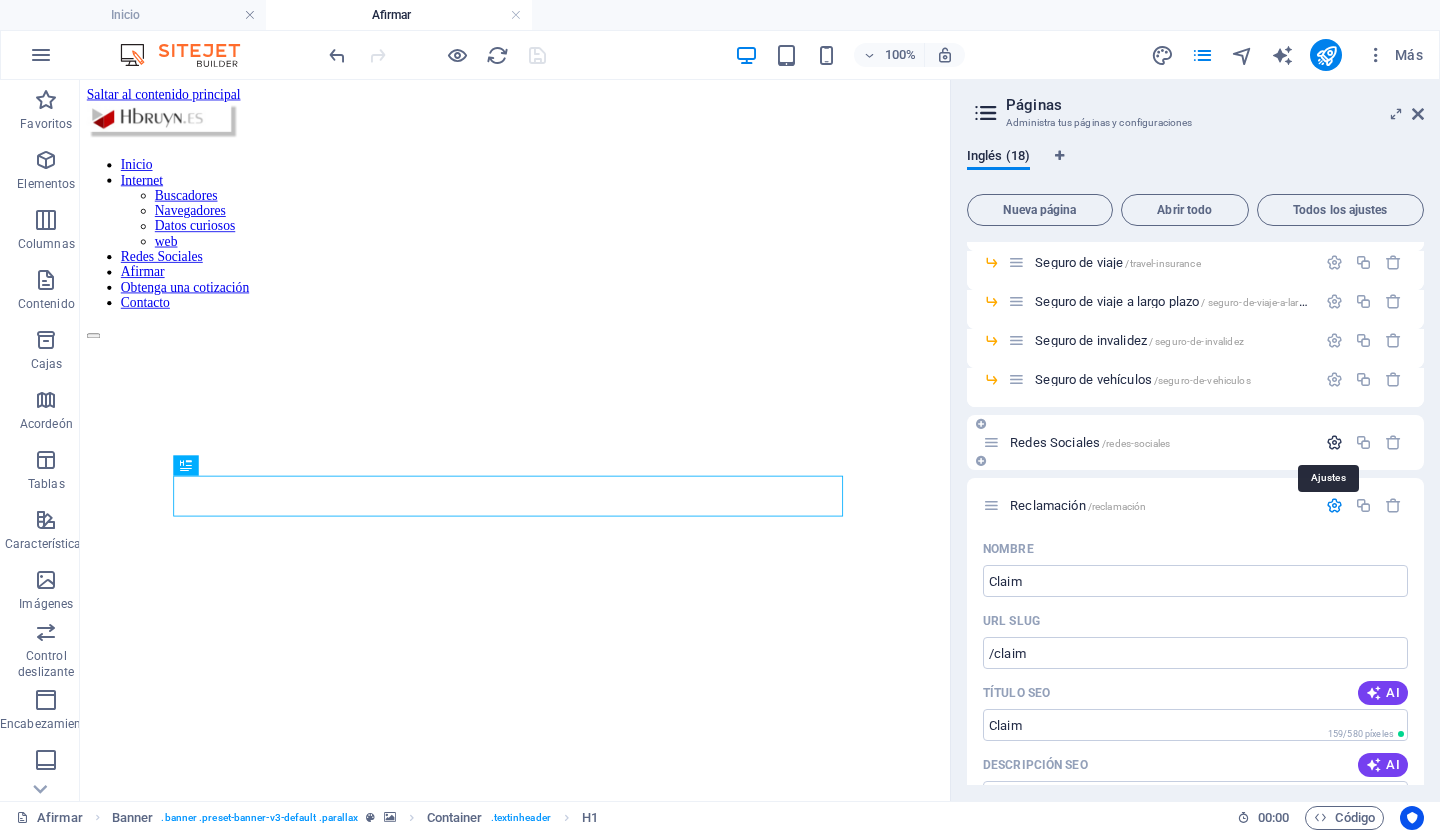 click at bounding box center (1334, 442) 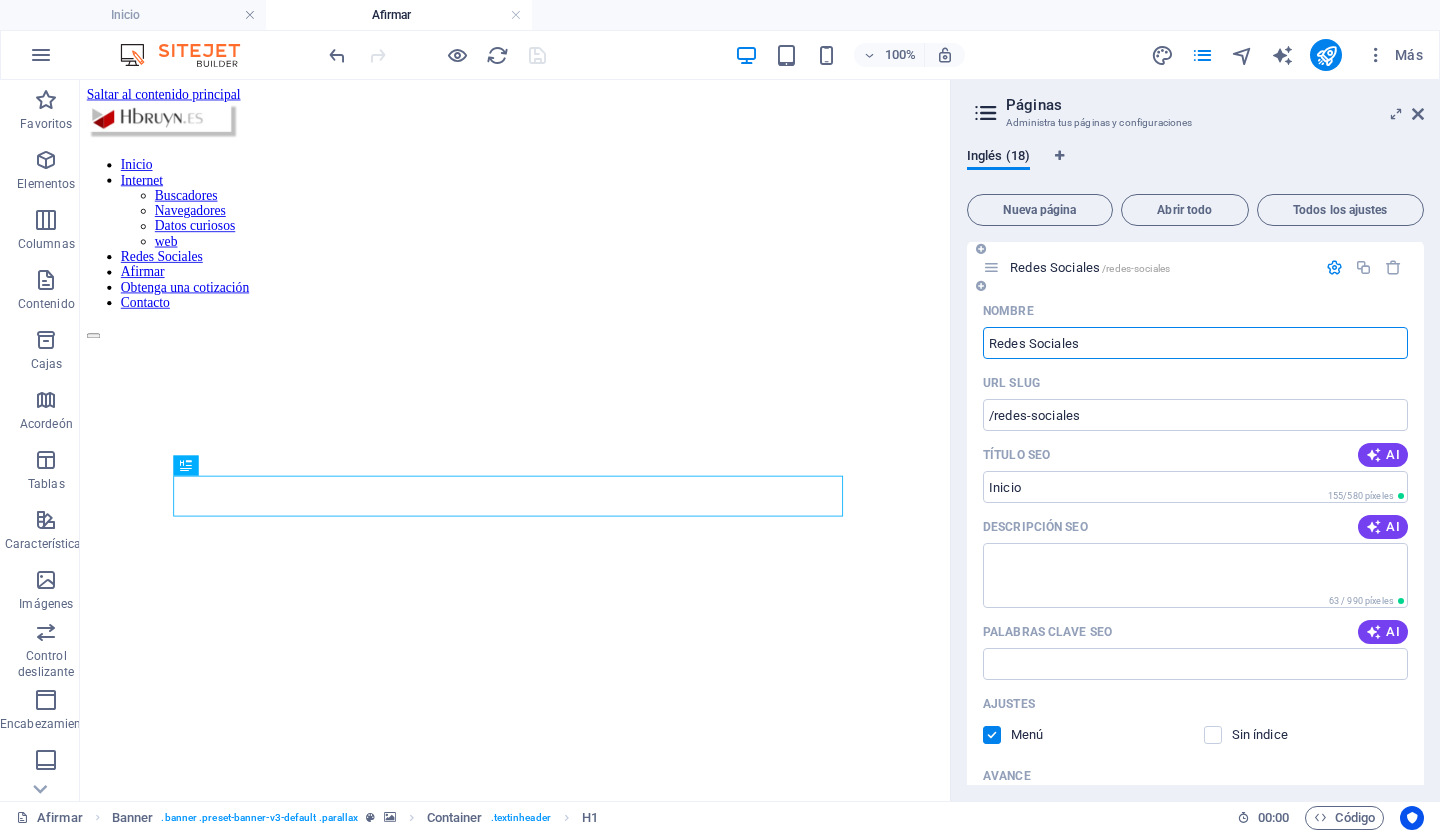 scroll, scrollTop: 519, scrollLeft: 0, axis: vertical 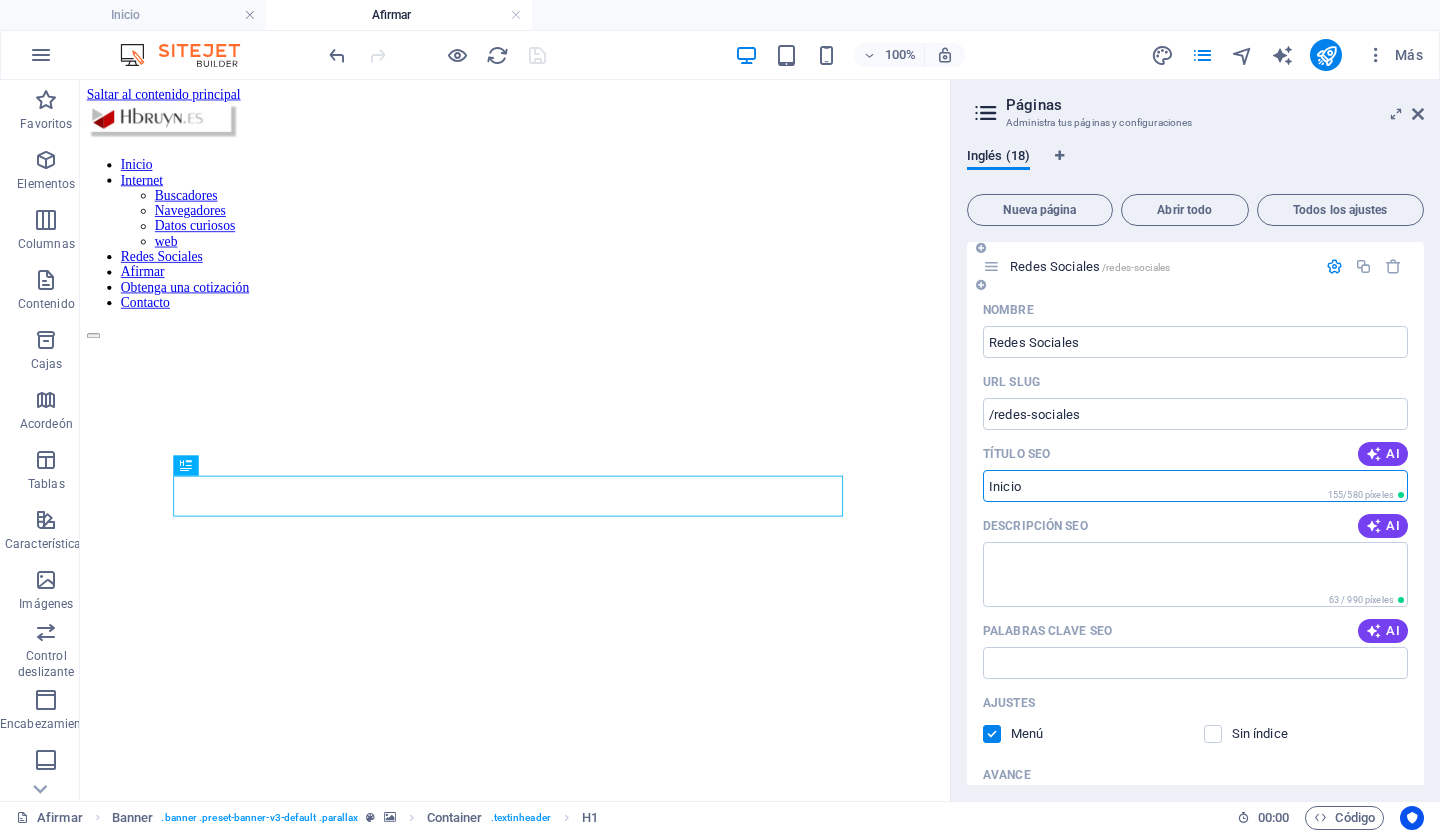 click on "Inicio" at bounding box center (1195, 486) 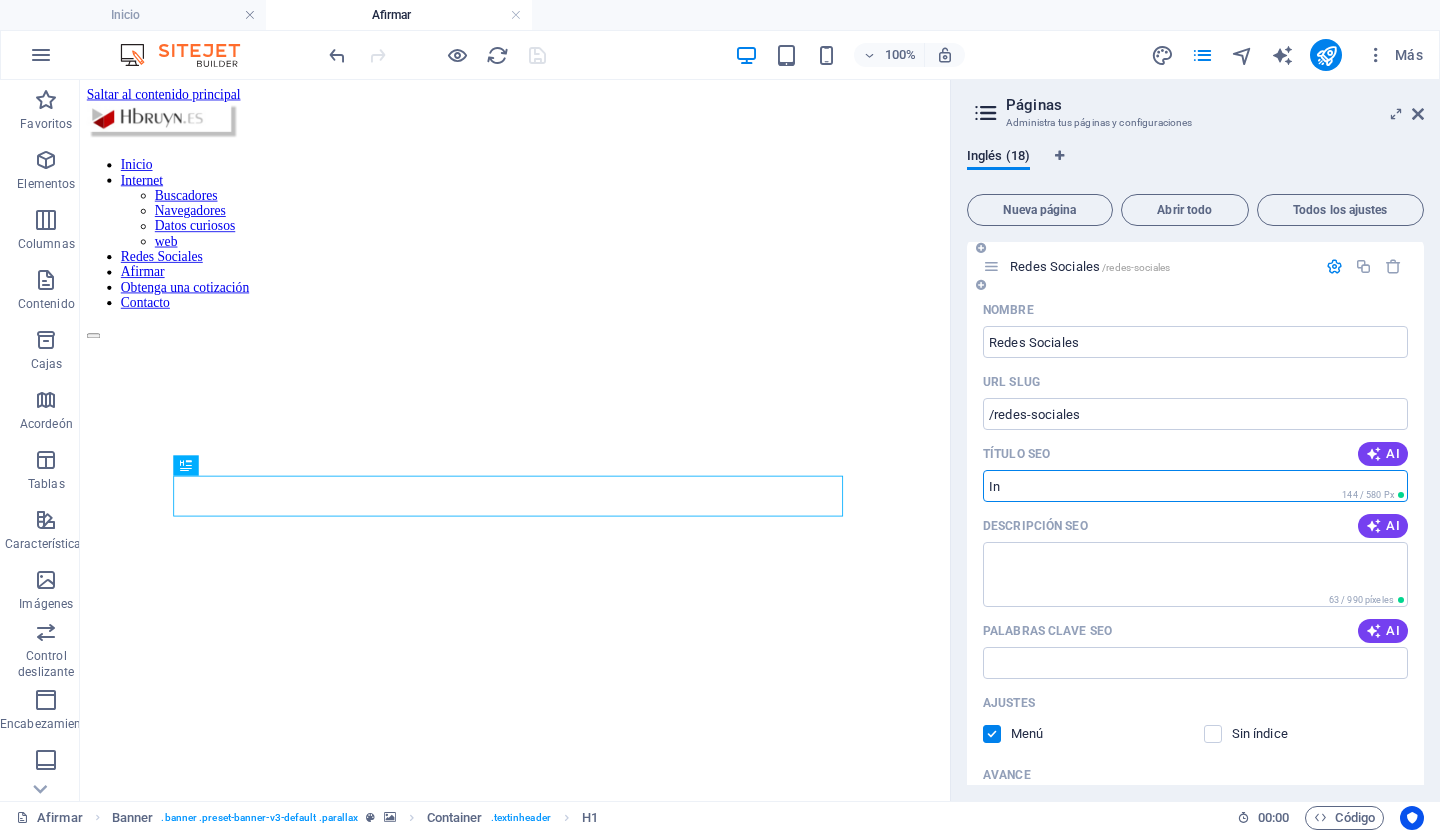 type on "I" 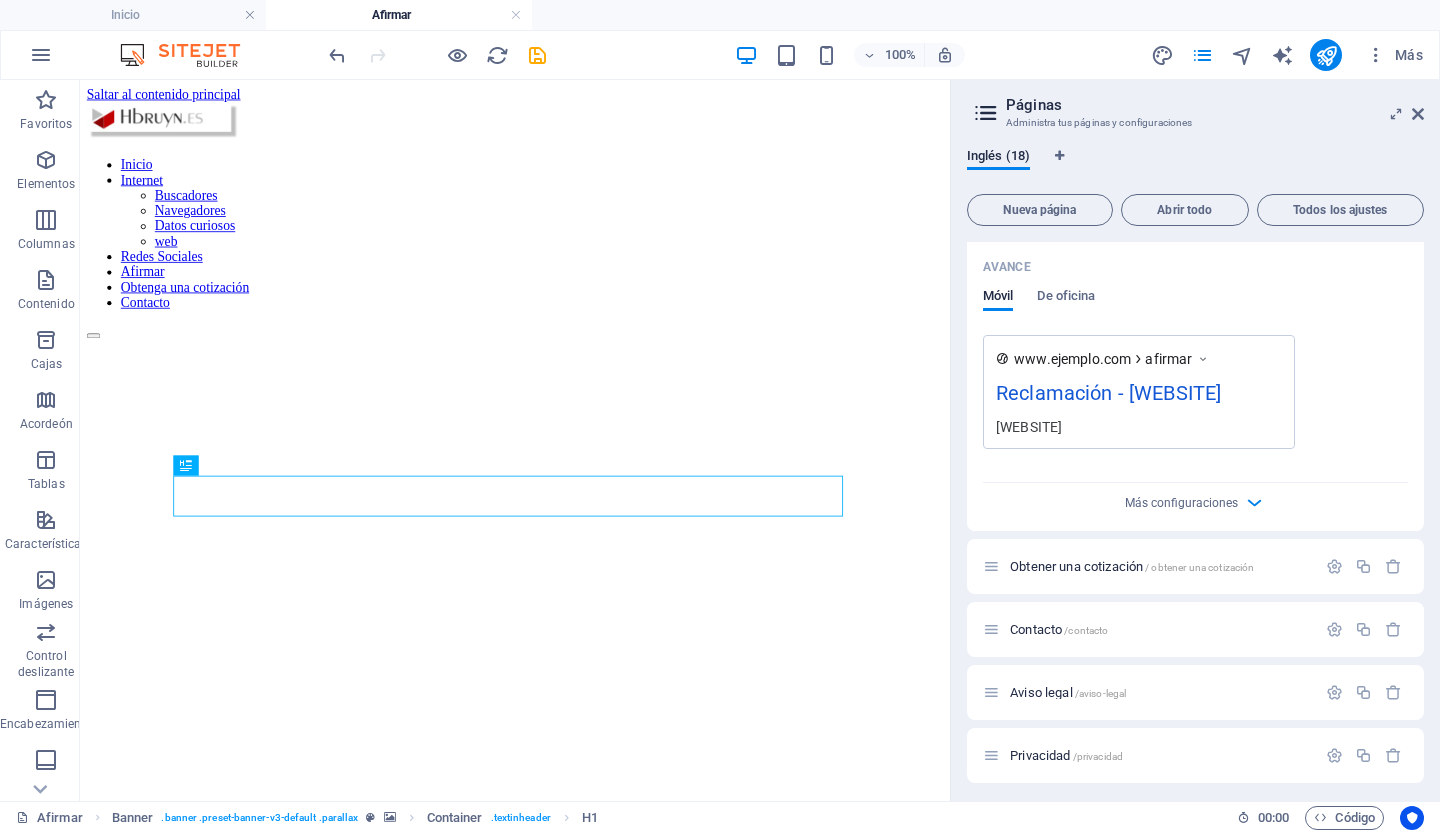 scroll, scrollTop: 1840, scrollLeft: 0, axis: vertical 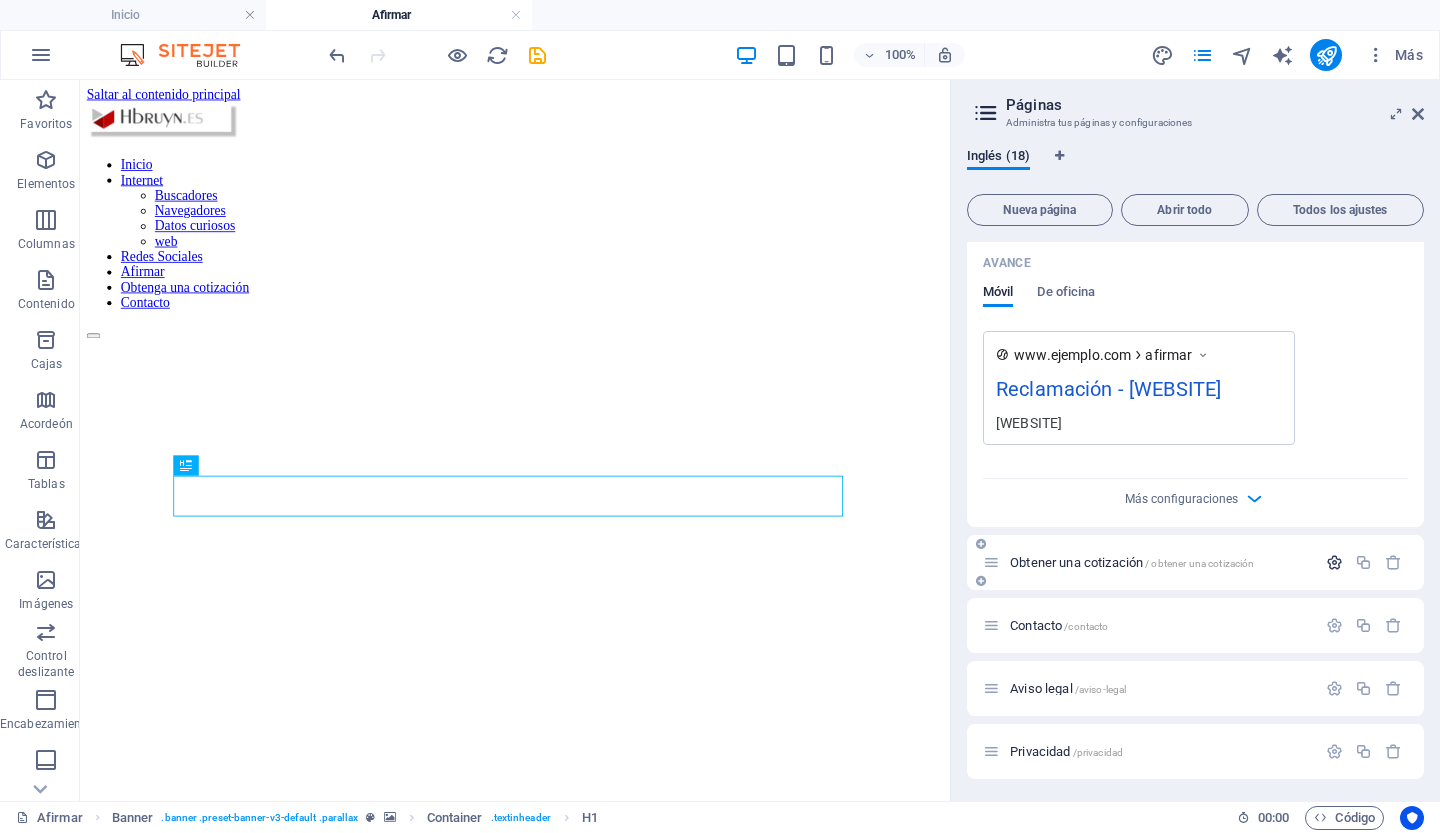 type 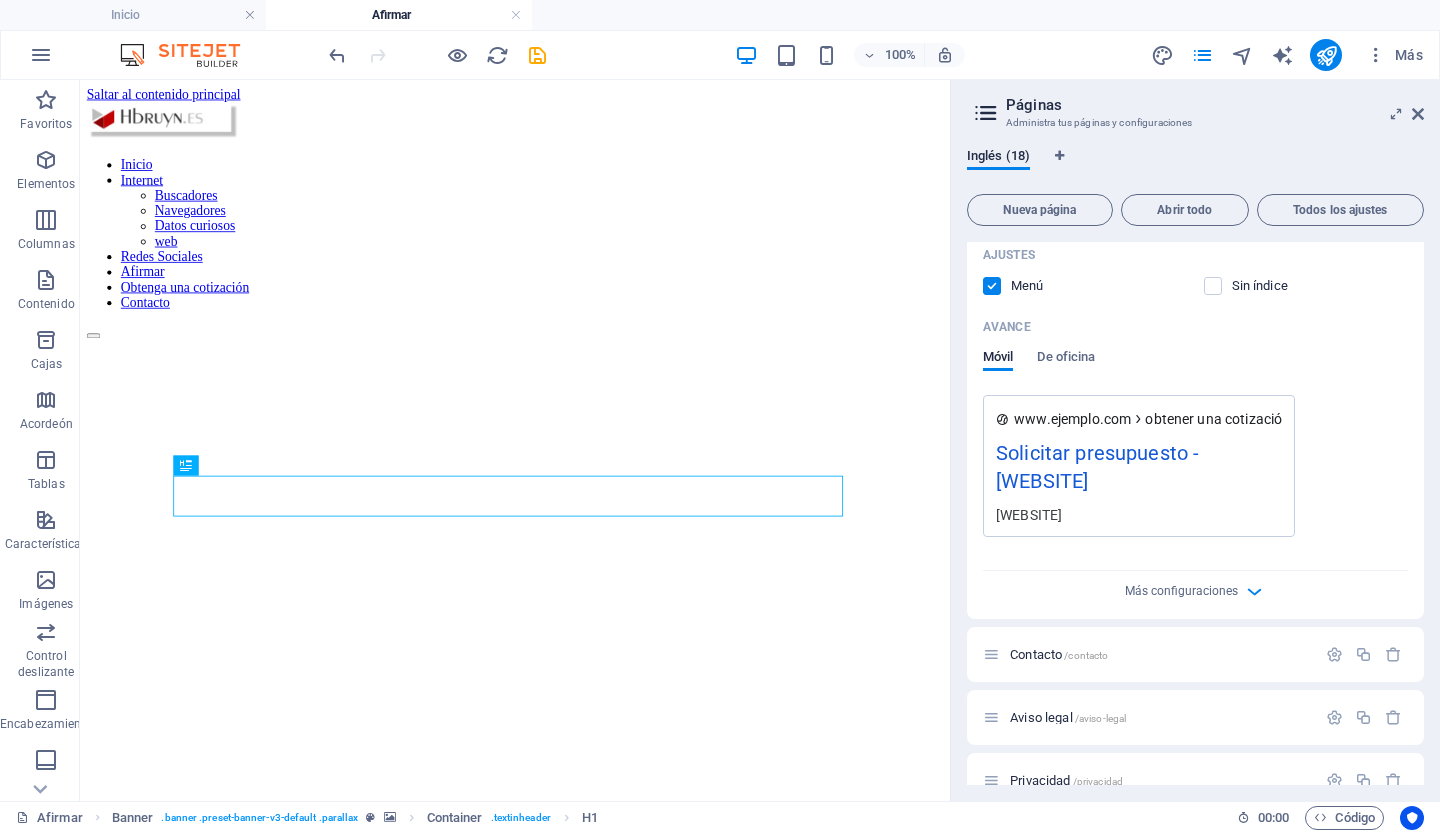 scroll, scrollTop: 2612, scrollLeft: 0, axis: vertical 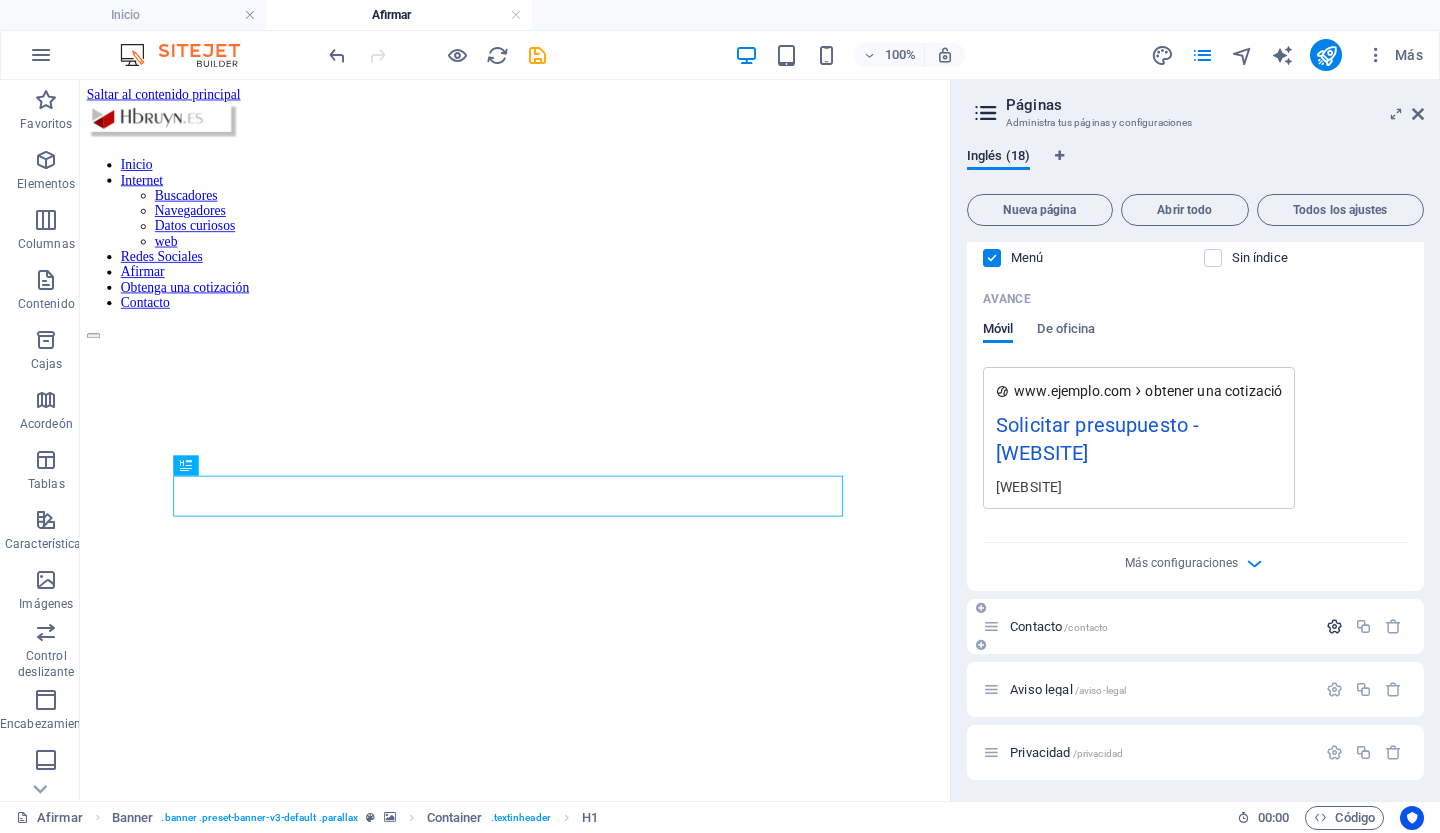 click at bounding box center (1334, 626) 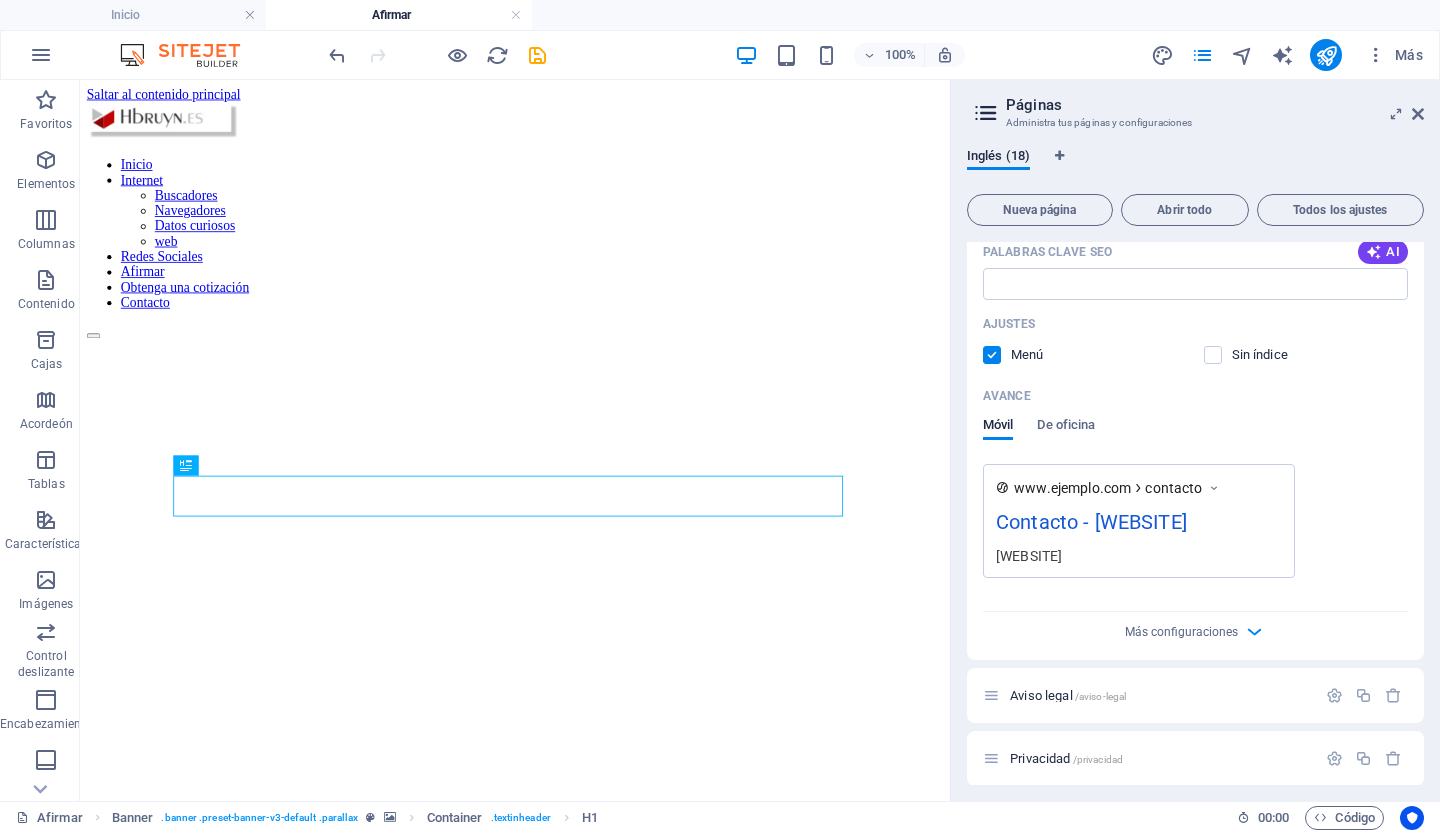 scroll, scrollTop: 3358, scrollLeft: 0, axis: vertical 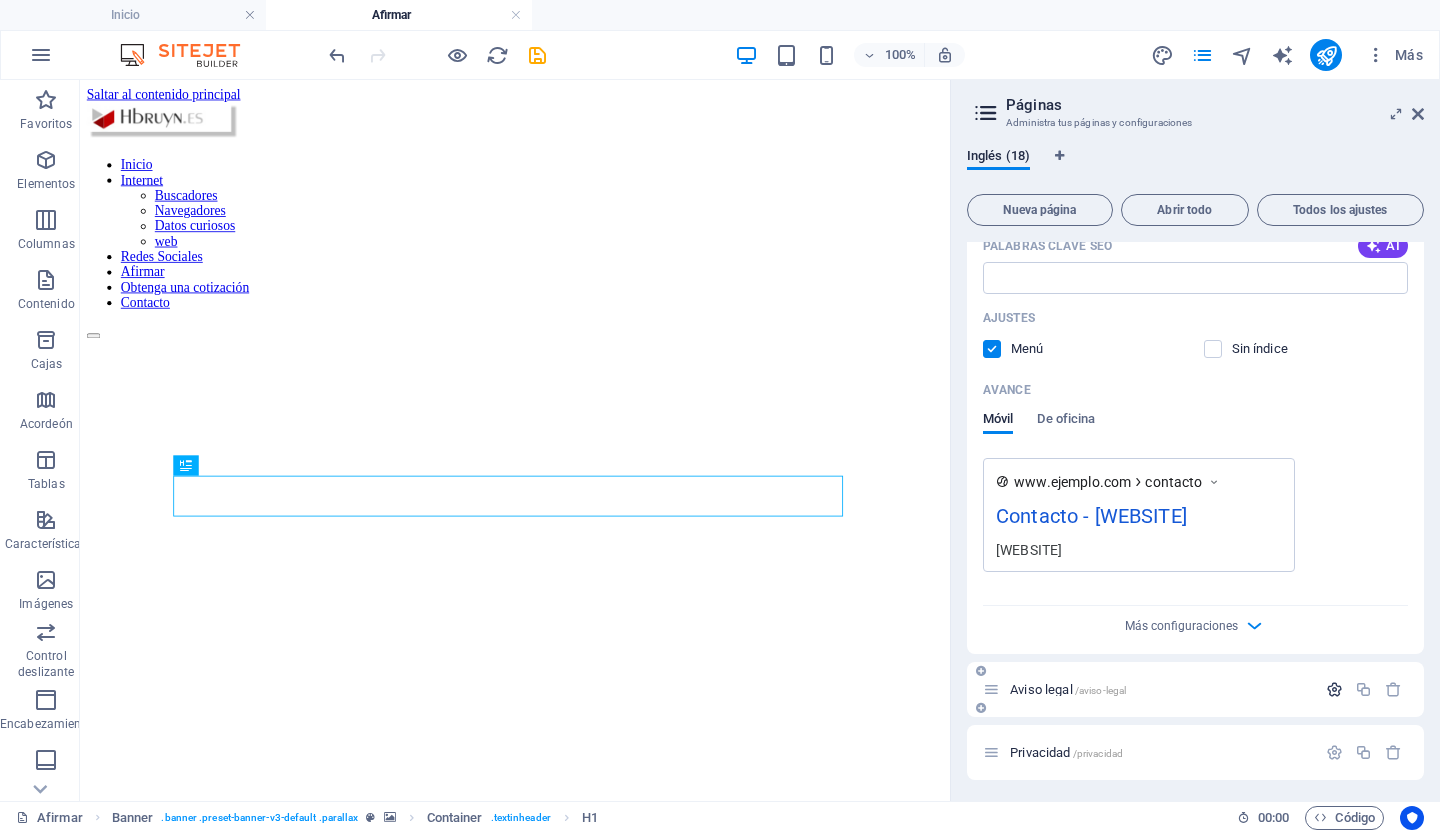 click at bounding box center (1334, 689) 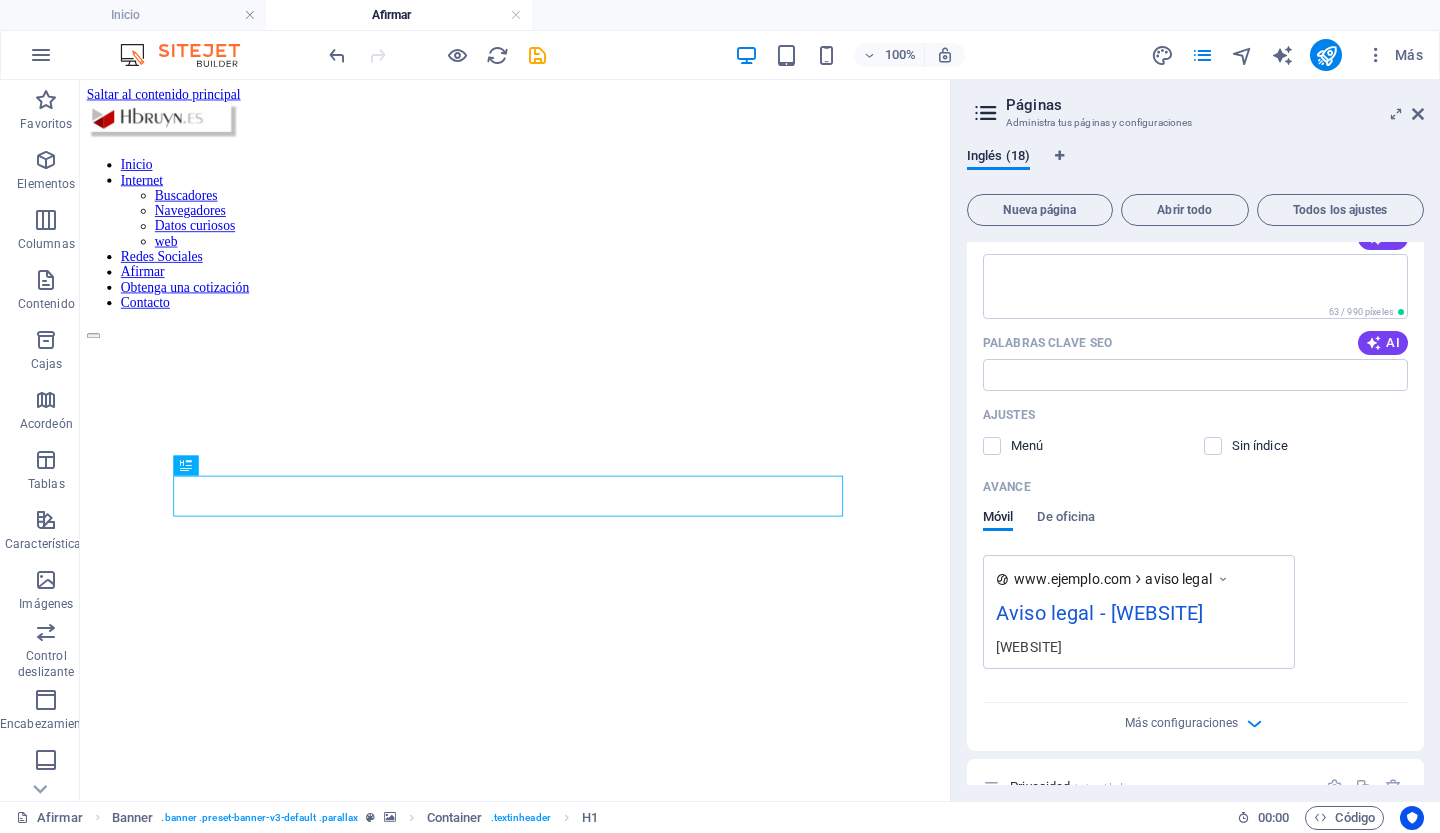 scroll, scrollTop: 4102, scrollLeft: 0, axis: vertical 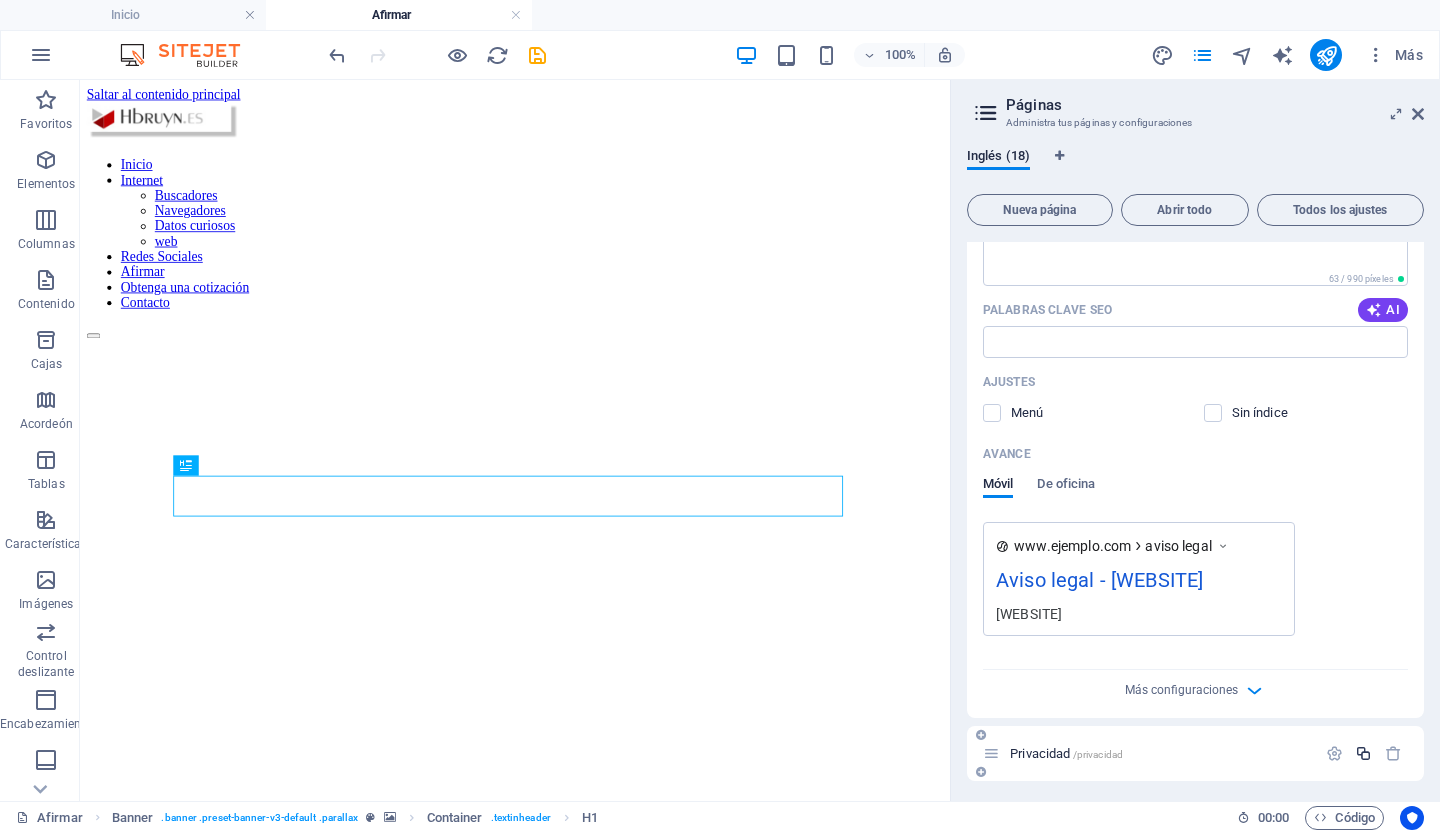 click at bounding box center (1363, 753) 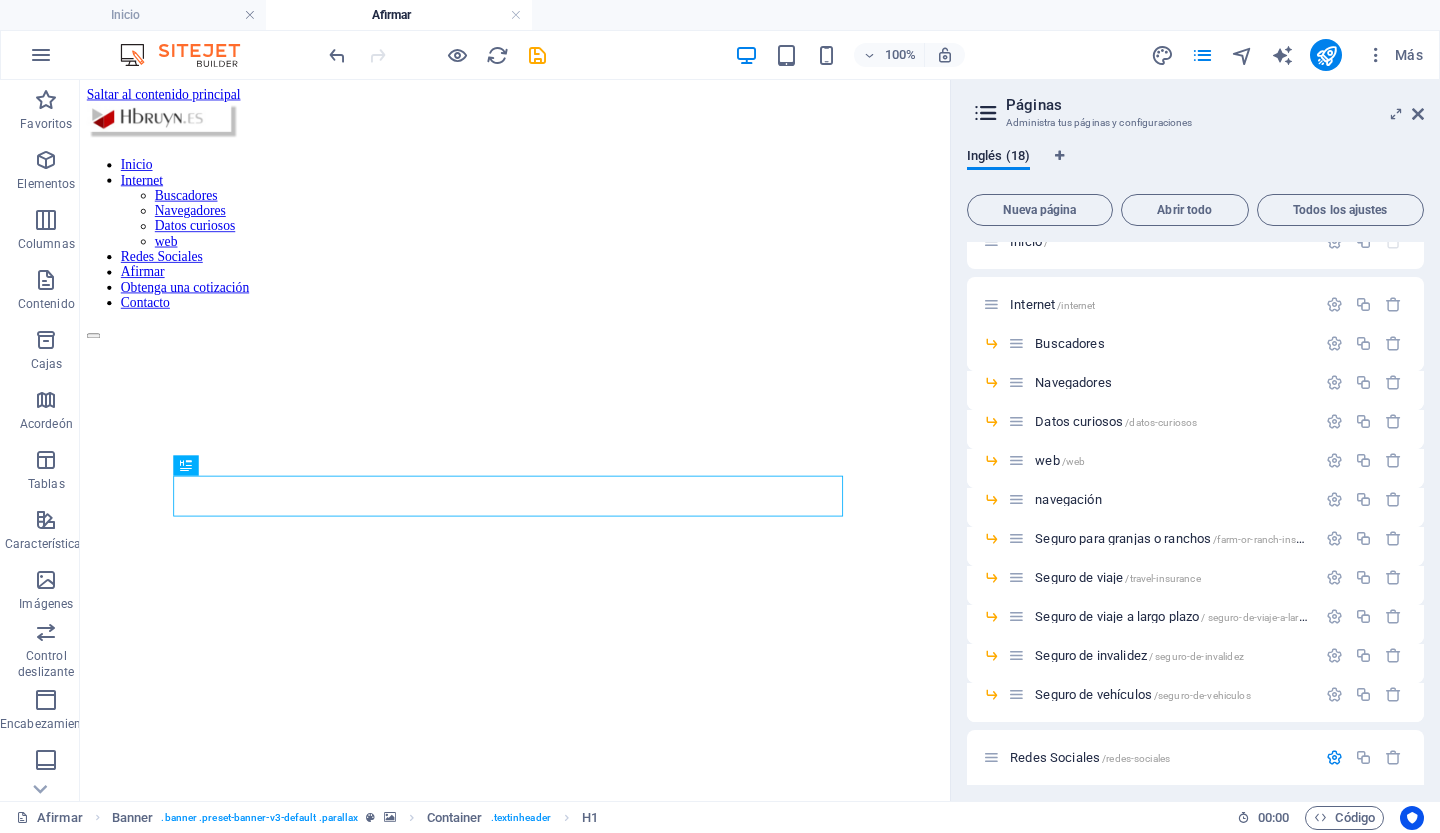 scroll, scrollTop: 28, scrollLeft: 0, axis: vertical 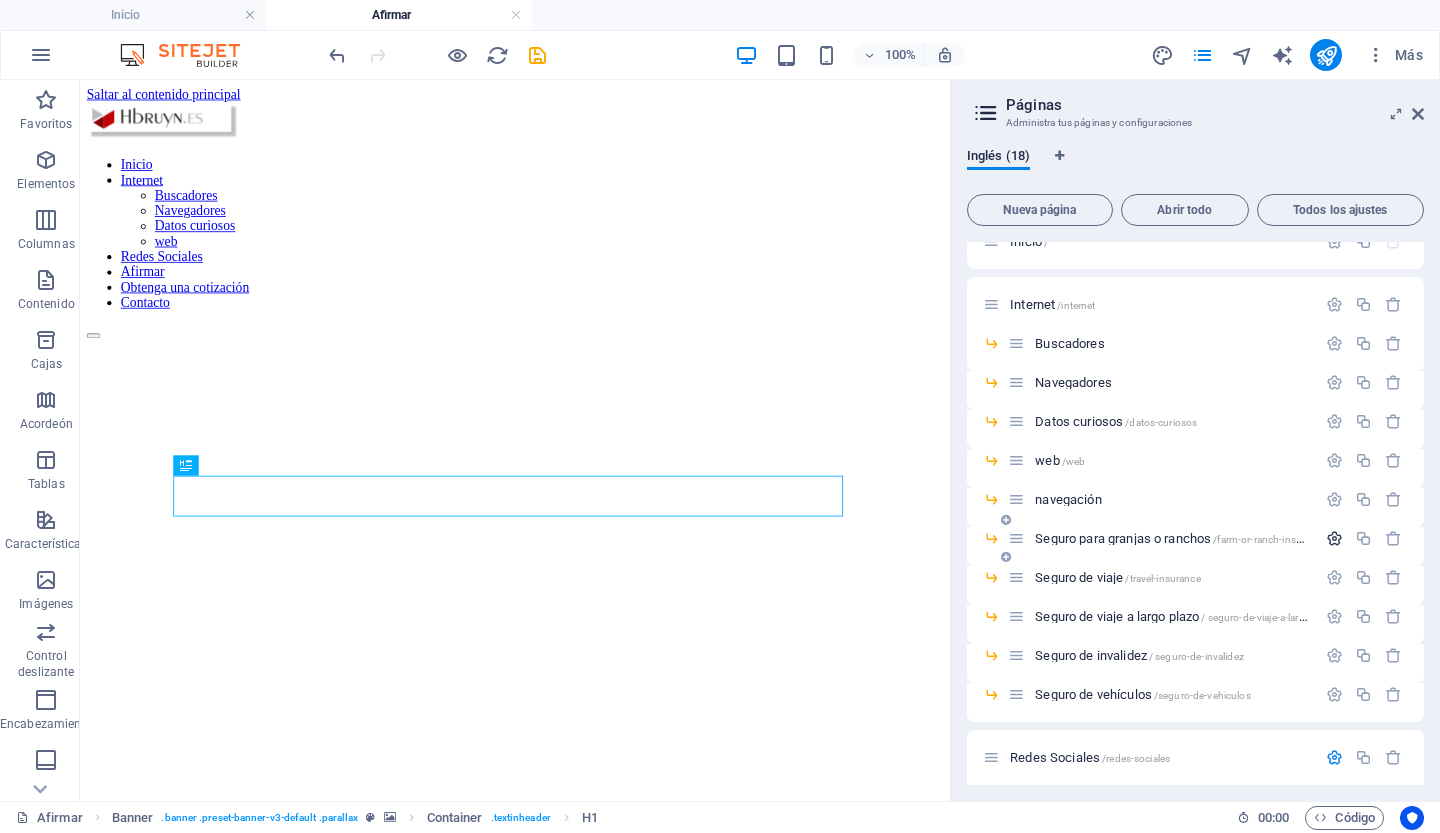 click at bounding box center [1334, 538] 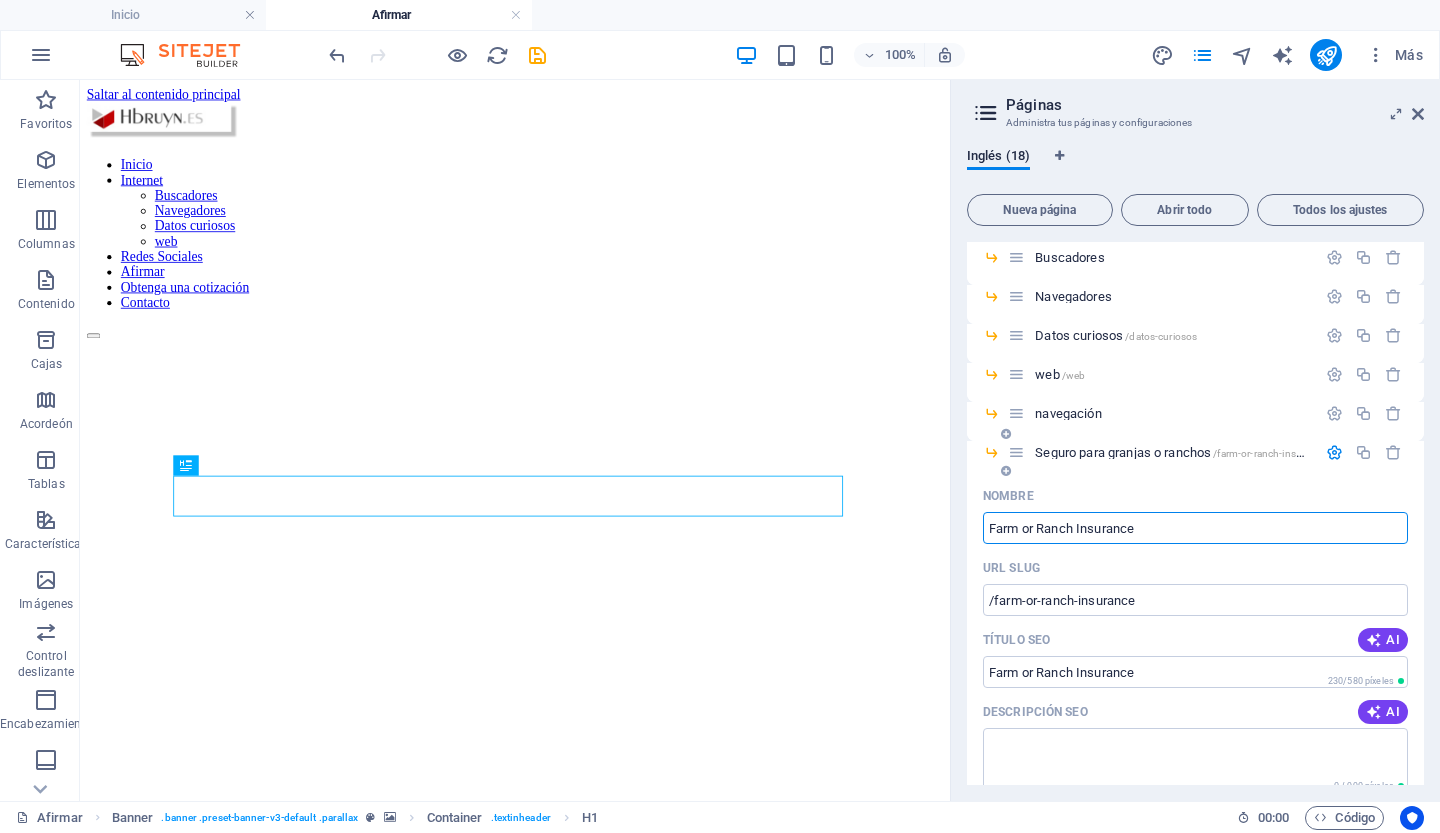 scroll, scrollTop: 115, scrollLeft: 0, axis: vertical 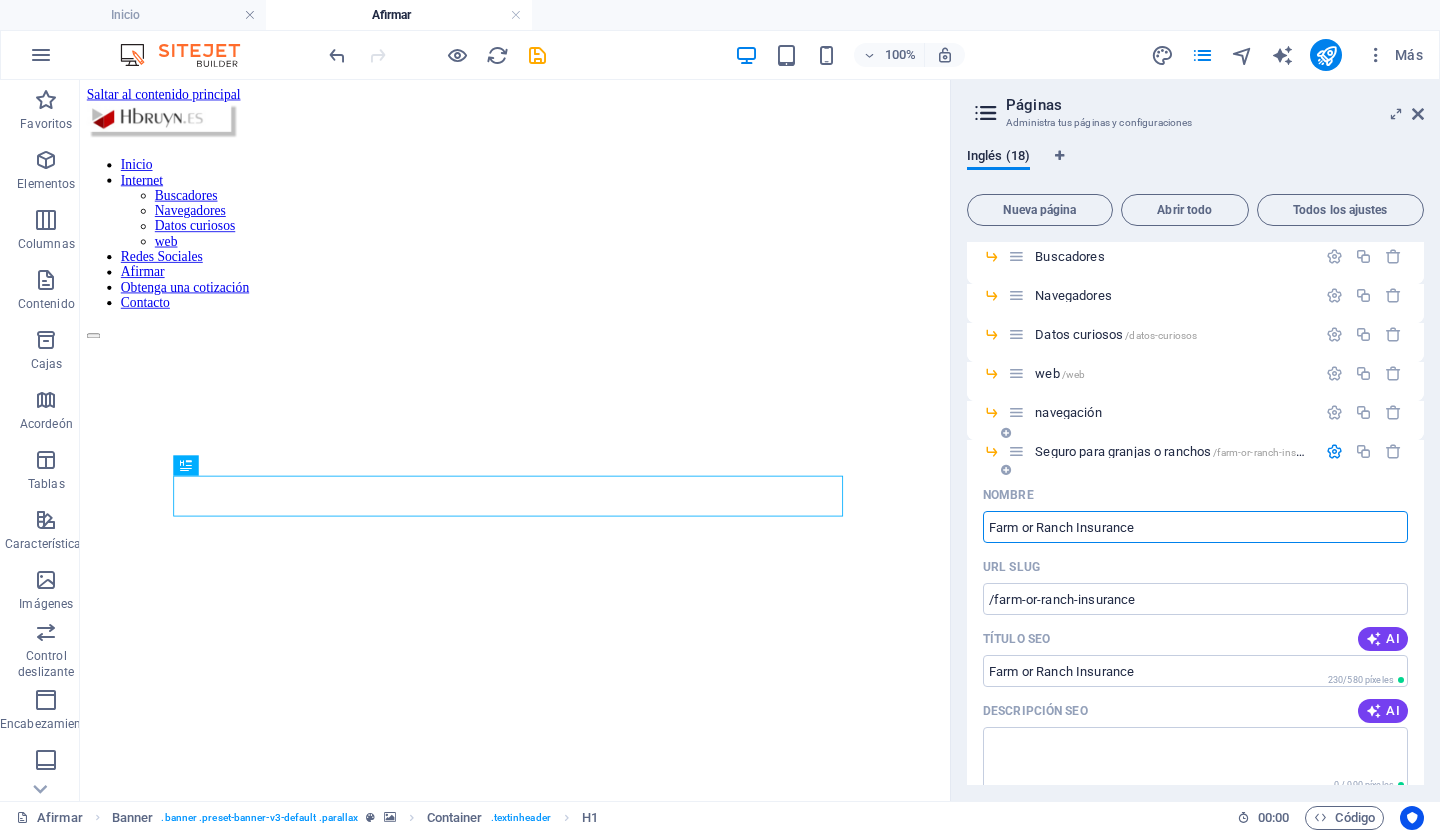 click at bounding box center [1334, 451] 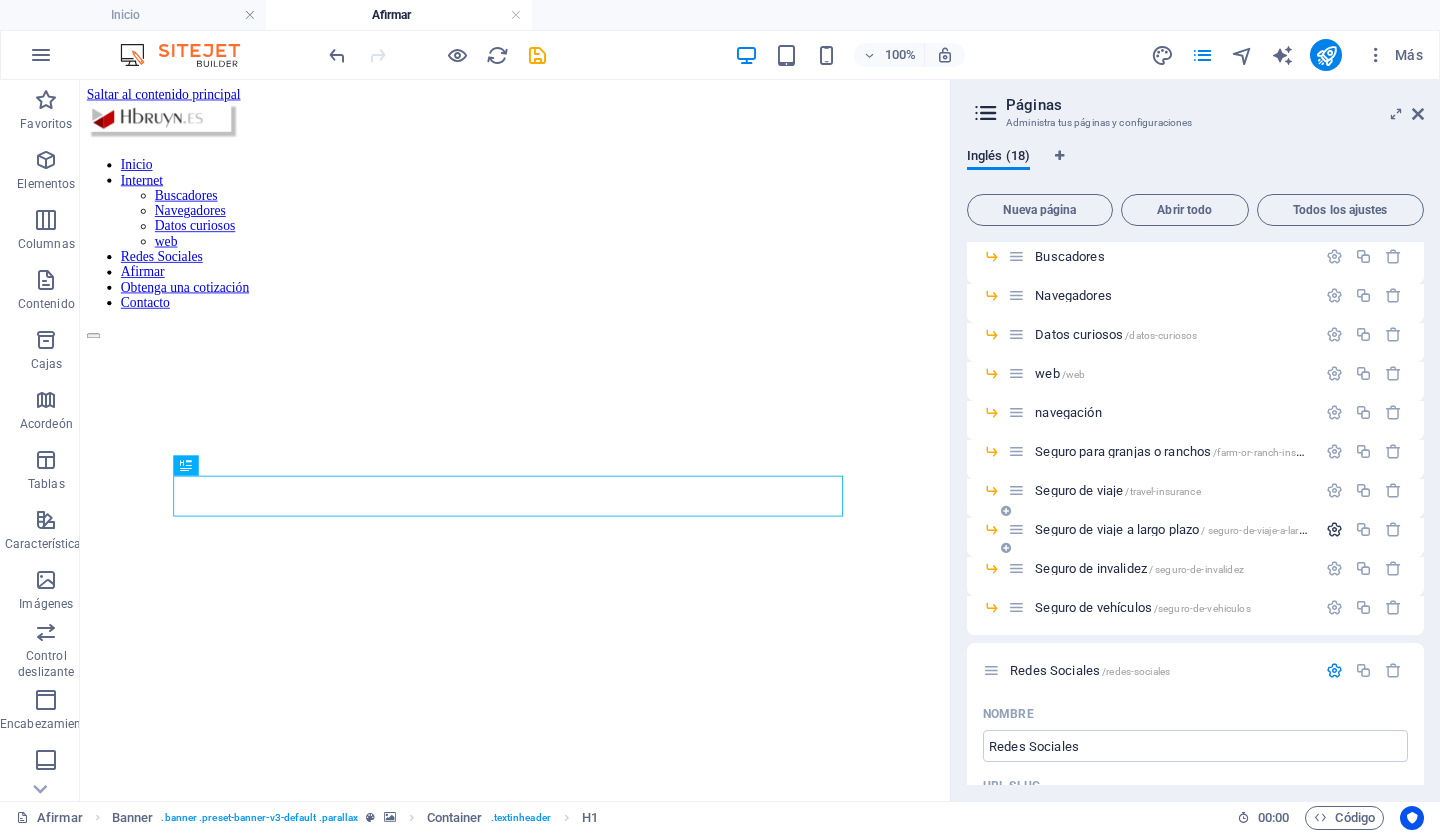 click at bounding box center [1334, 529] 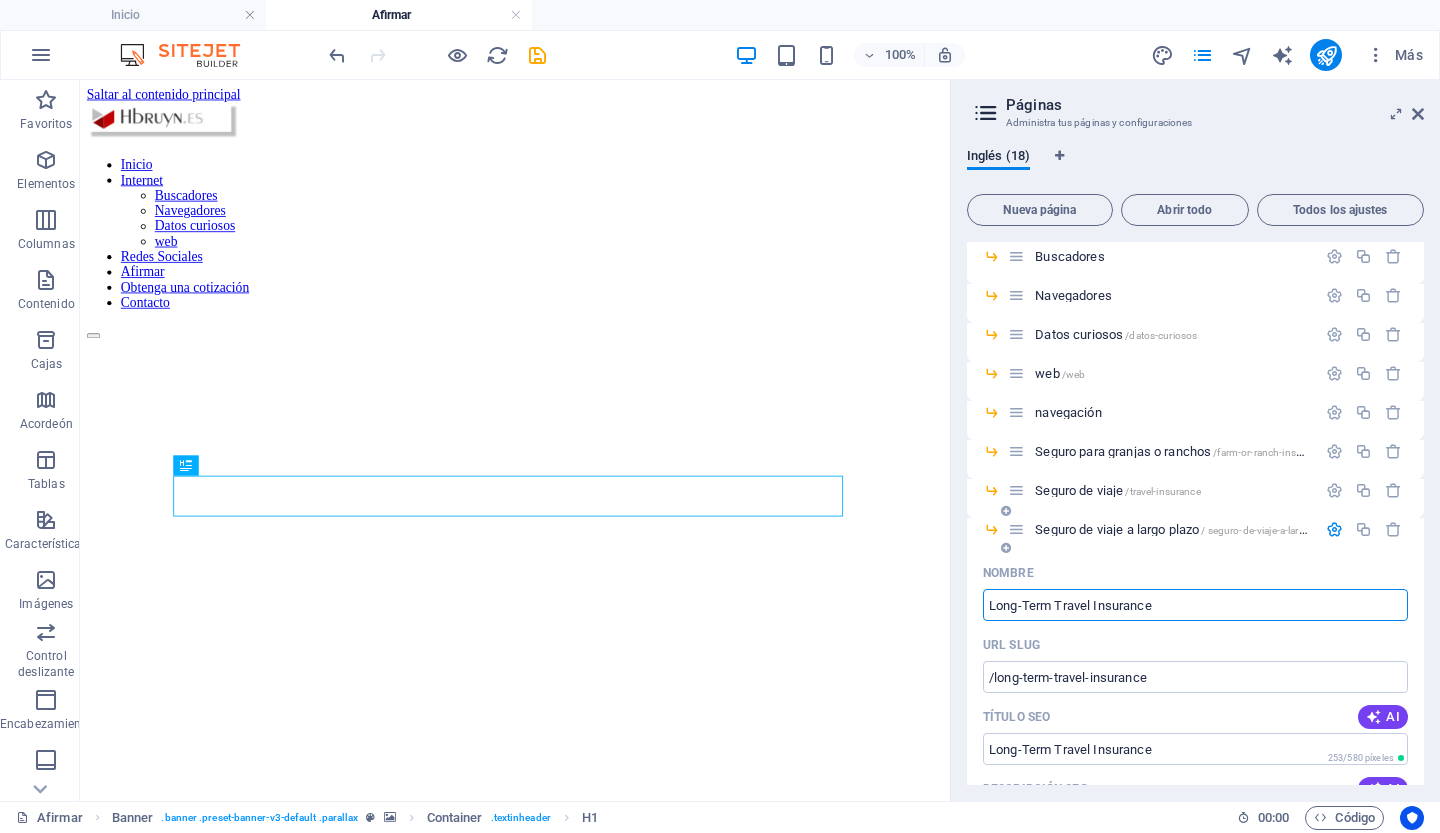 click at bounding box center [1334, 529] 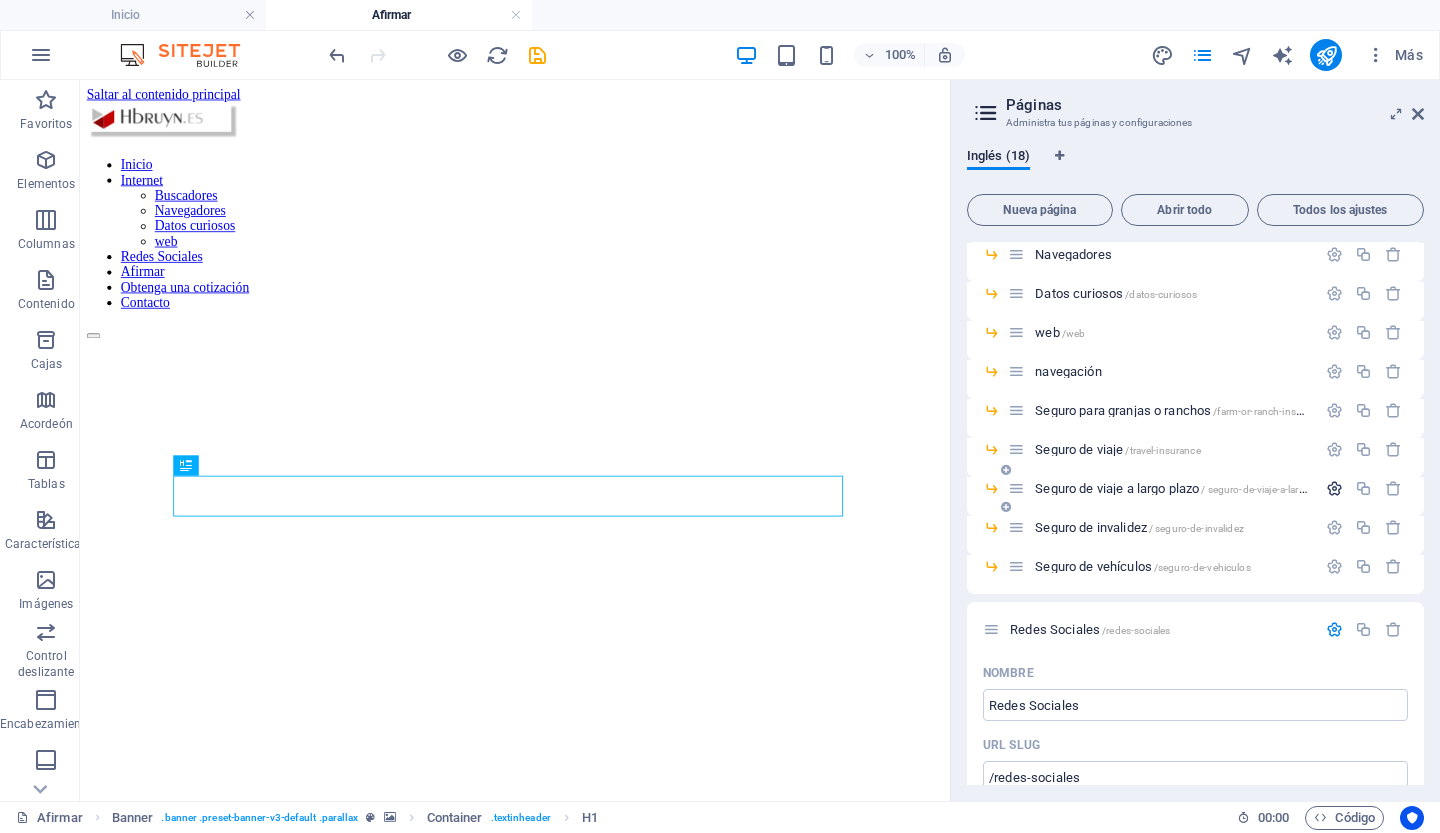 scroll, scrollTop: 172, scrollLeft: 0, axis: vertical 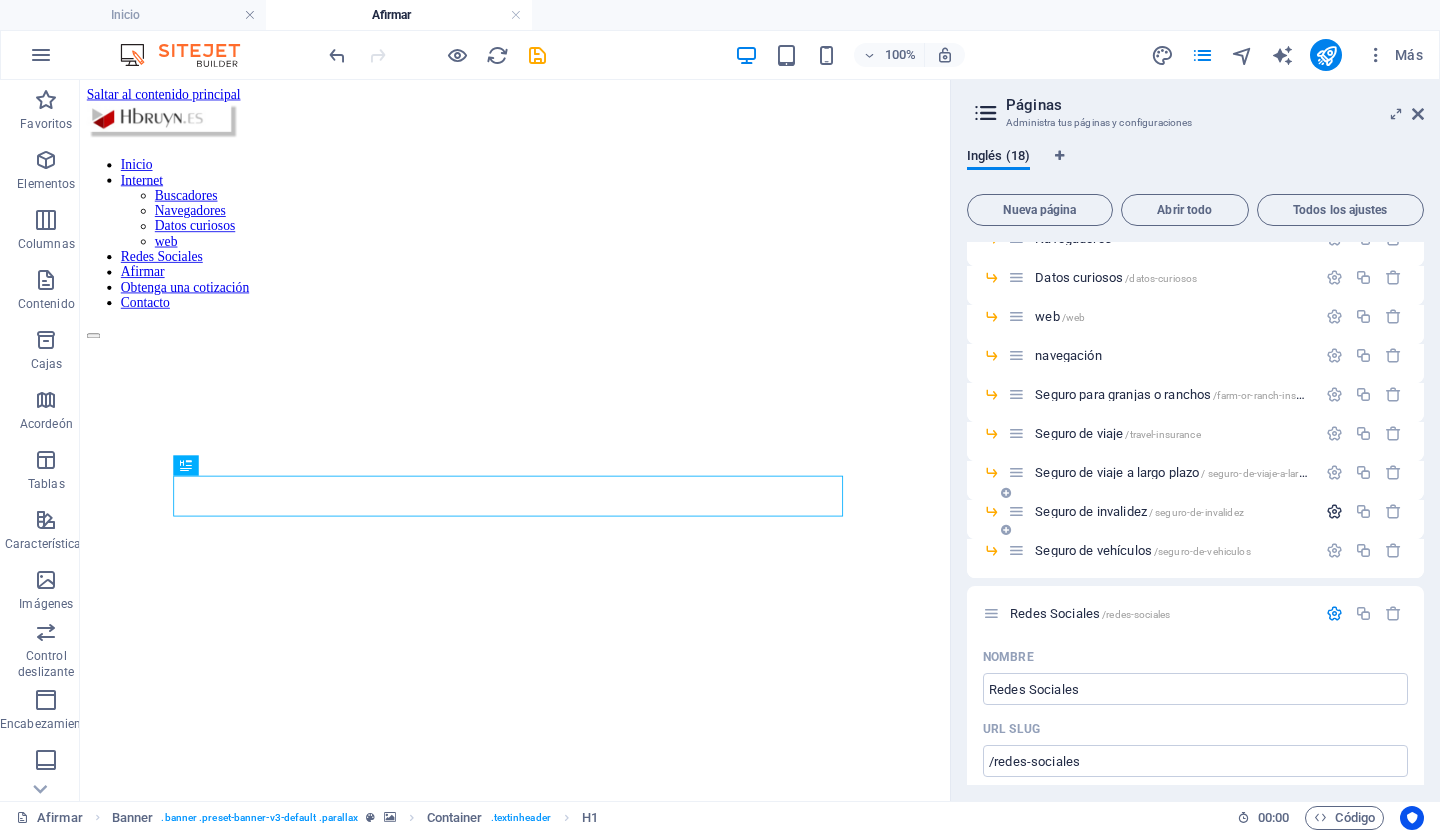 click at bounding box center (1334, 511) 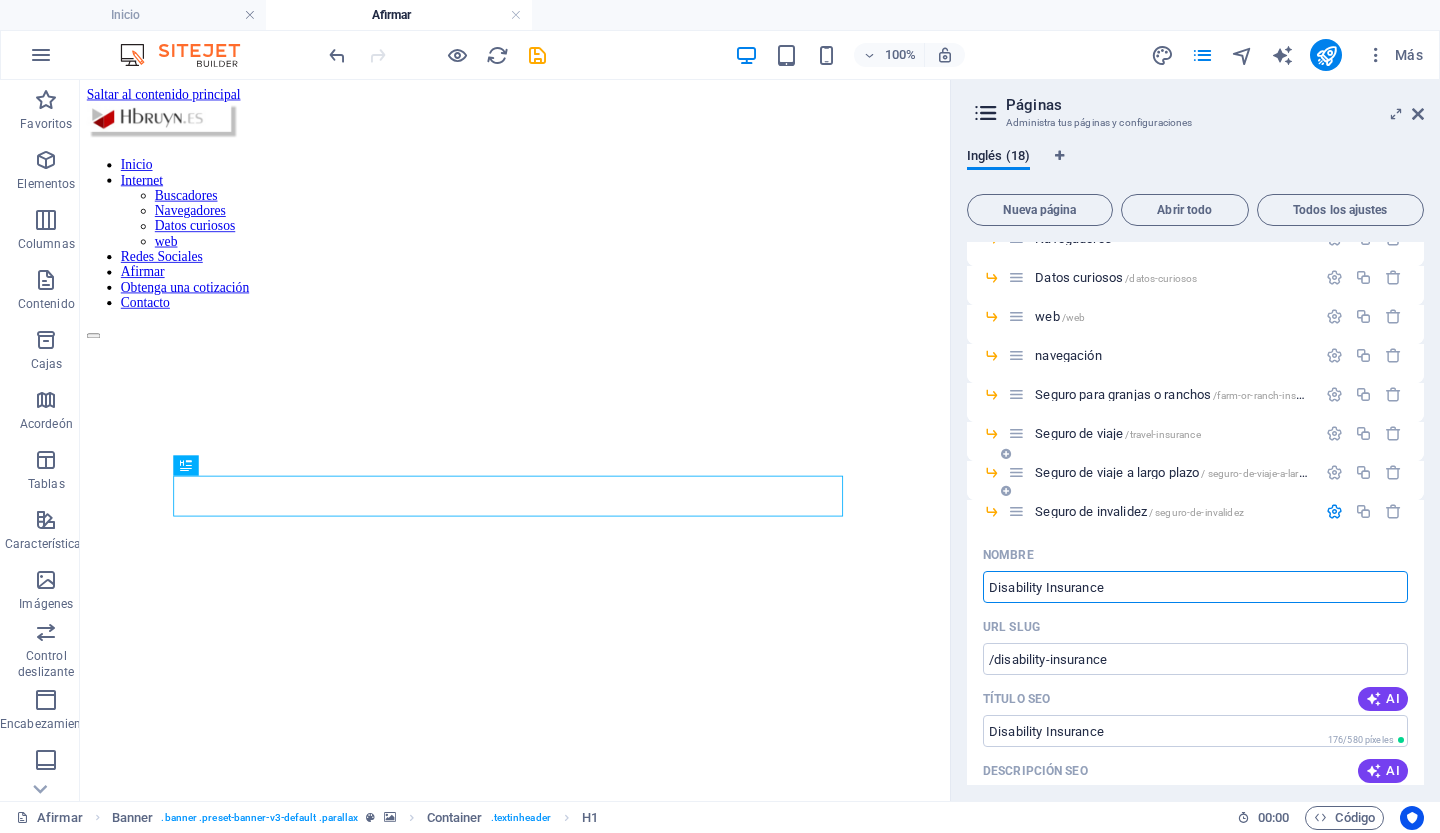 click on "Seguro de viaje a largo plazo  / seguro-de-viaje-a-largo-plazo" at bounding box center [1186, 472] 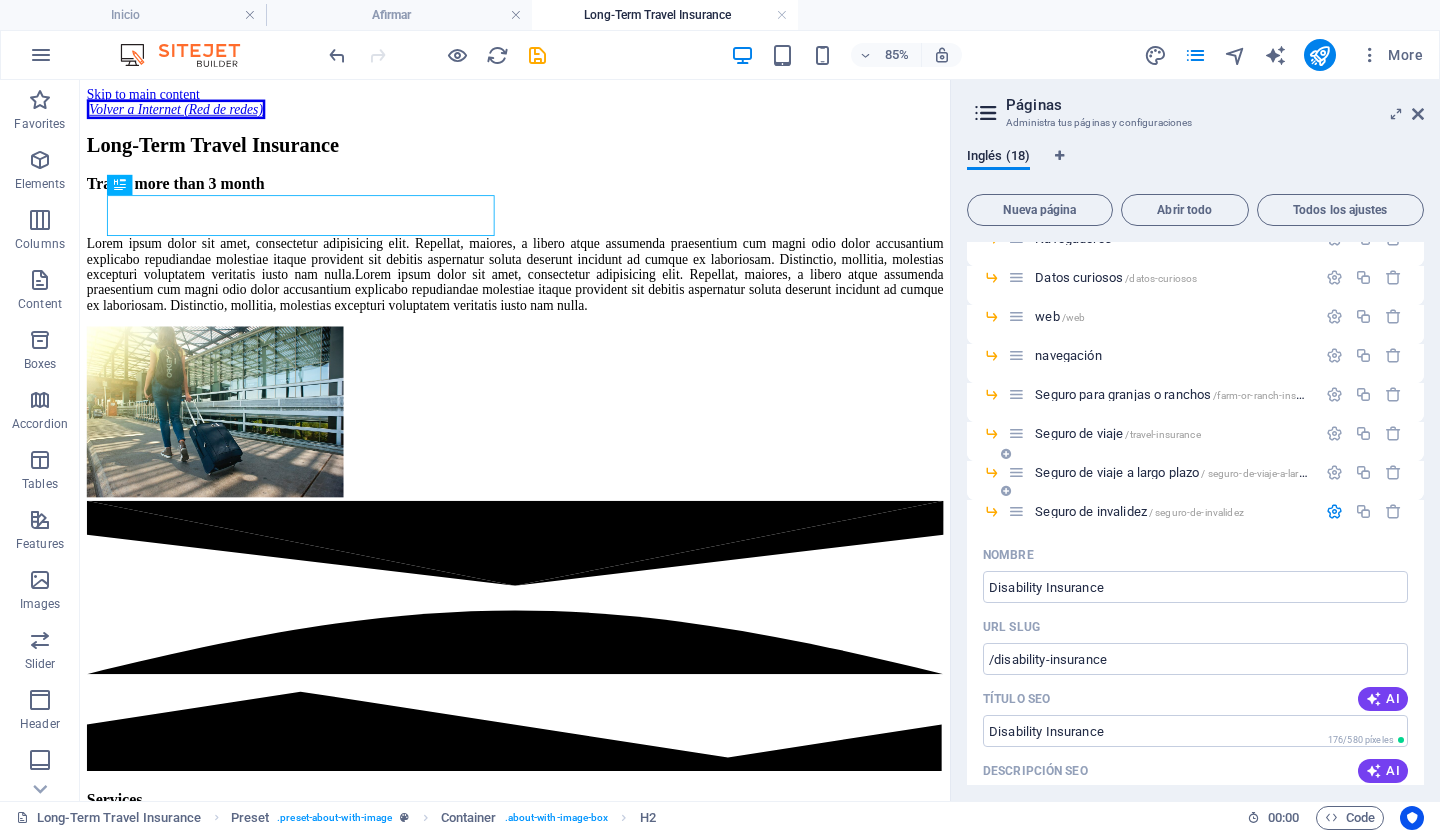 scroll, scrollTop: 0, scrollLeft: 0, axis: both 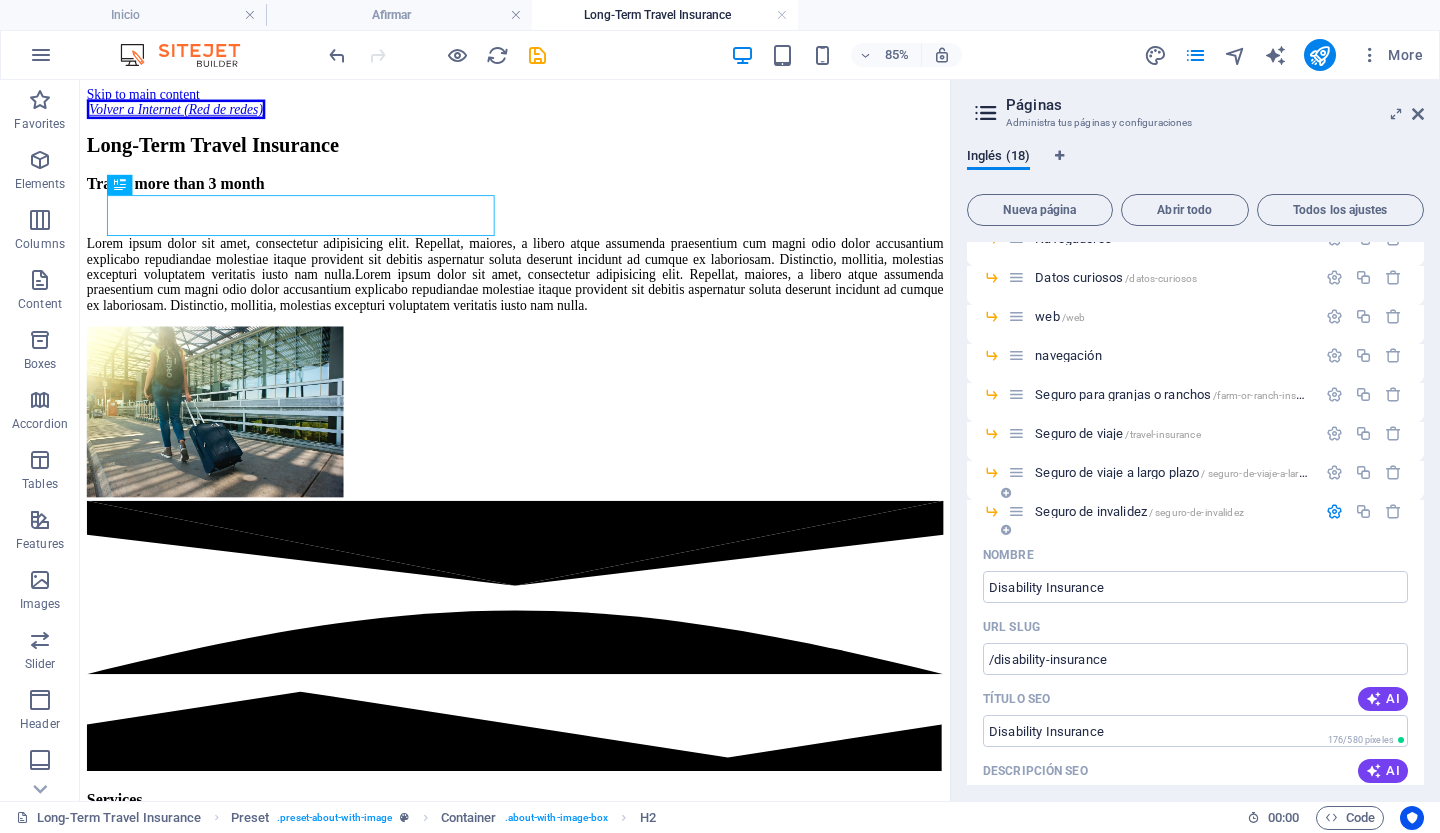 click at bounding box center (1334, 511) 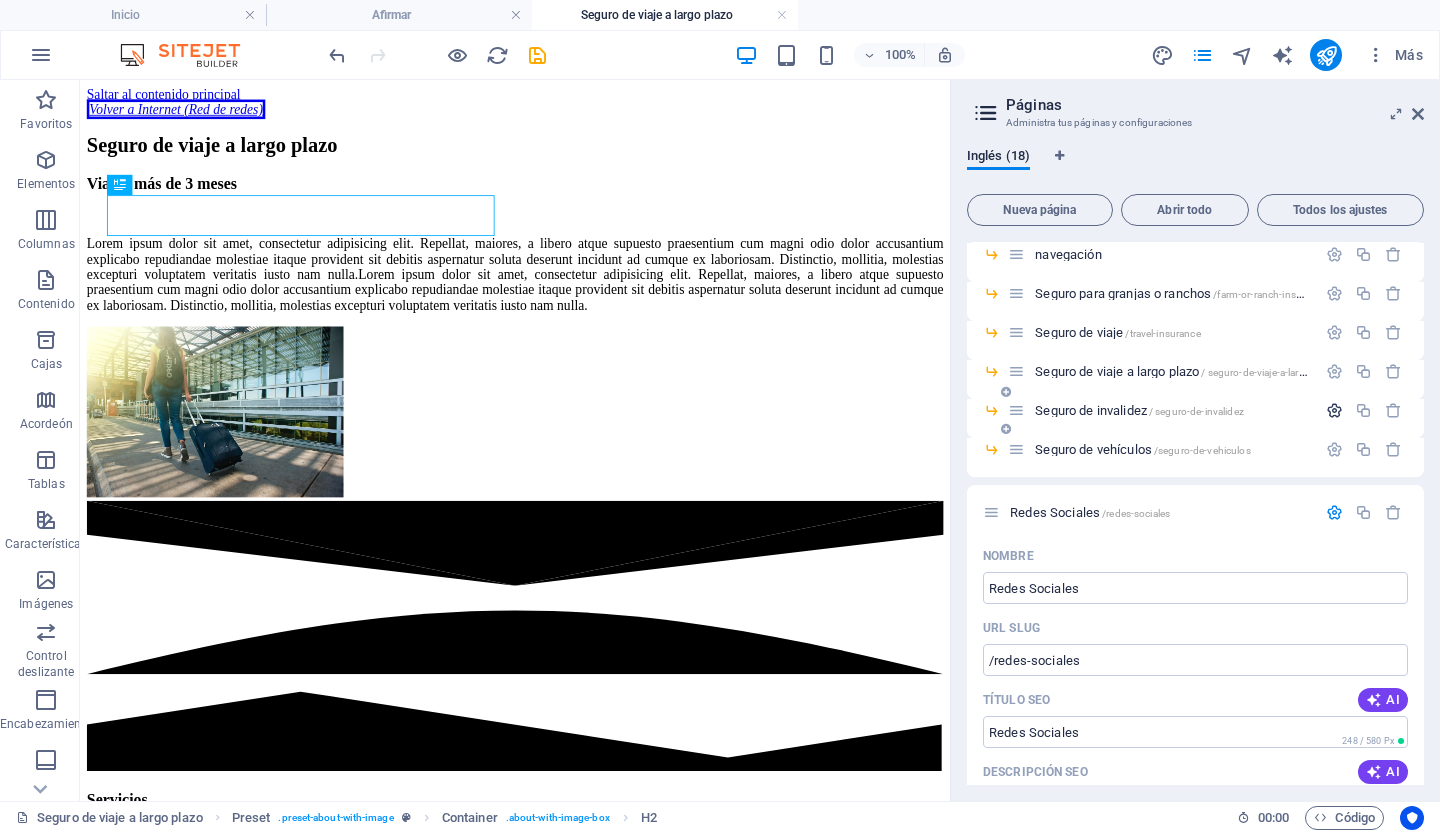 scroll, scrollTop: 274, scrollLeft: 0, axis: vertical 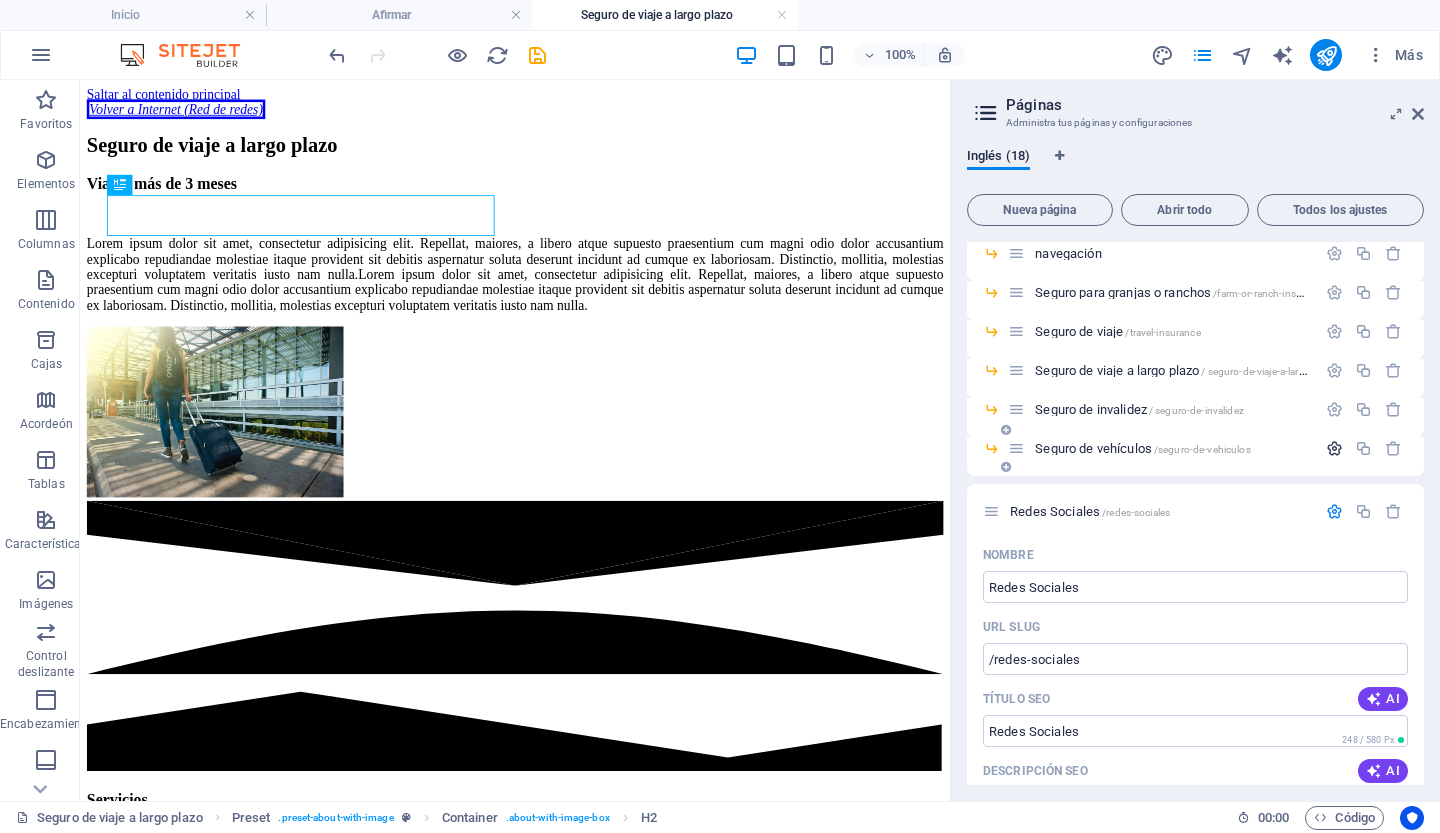 click at bounding box center [1334, 448] 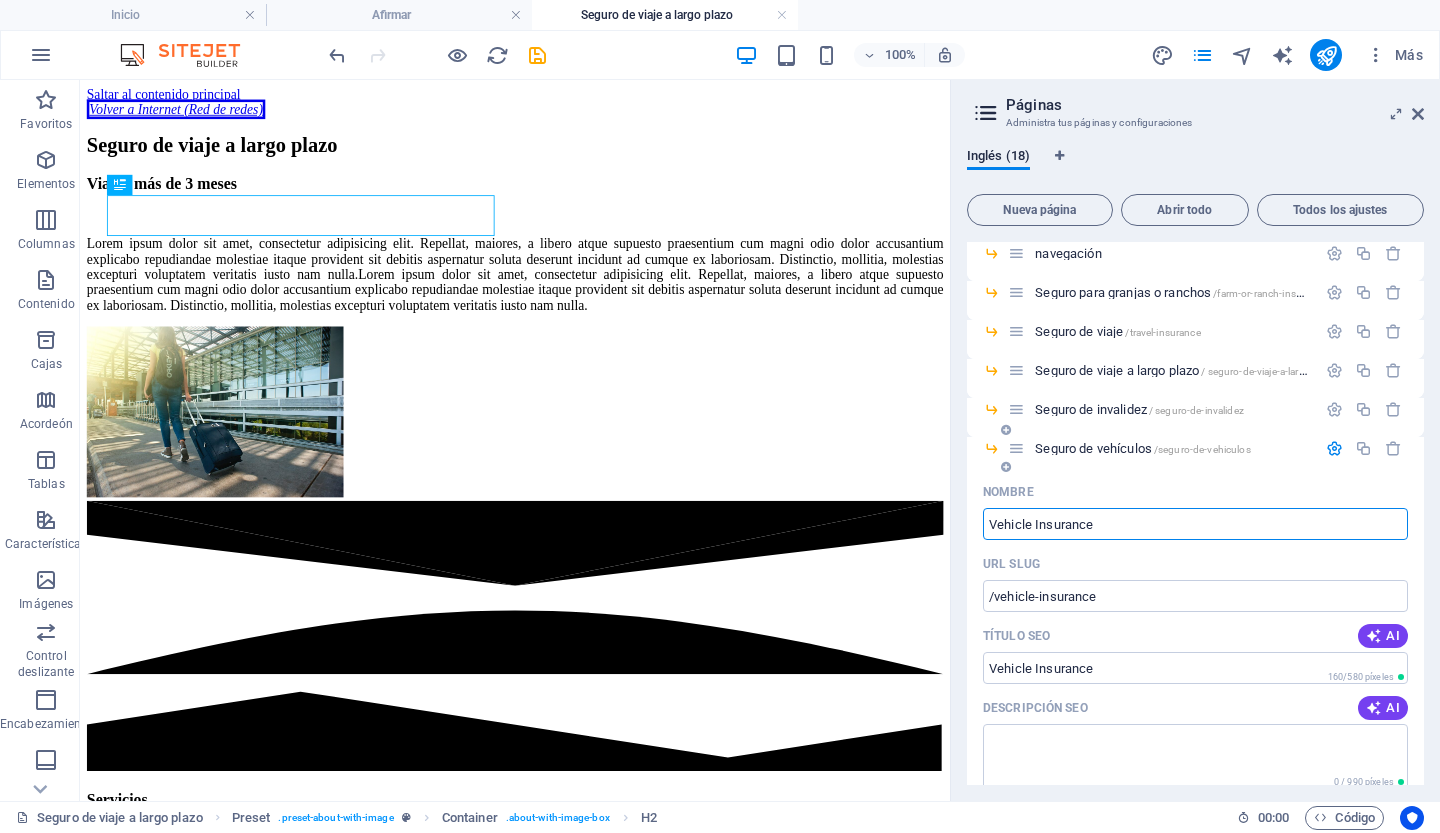 click at bounding box center (1334, 448) 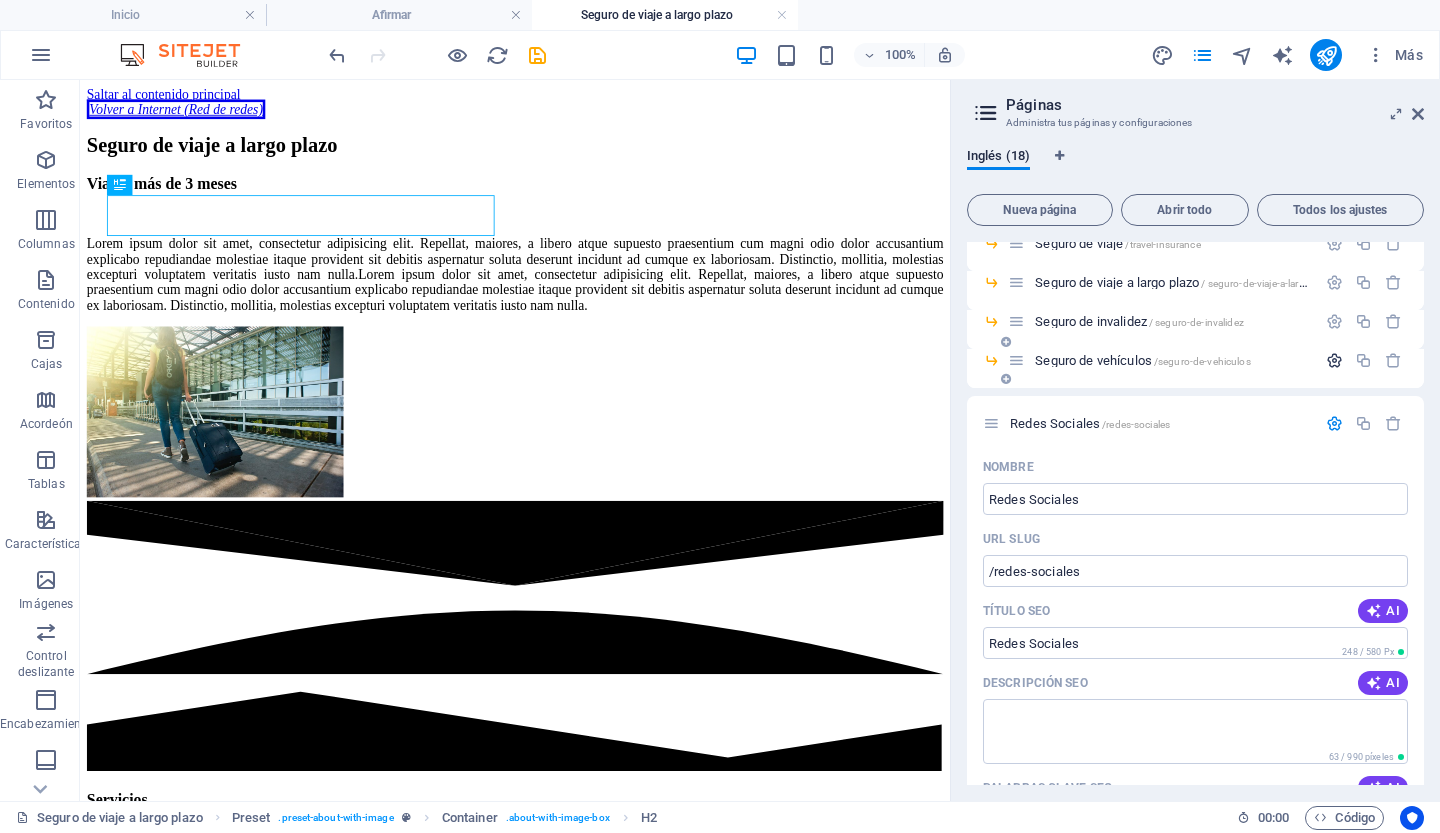 scroll, scrollTop: 364, scrollLeft: 0, axis: vertical 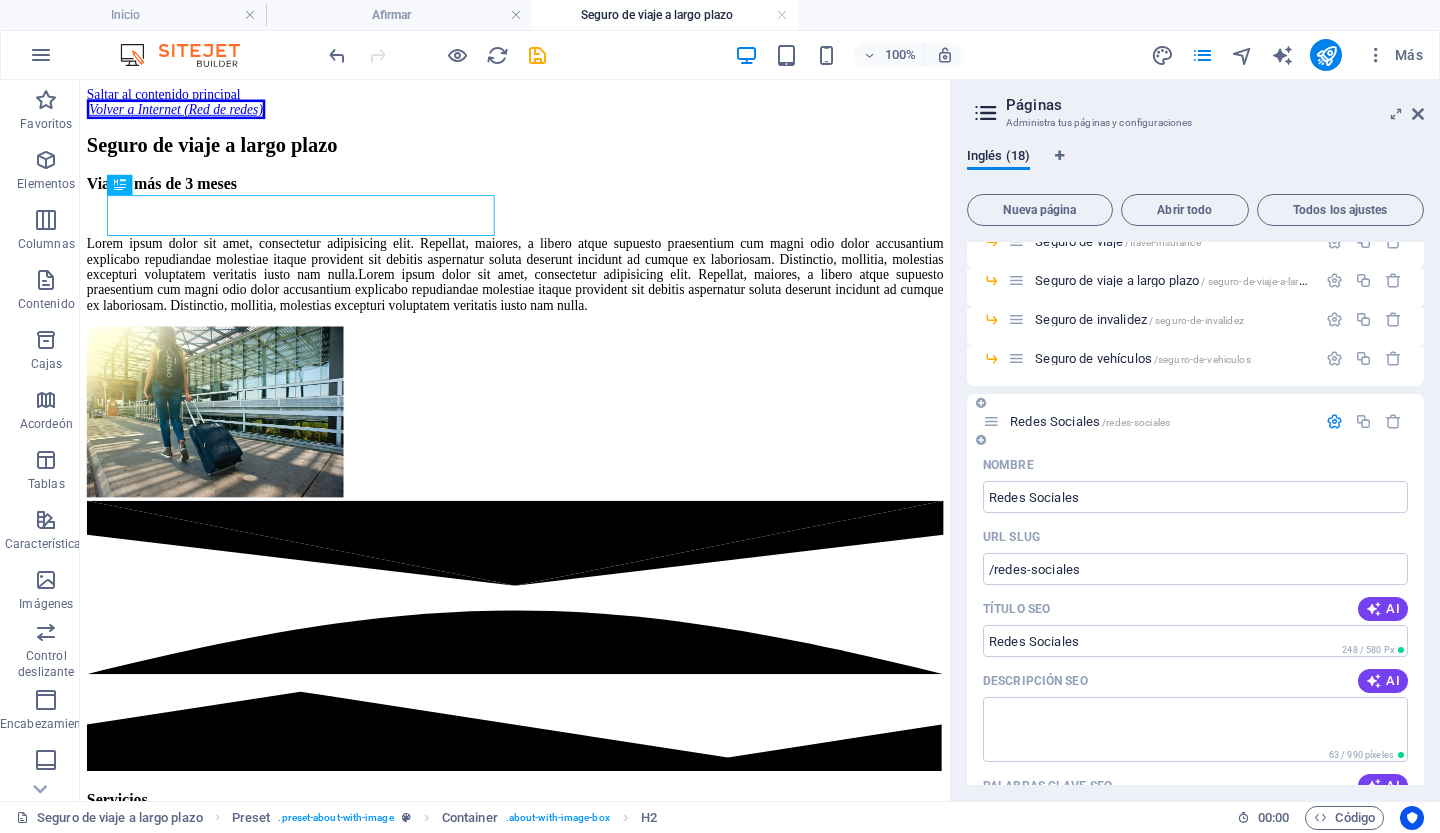 click at bounding box center [1334, 421] 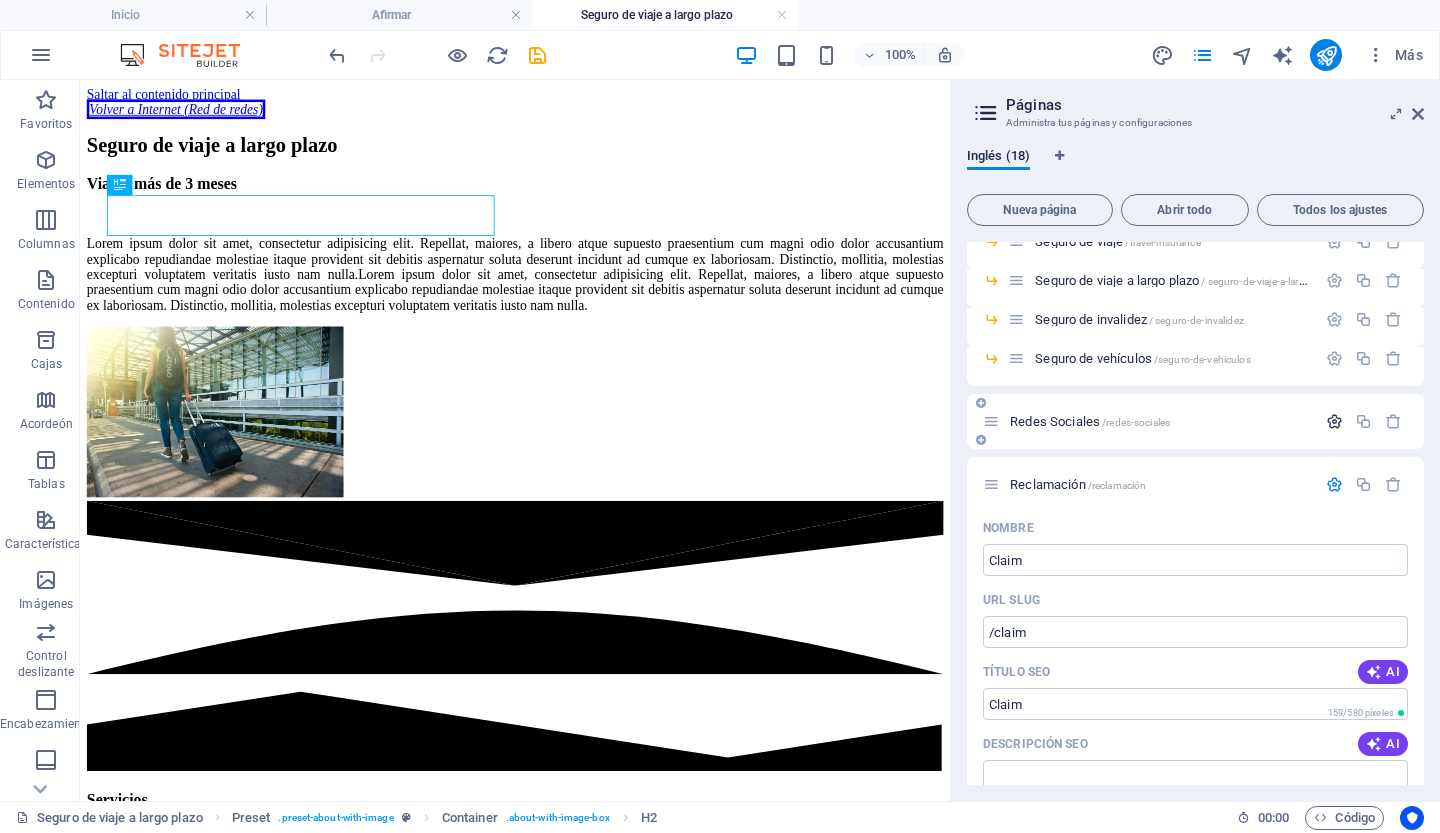 click at bounding box center (1334, 421) 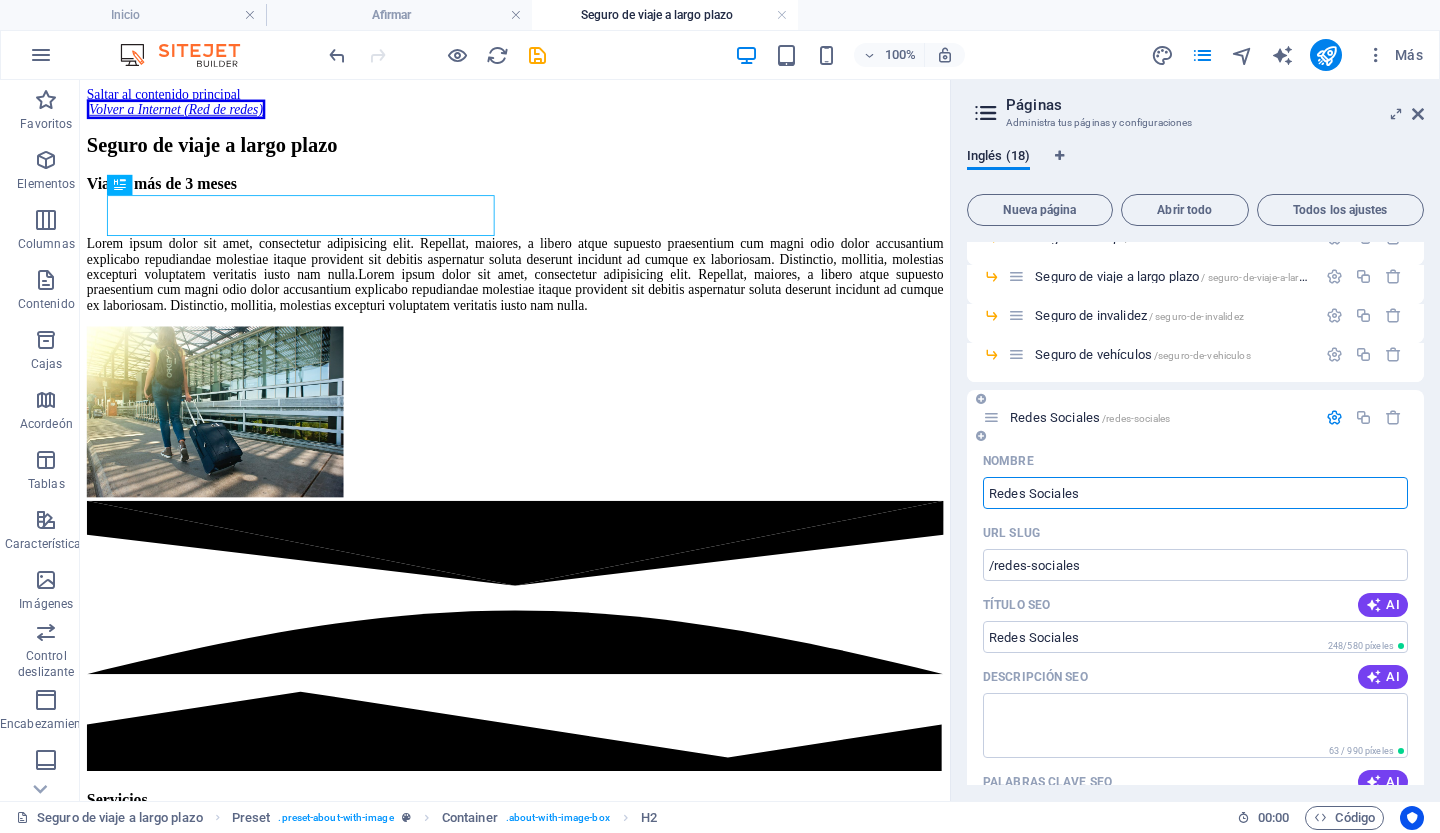 scroll, scrollTop: 0, scrollLeft: 0, axis: both 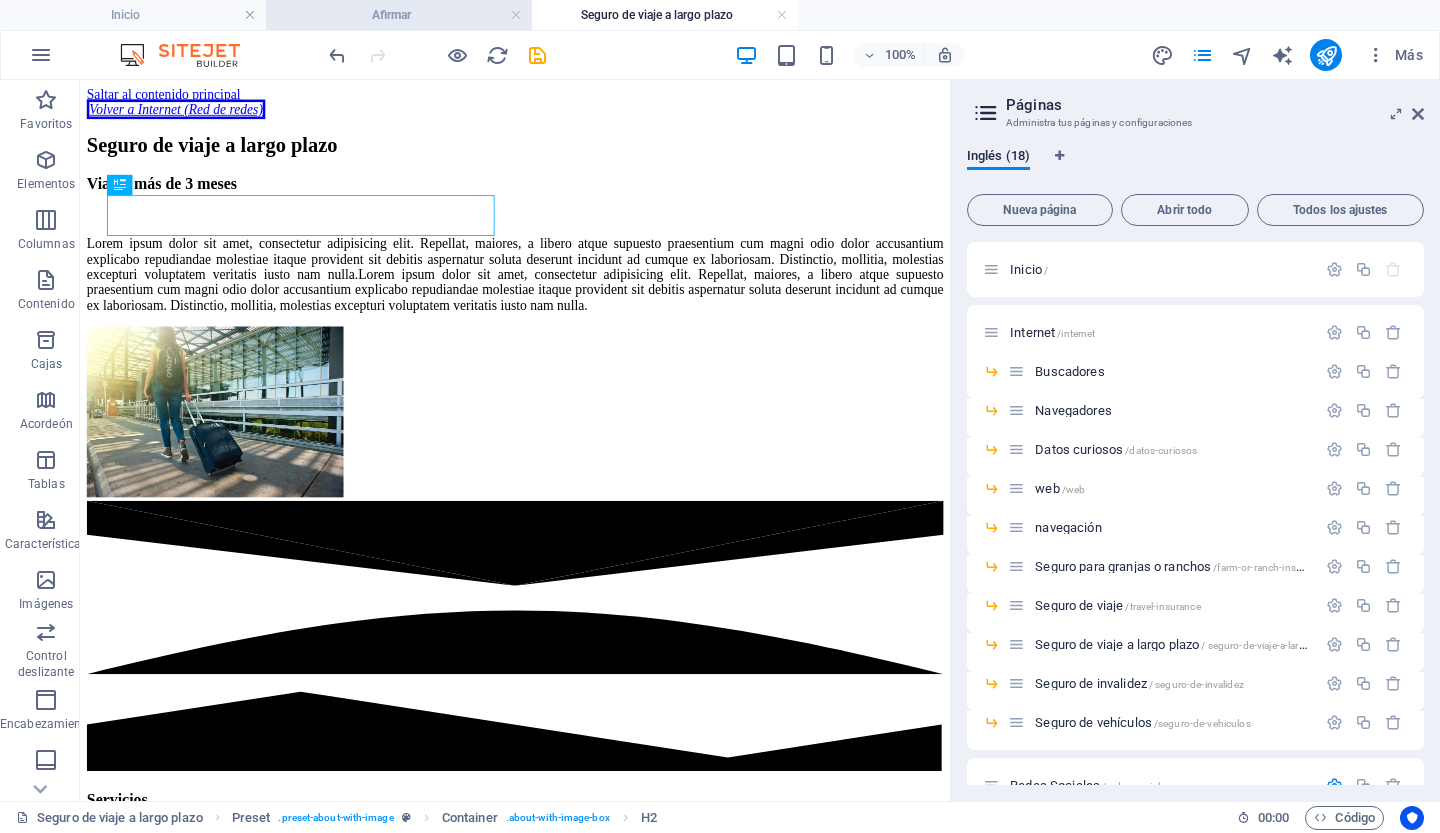 click on "Afirmar" at bounding box center (399, 15) 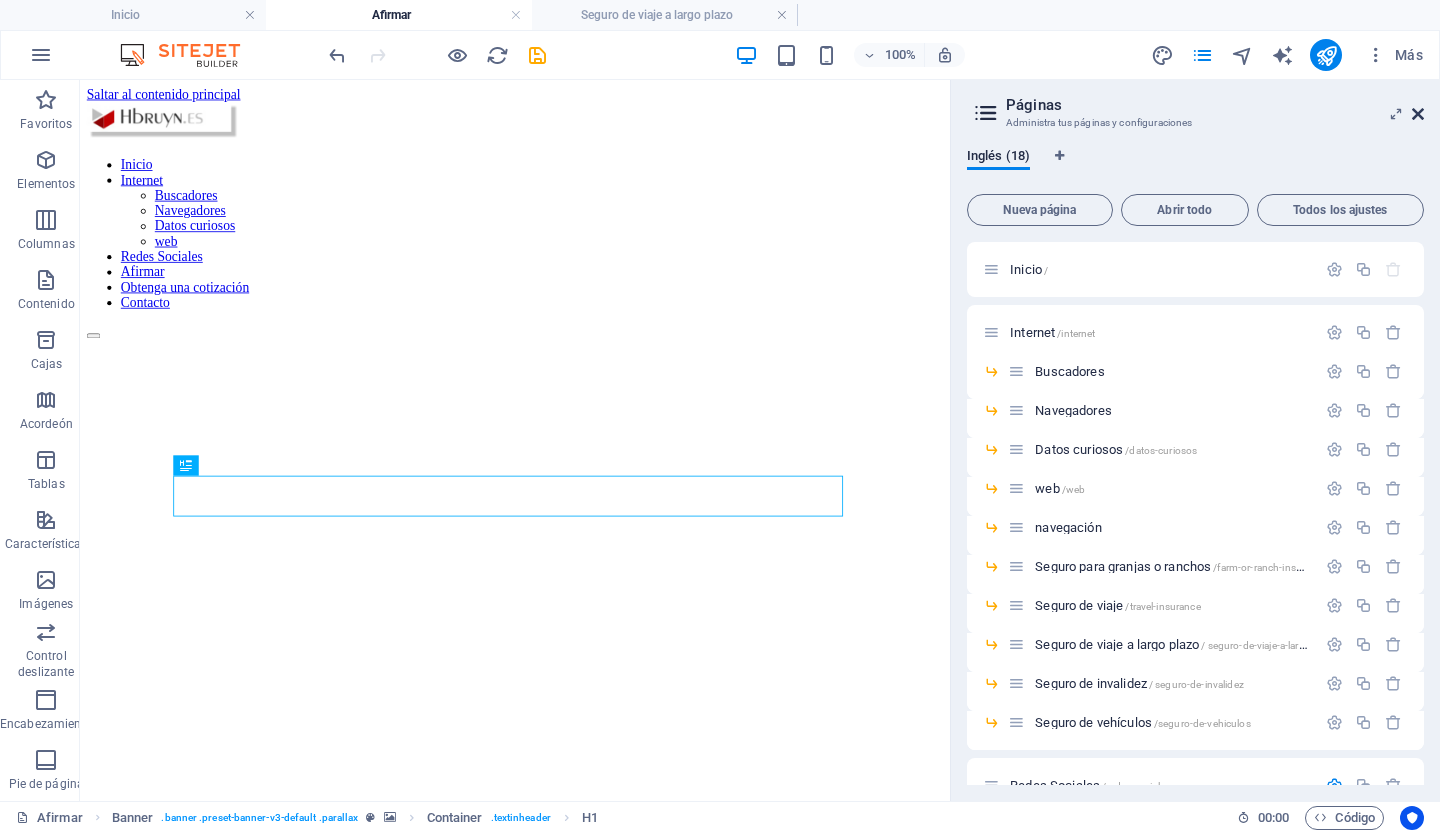 click at bounding box center (1418, 114) 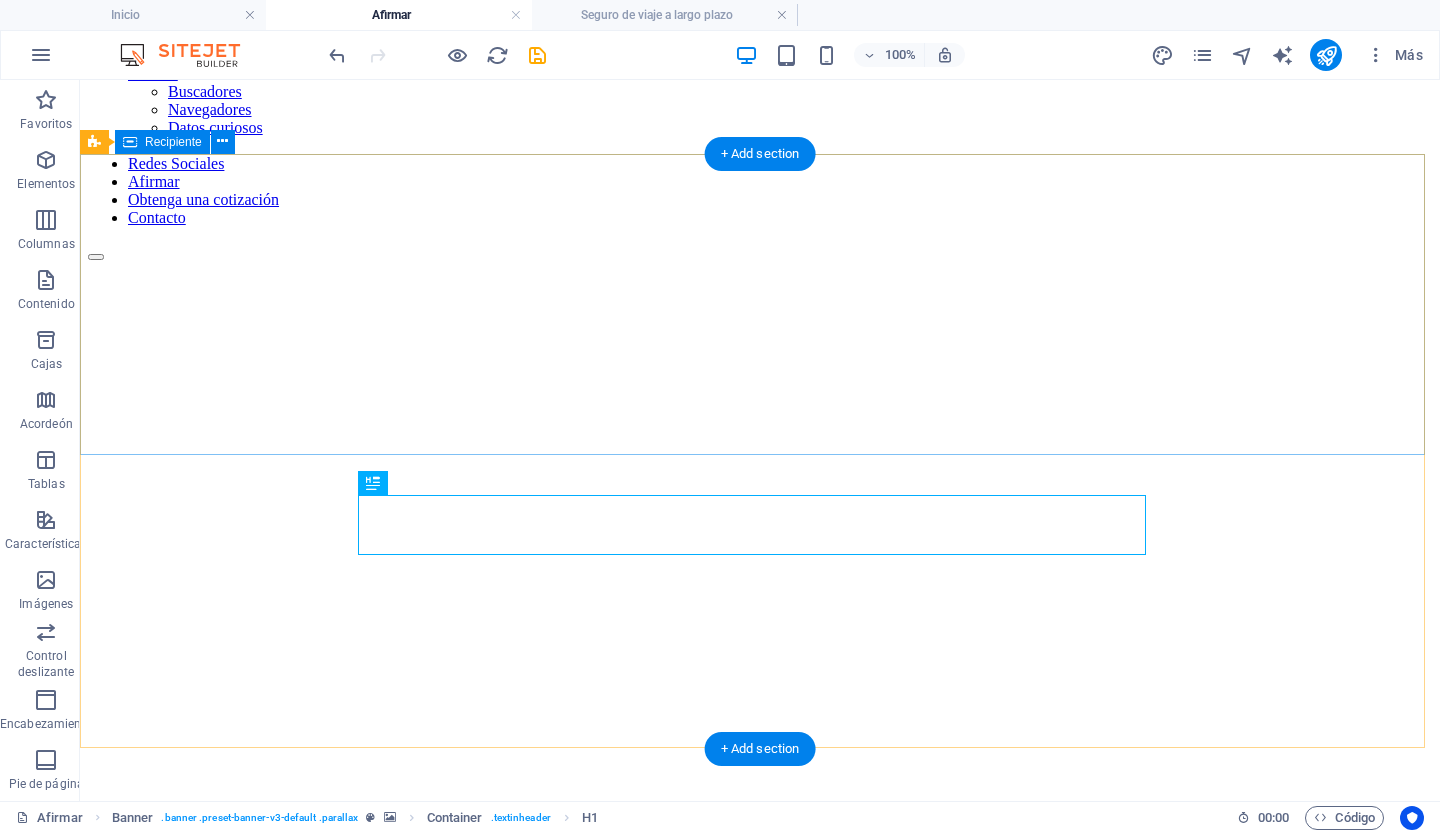 scroll, scrollTop: 49, scrollLeft: 0, axis: vertical 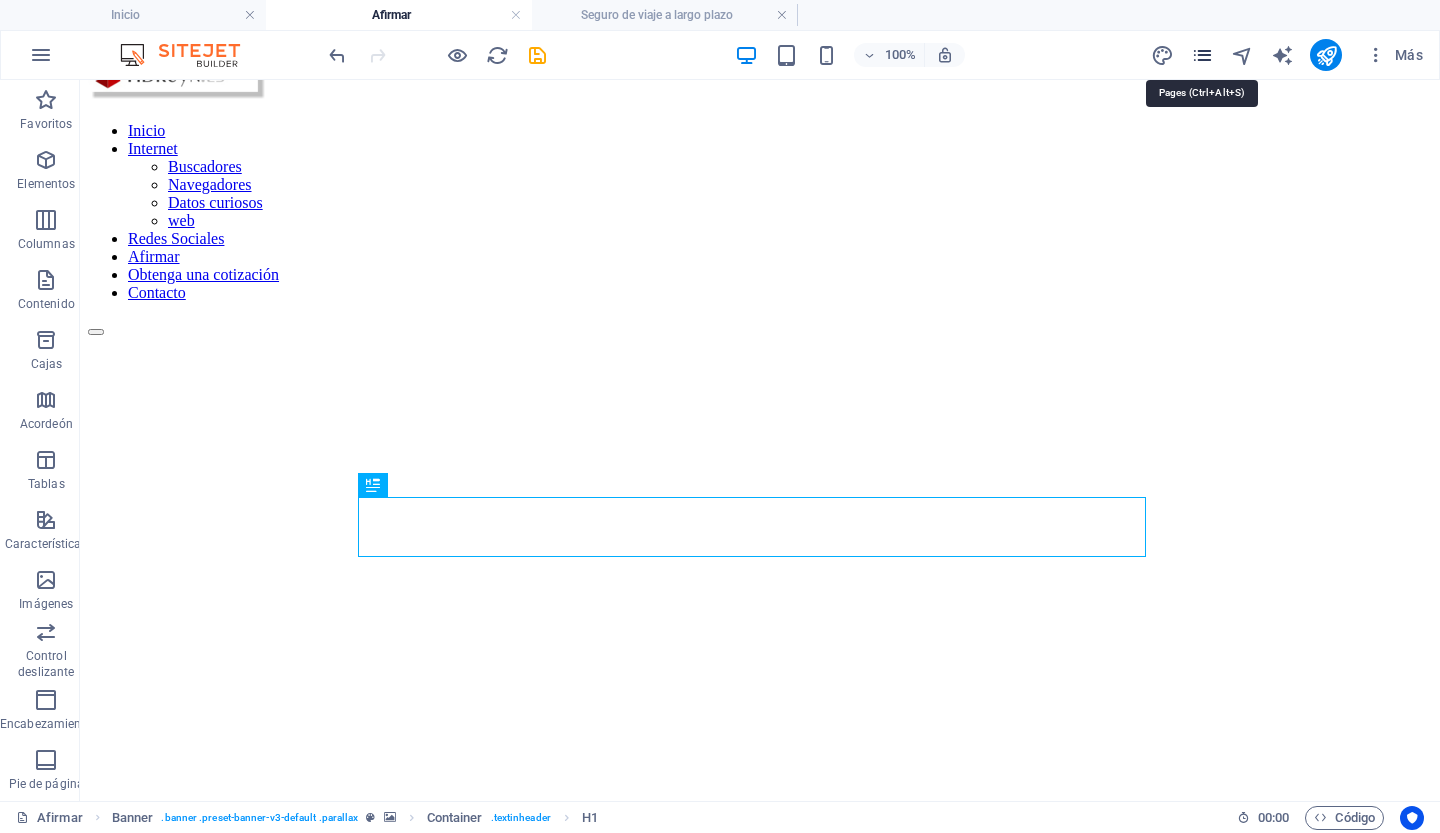 click at bounding box center (1202, 55) 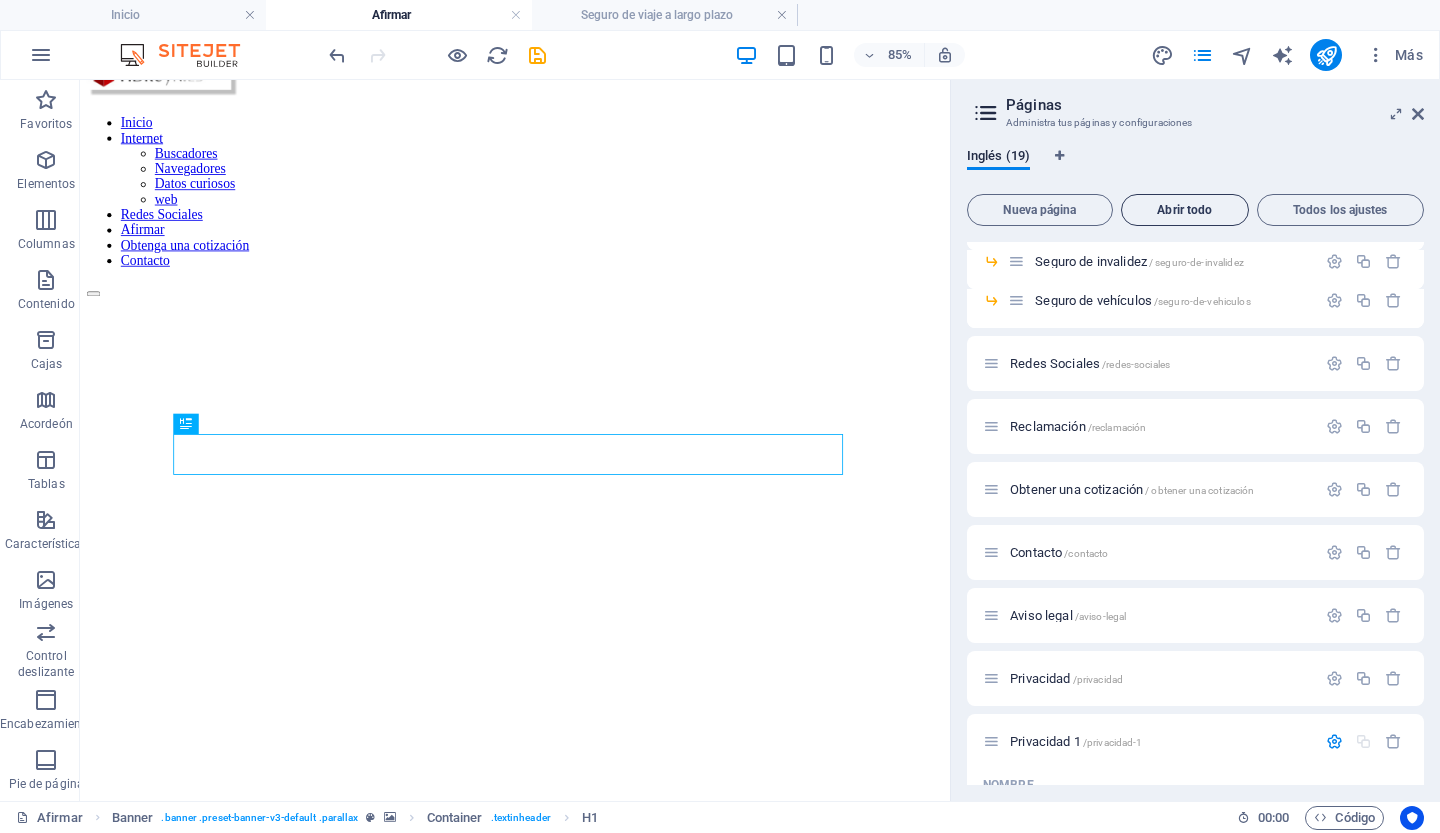 scroll, scrollTop: 421, scrollLeft: 0, axis: vertical 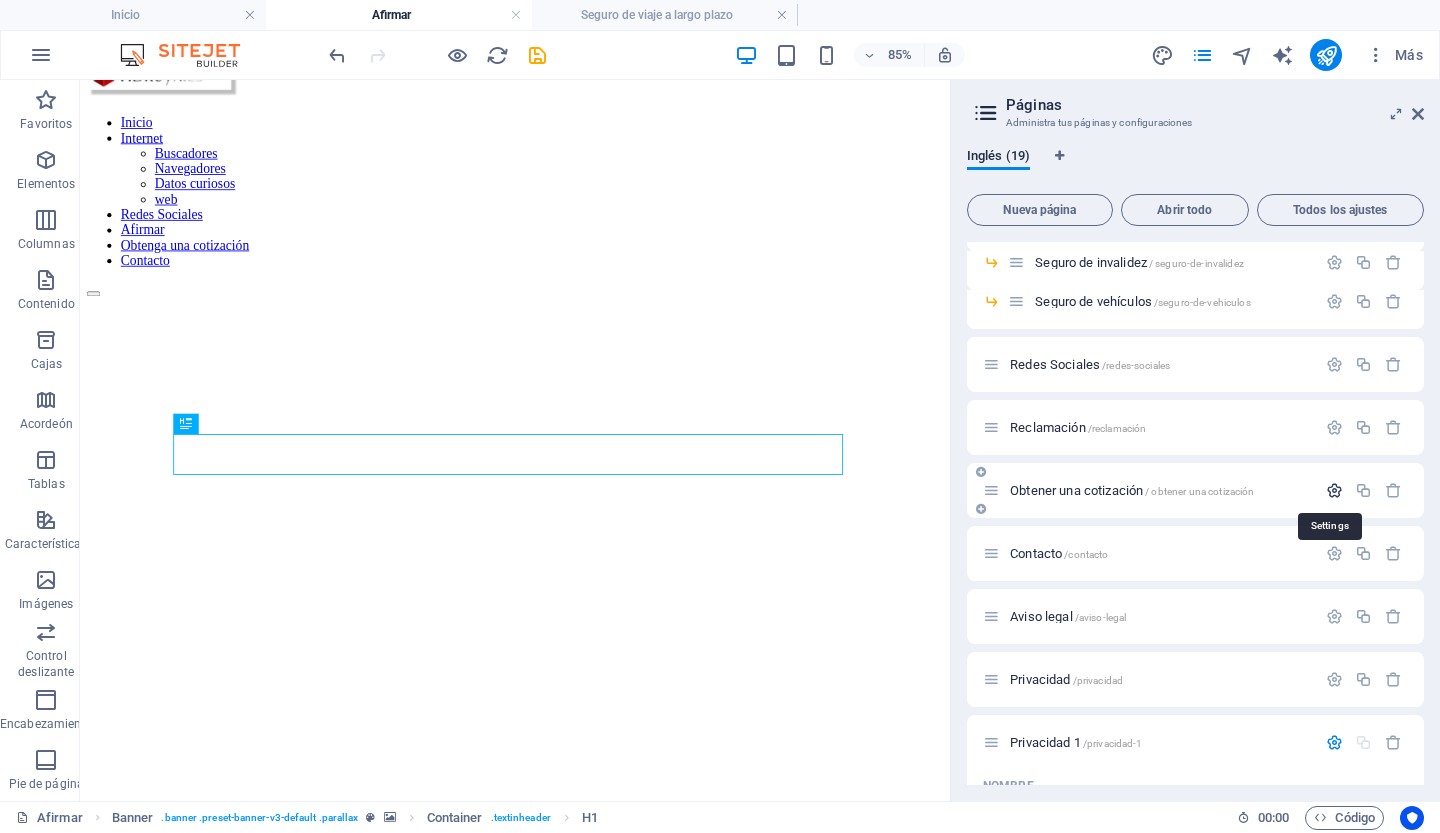 click at bounding box center [1334, 490] 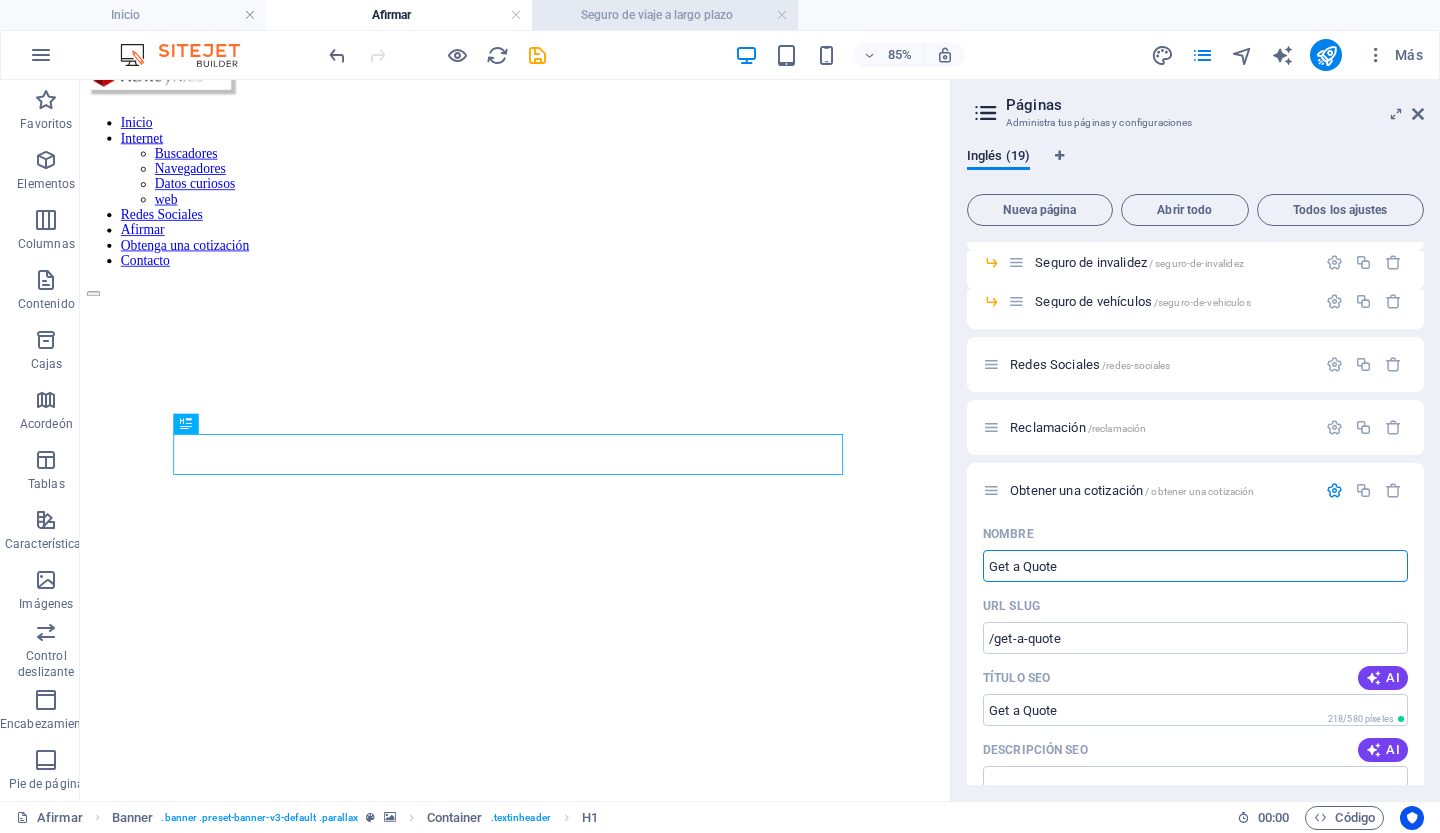 click on "Seguro de viaje a largo plazo" at bounding box center [657, 15] 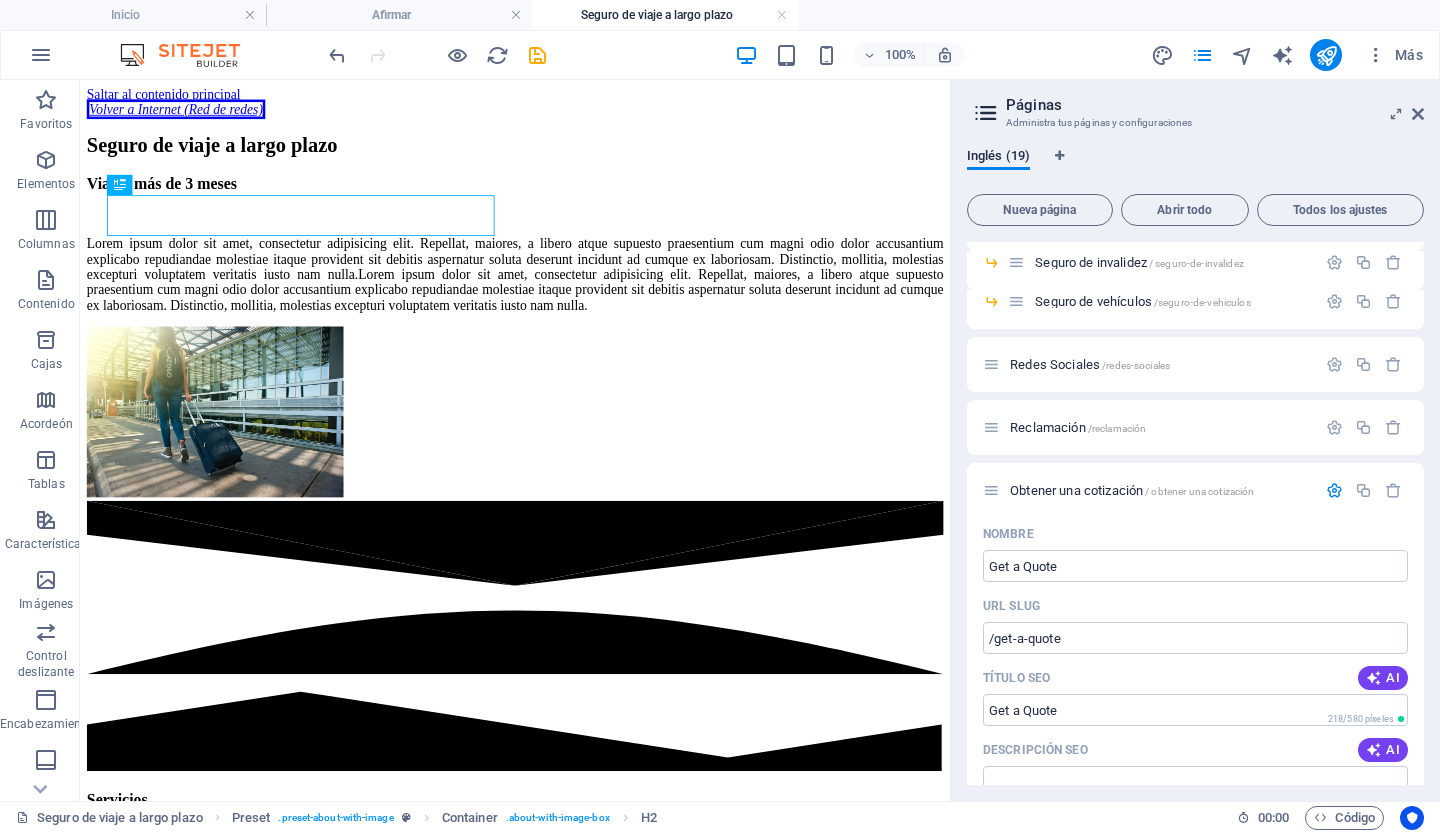 scroll, scrollTop: 0, scrollLeft: 0, axis: both 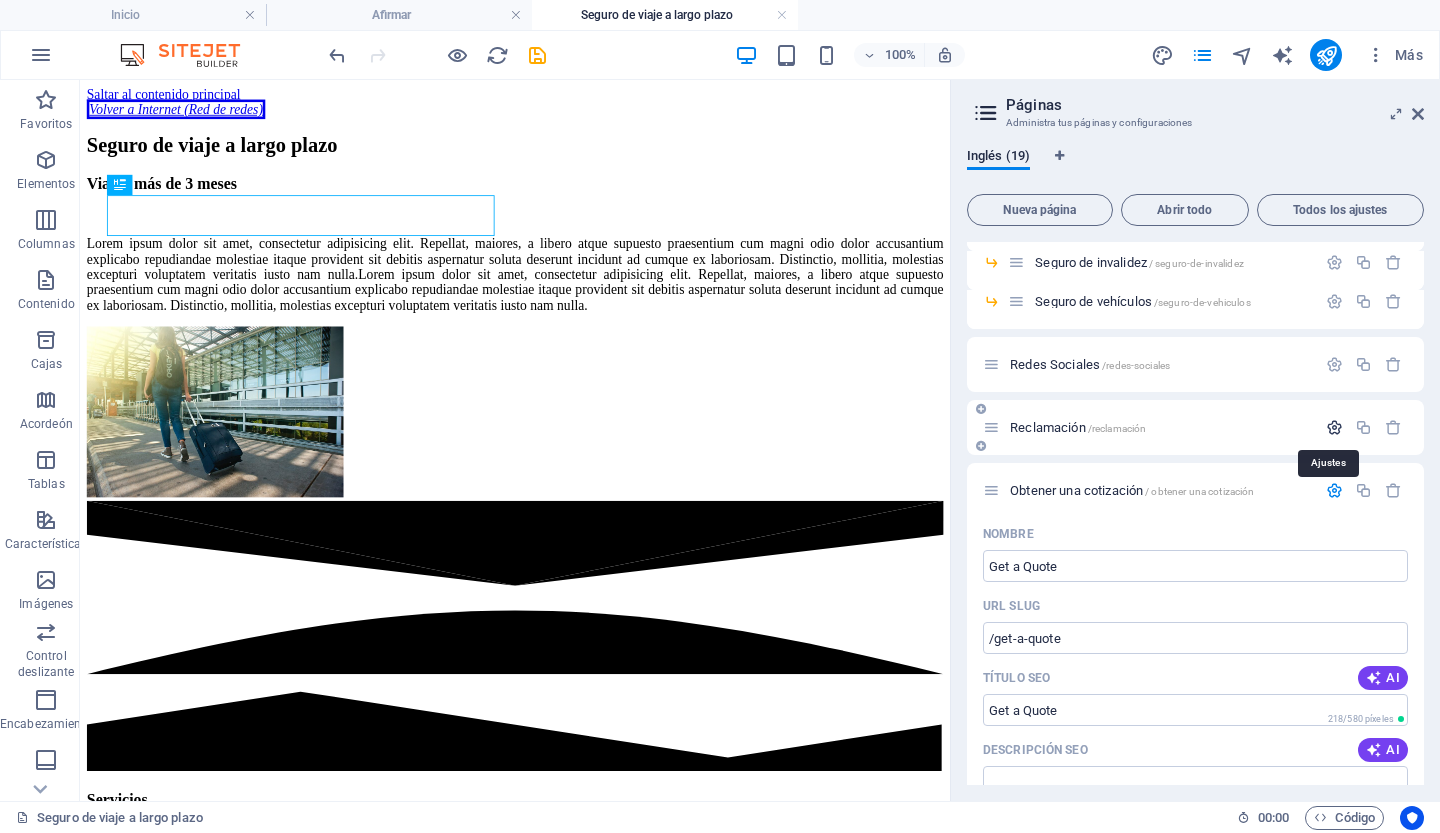 click at bounding box center (1334, 427) 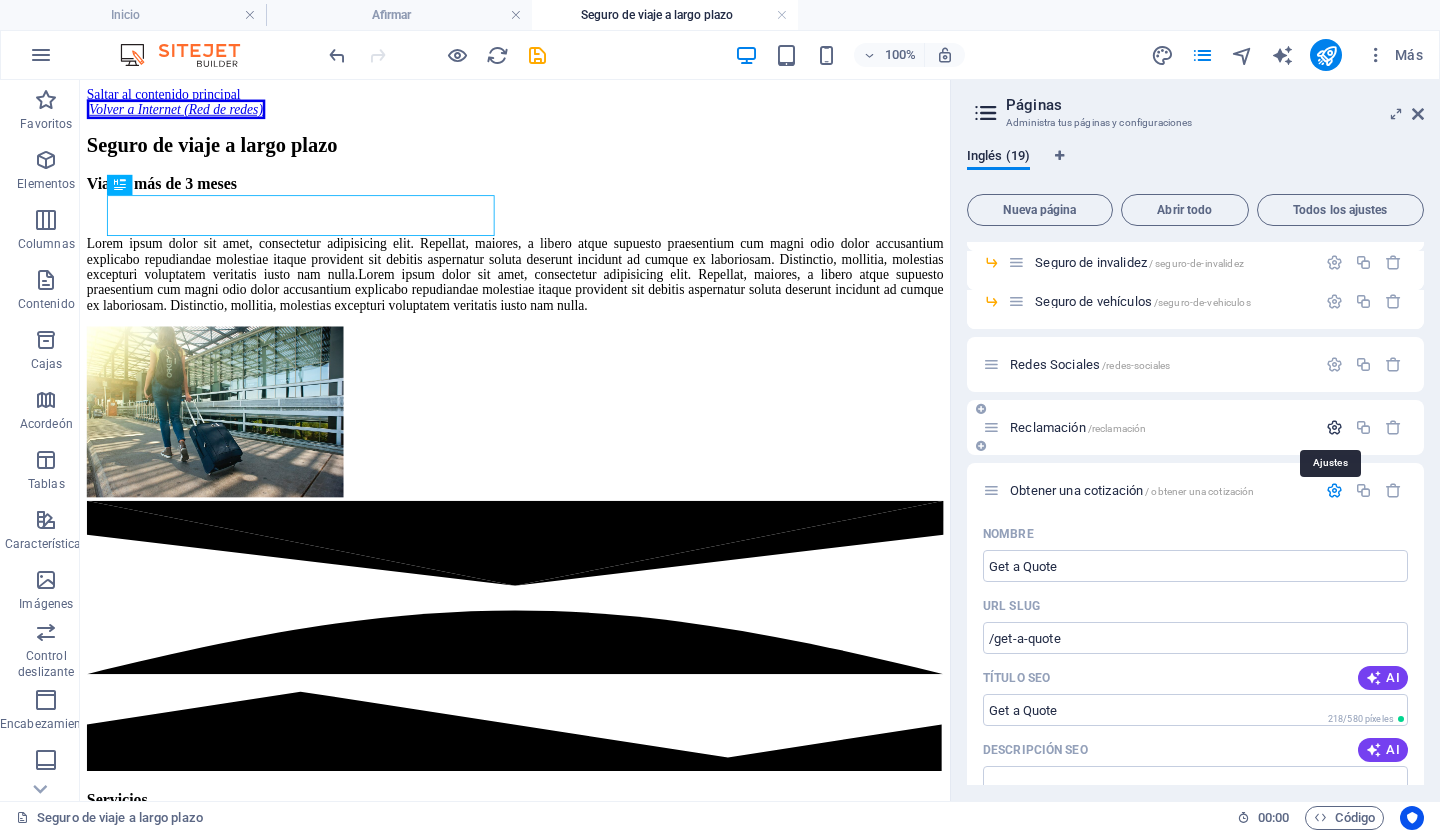 click at bounding box center [1334, 427] 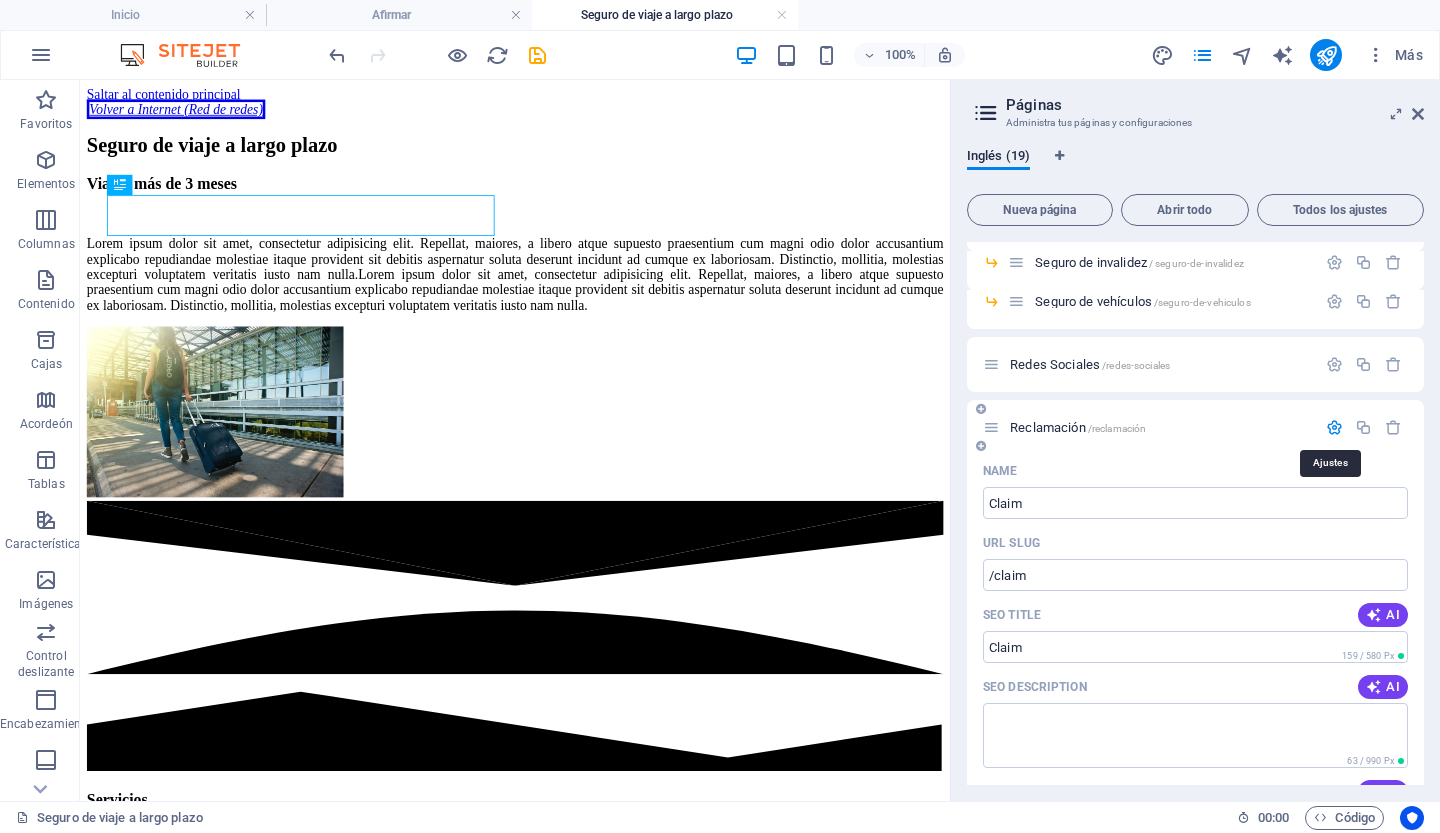 click at bounding box center [1334, 427] 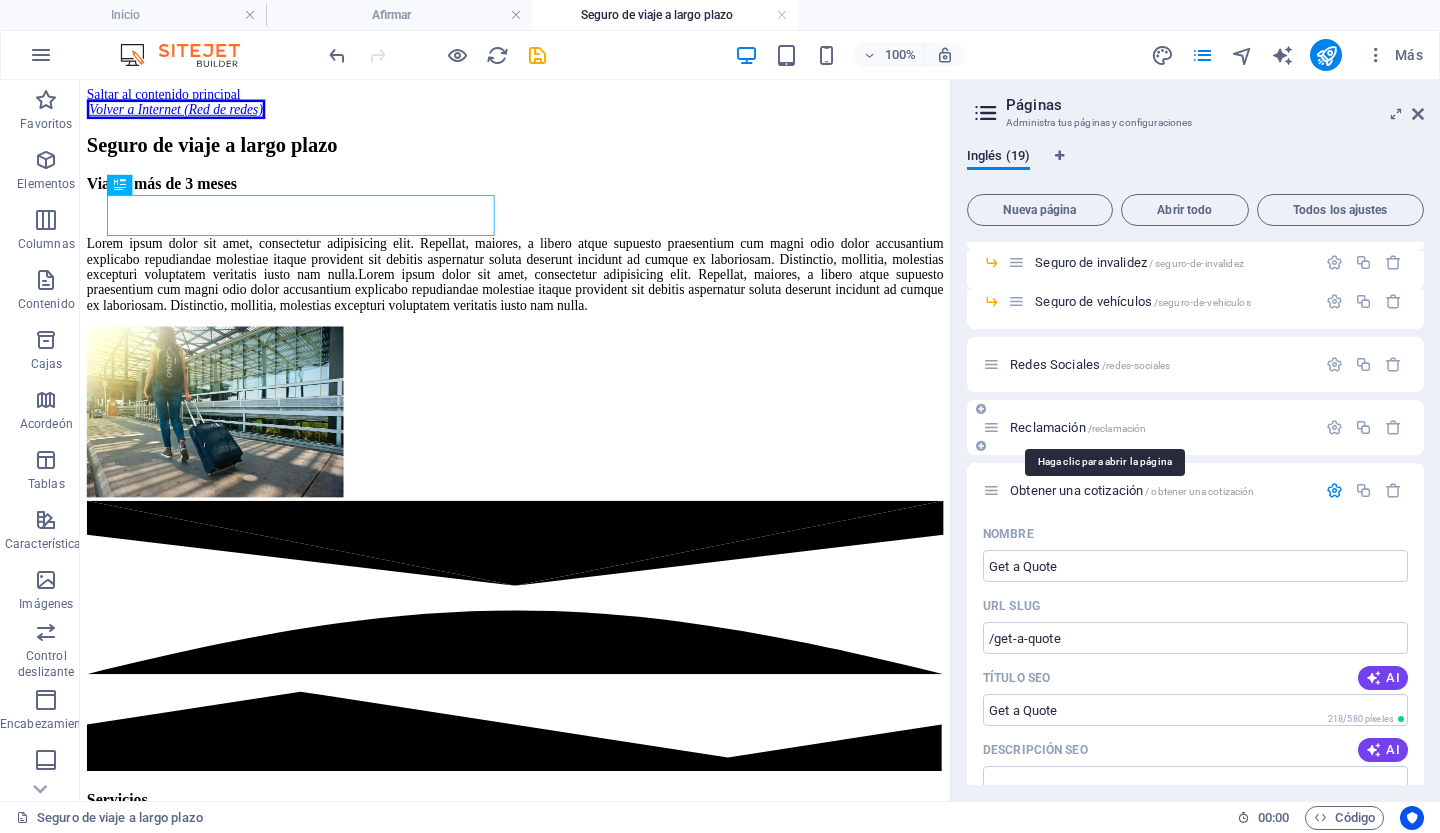 click on "Reclamación" at bounding box center (1048, 427) 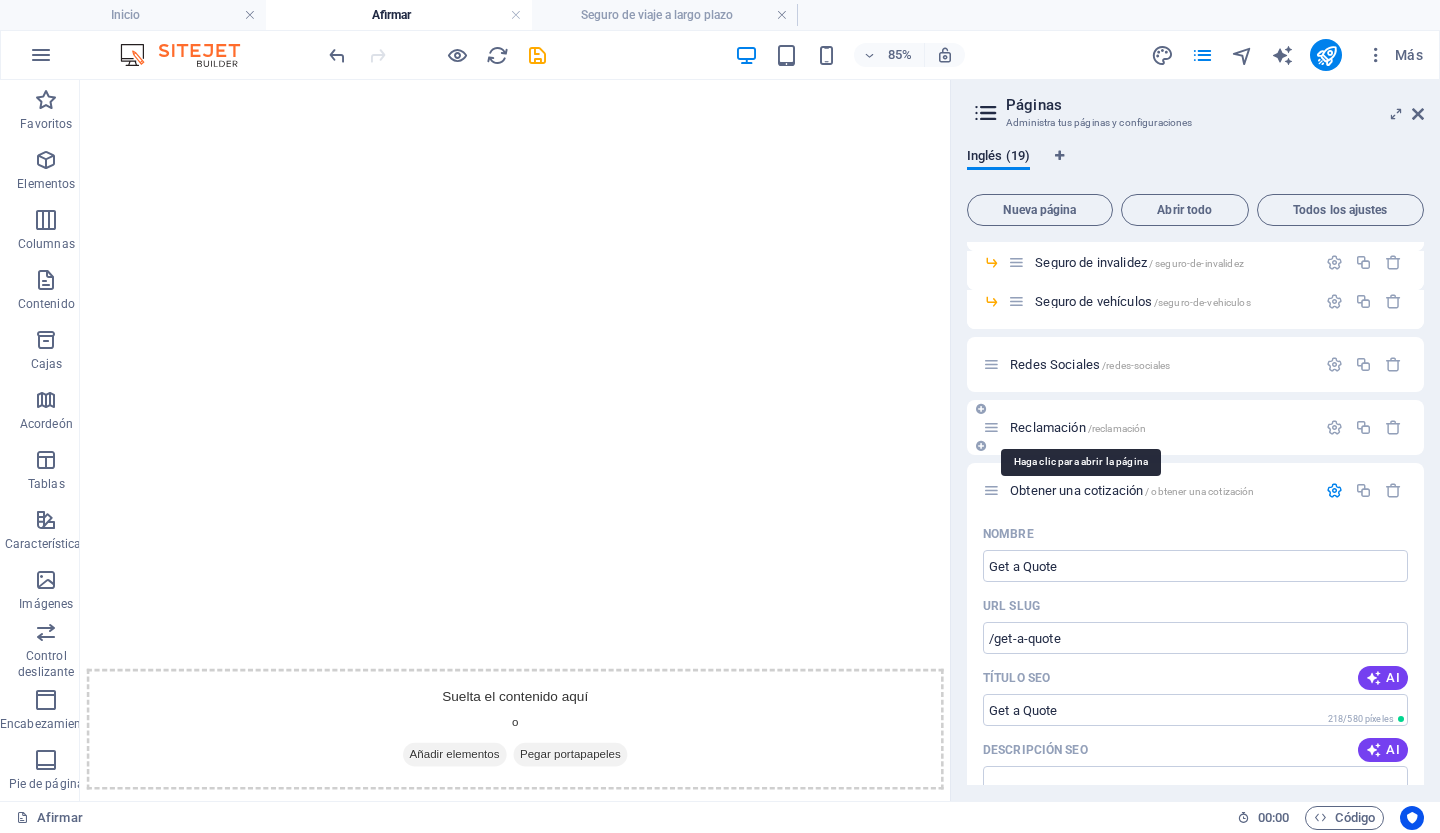 scroll, scrollTop: 0, scrollLeft: 0, axis: both 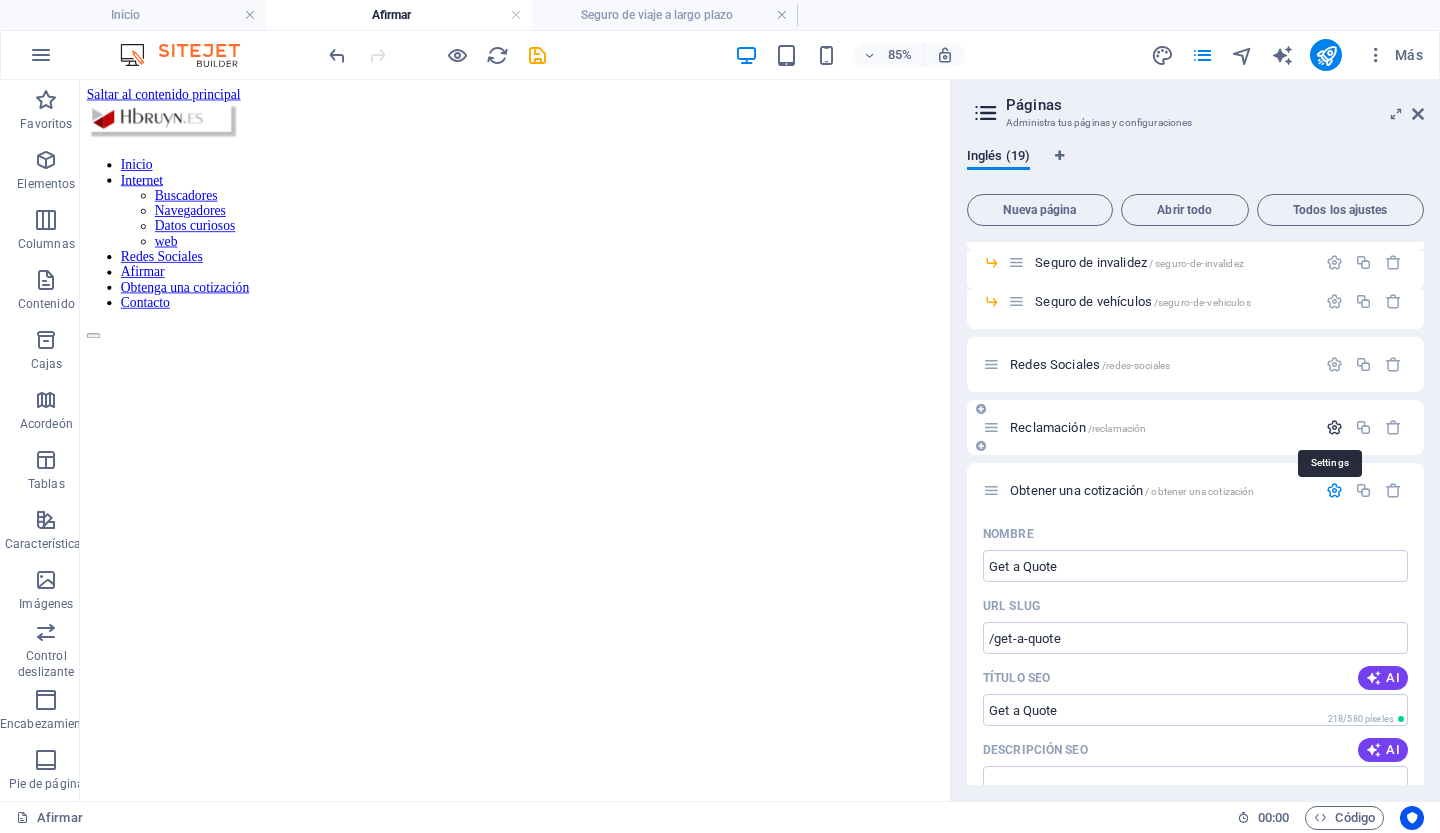 click at bounding box center (1334, 427) 